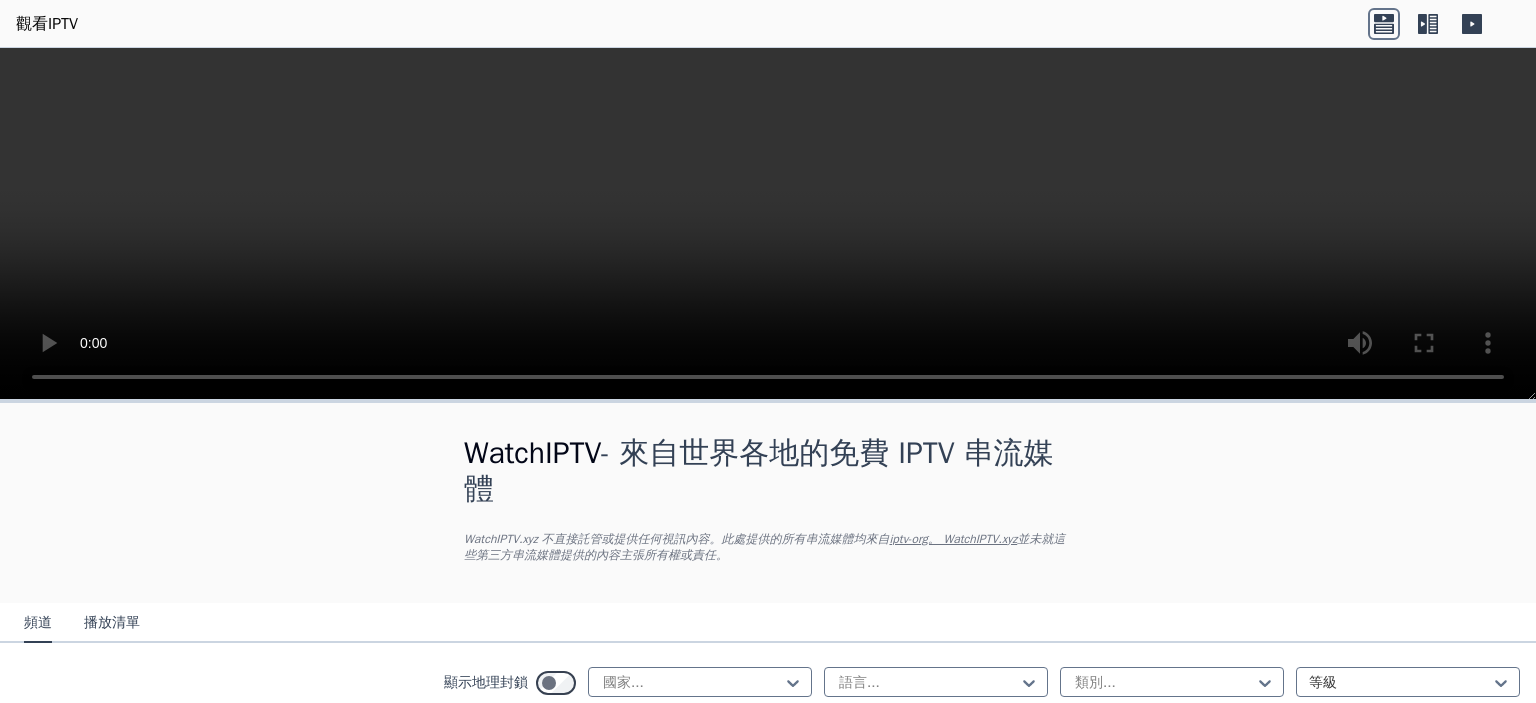 scroll, scrollTop: 0, scrollLeft: 0, axis: both 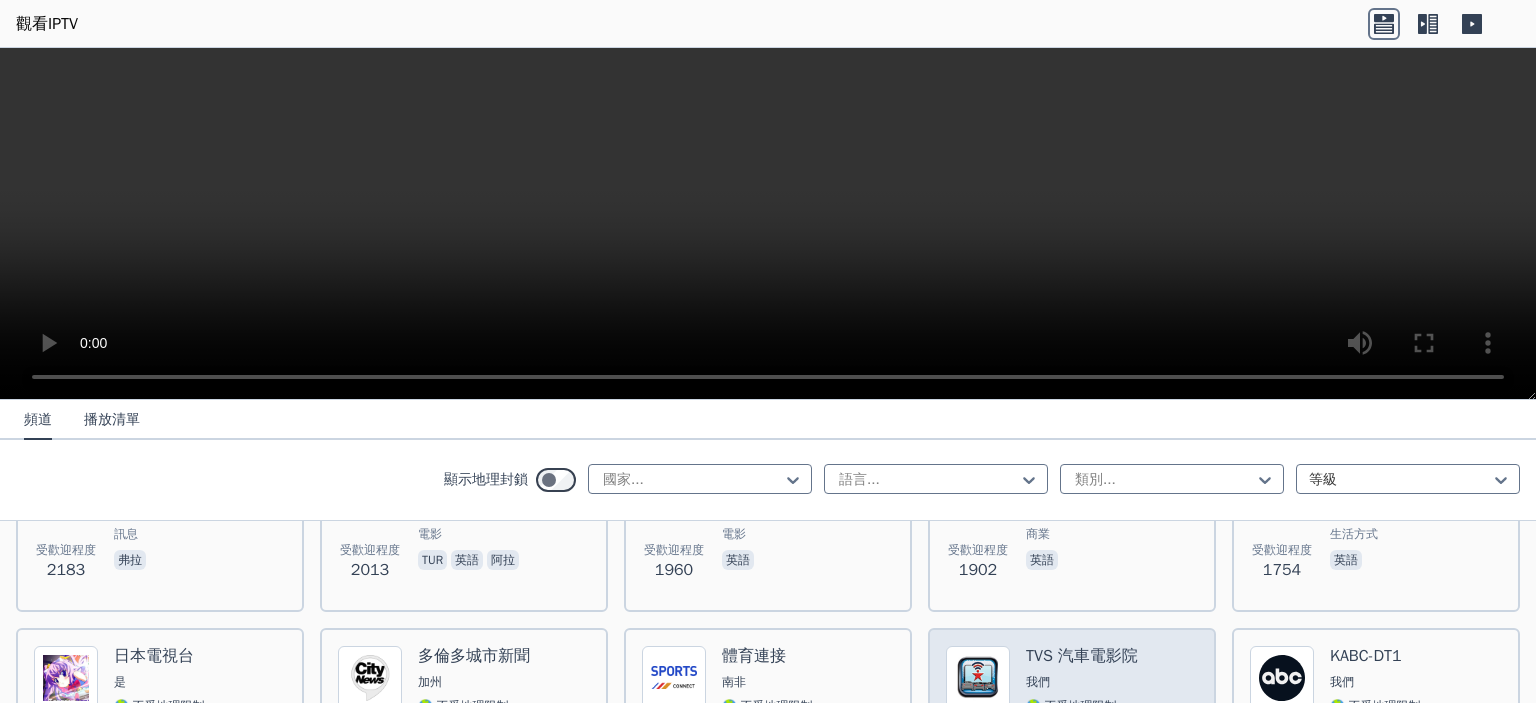 click at bounding box center (978, 678) 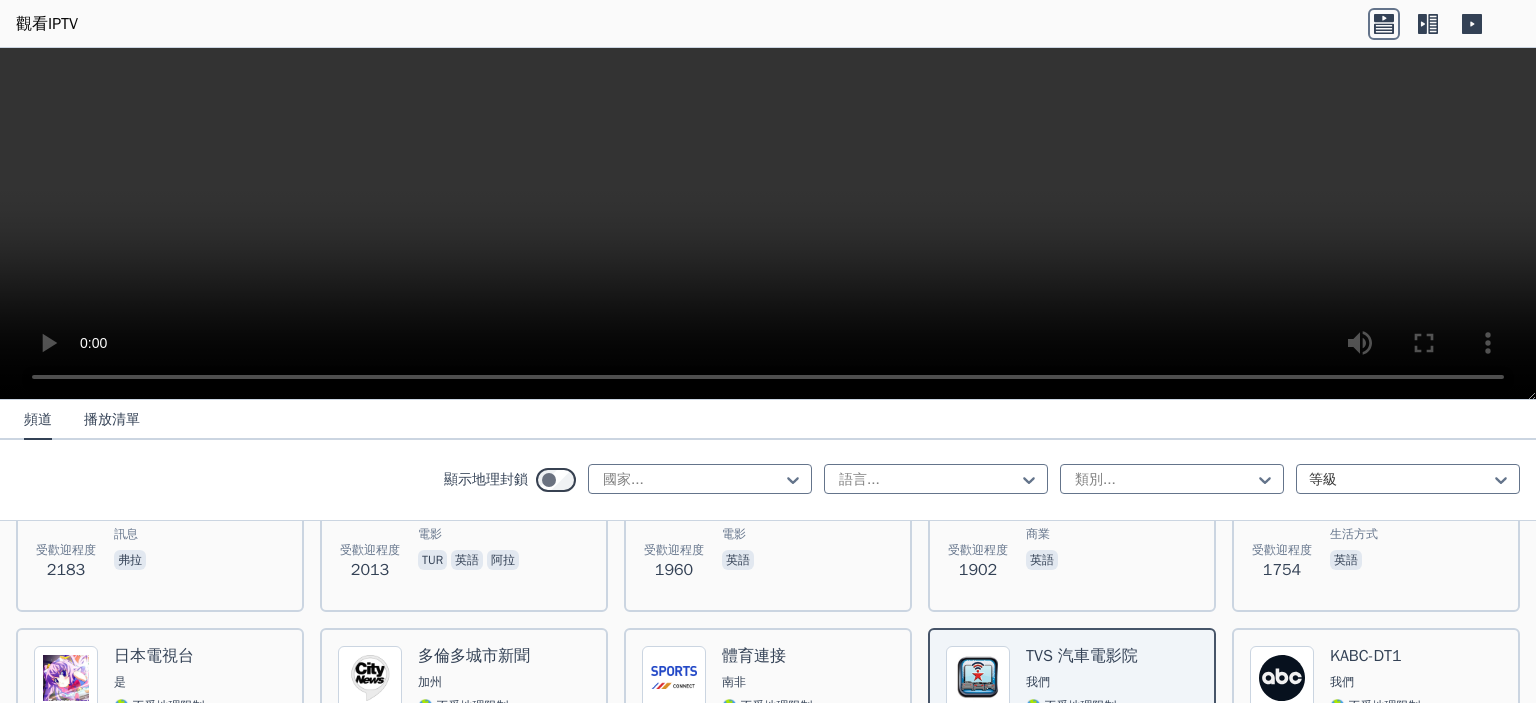 click 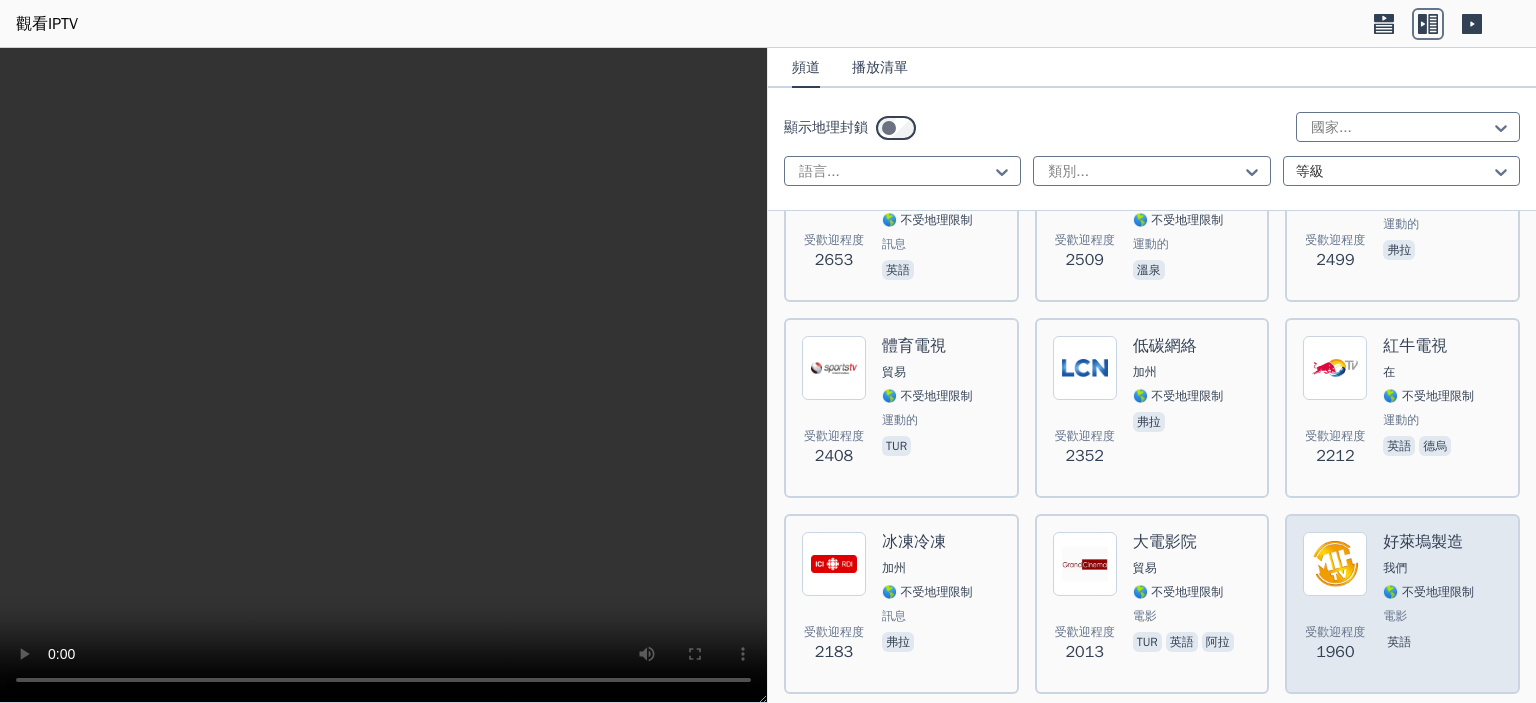 click at bounding box center [1335, 564] 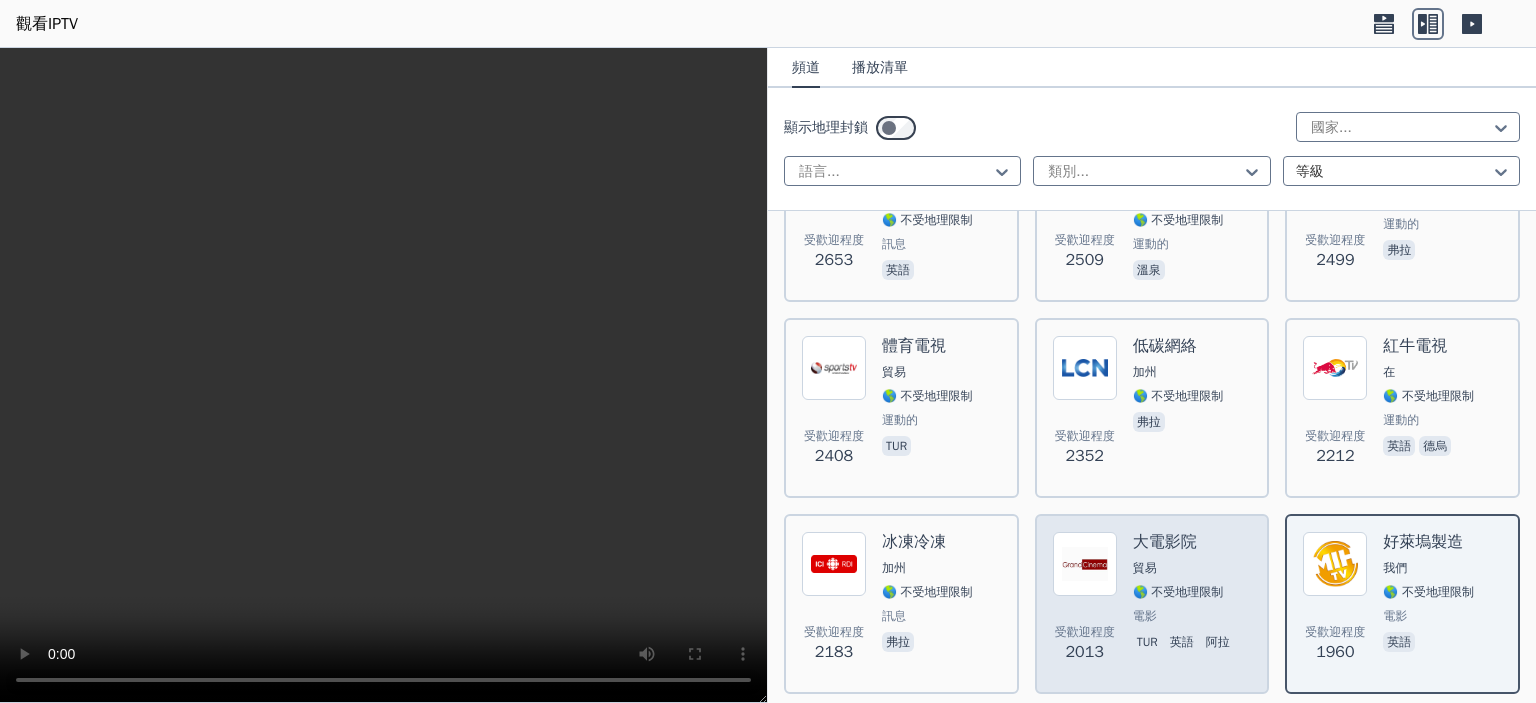 click at bounding box center [1085, 564] 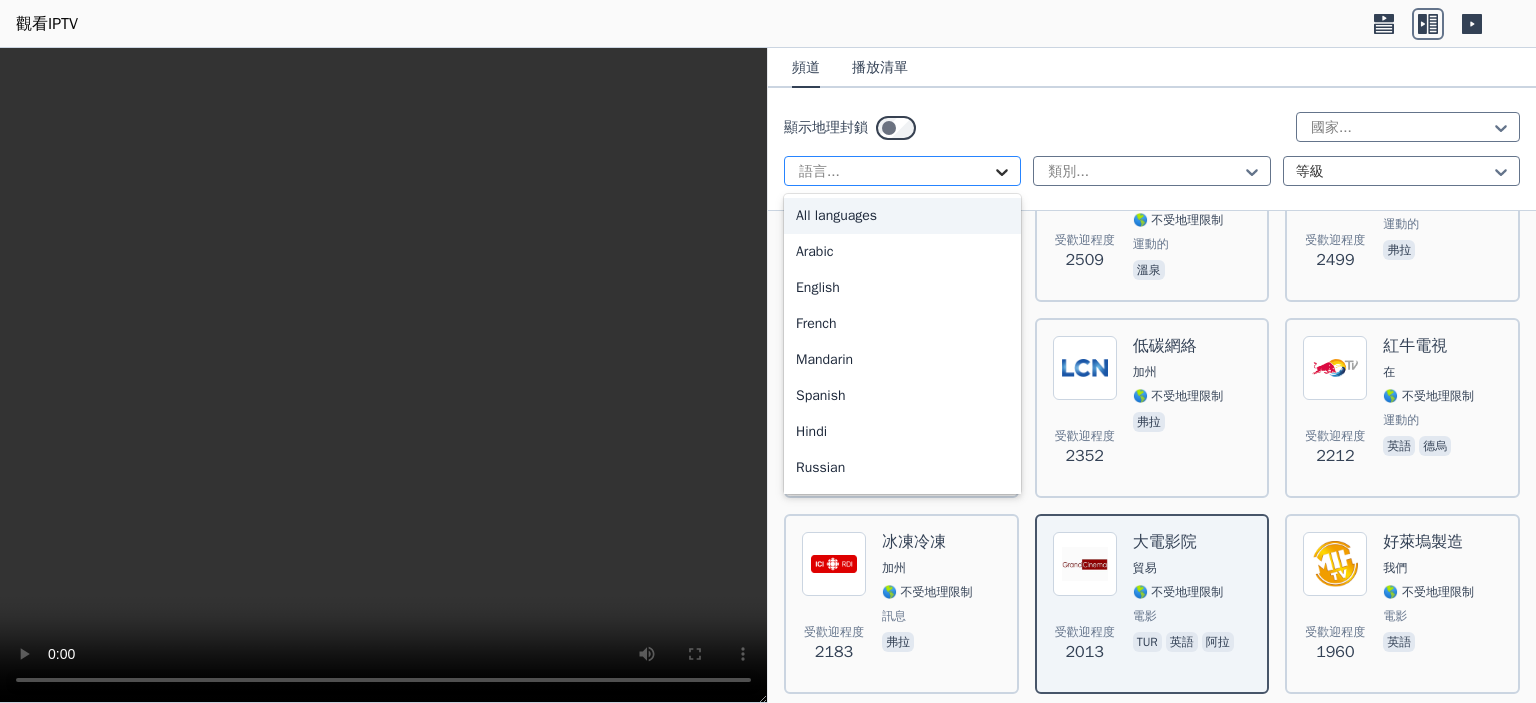 click 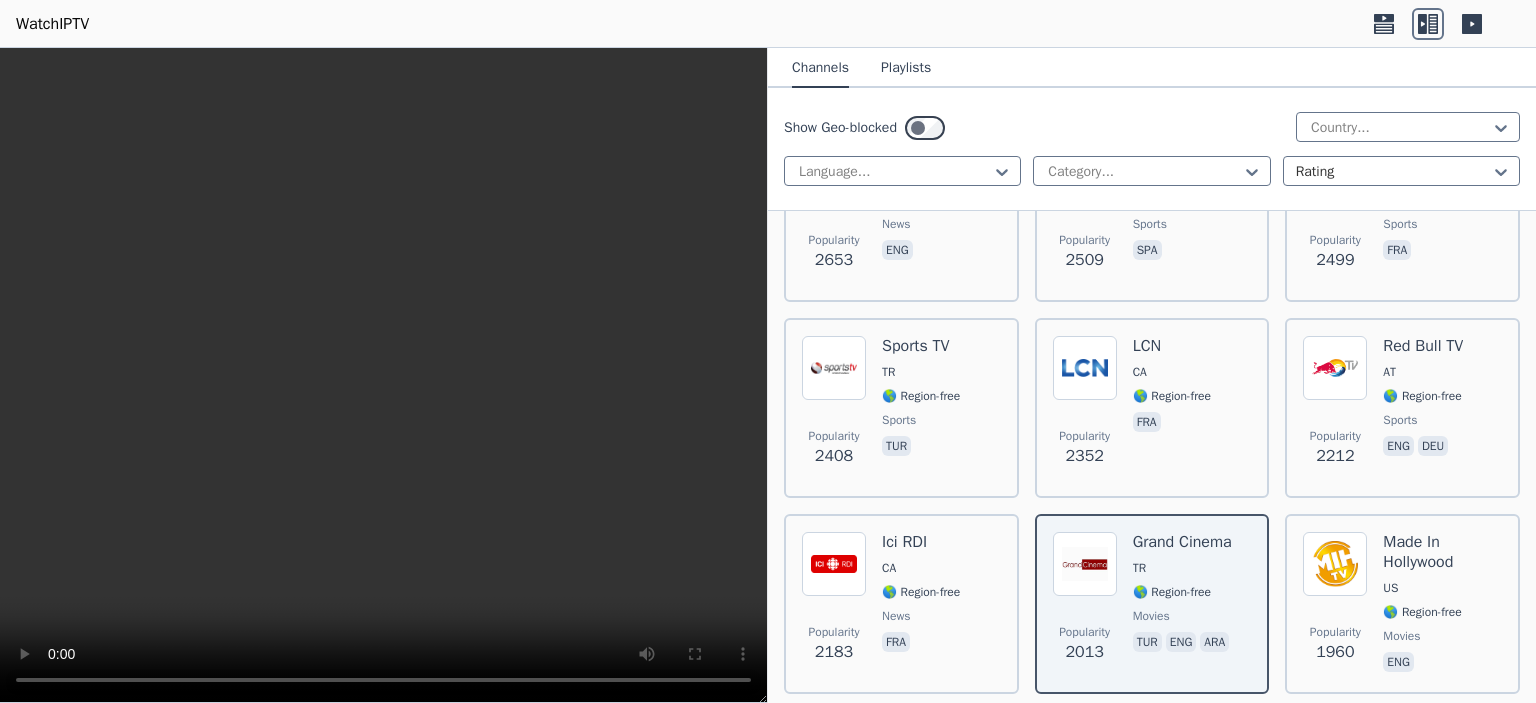 scroll, scrollTop: 916, scrollLeft: 0, axis: vertical 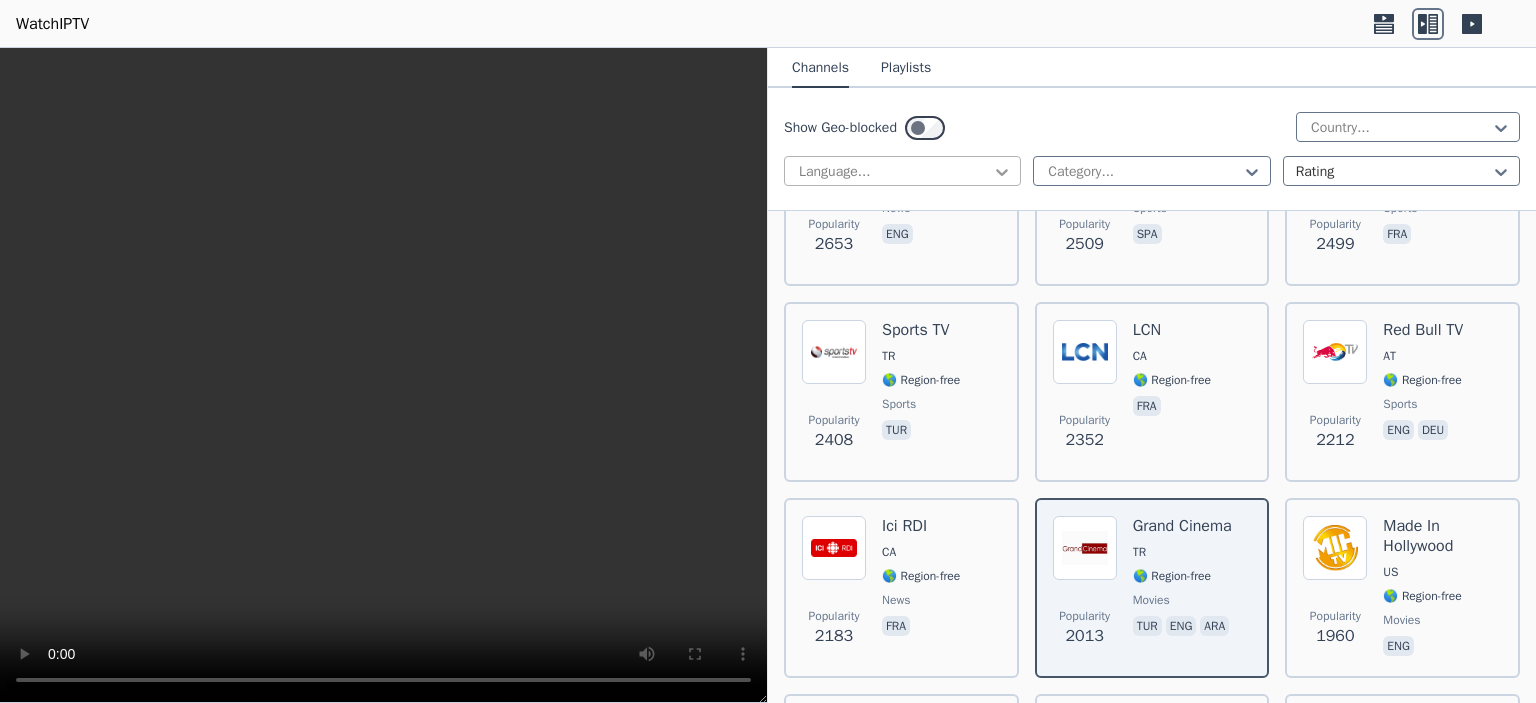 click 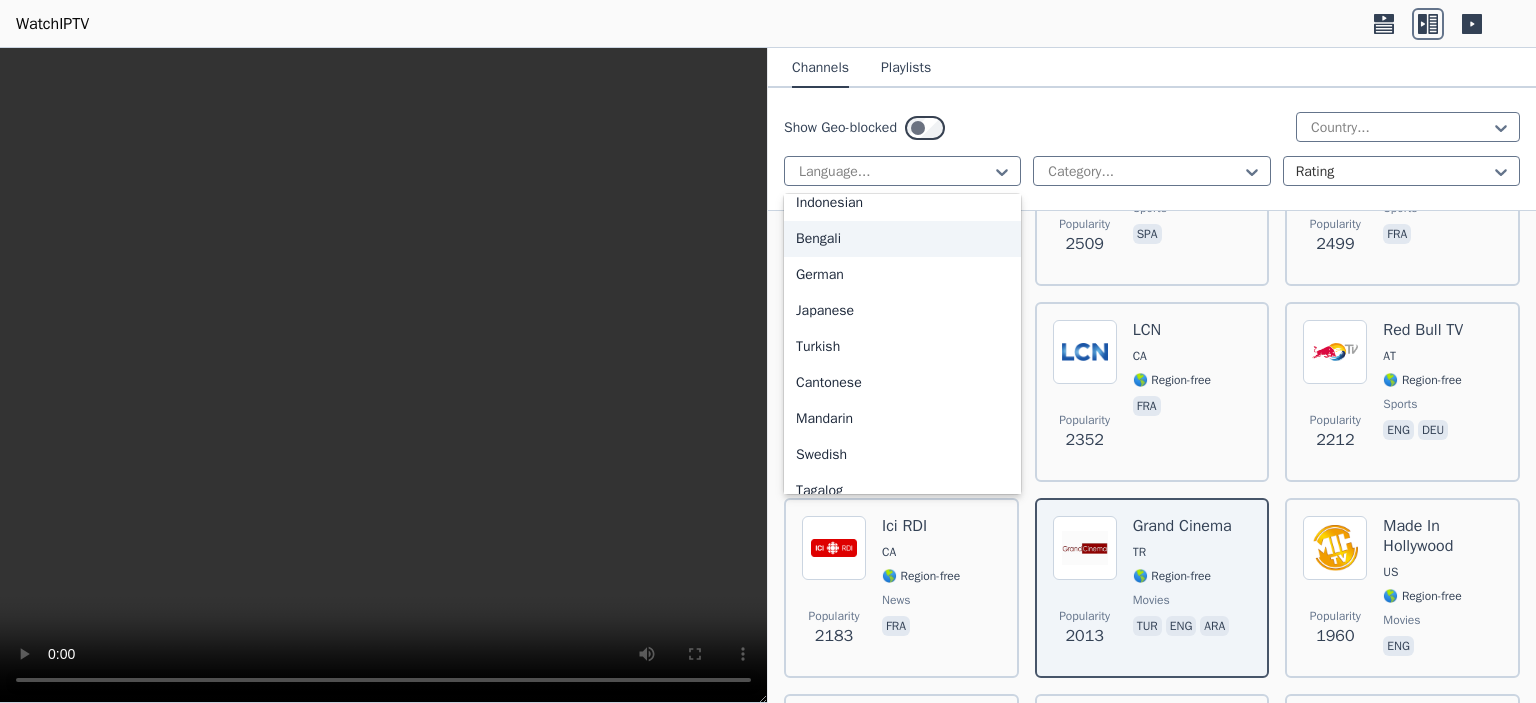 scroll, scrollTop: 400, scrollLeft: 0, axis: vertical 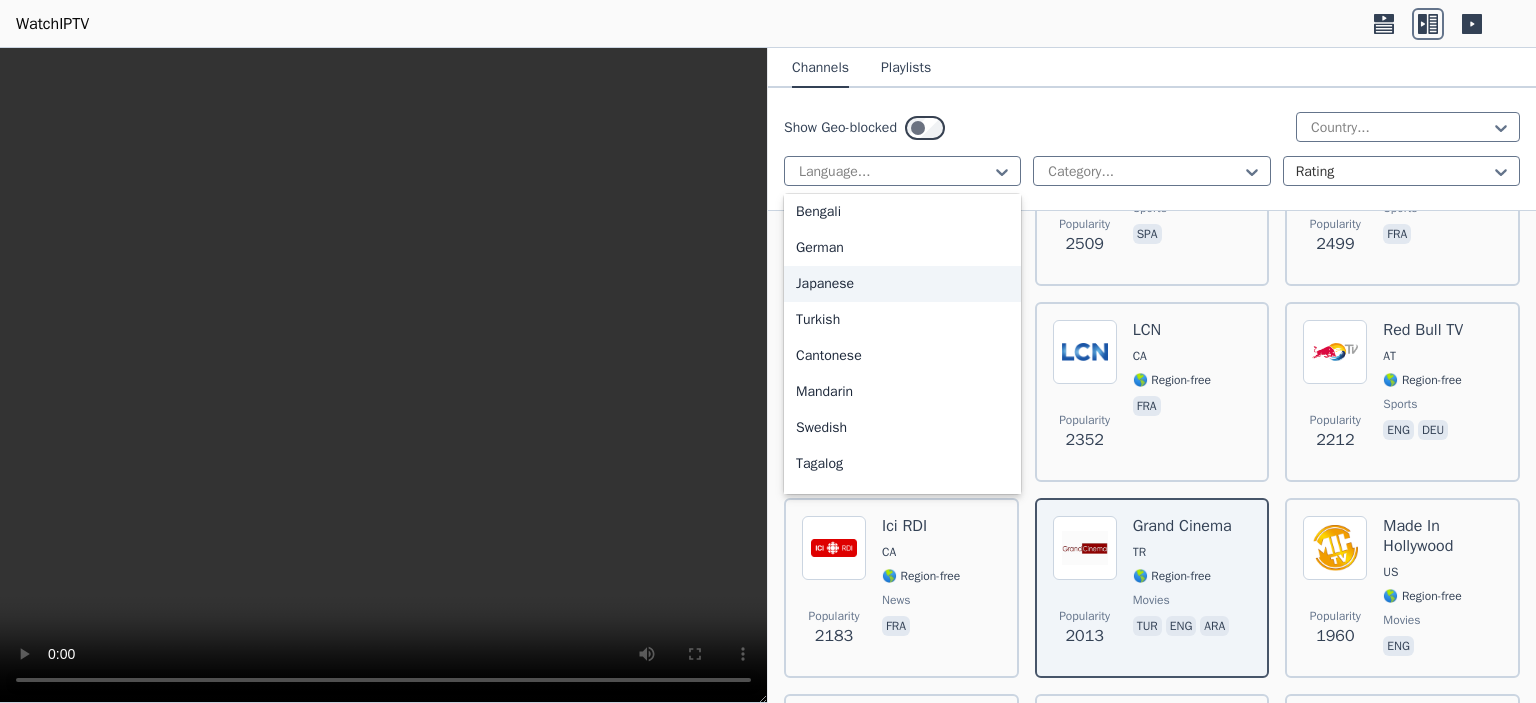 click on "Japanese" at bounding box center (902, 284) 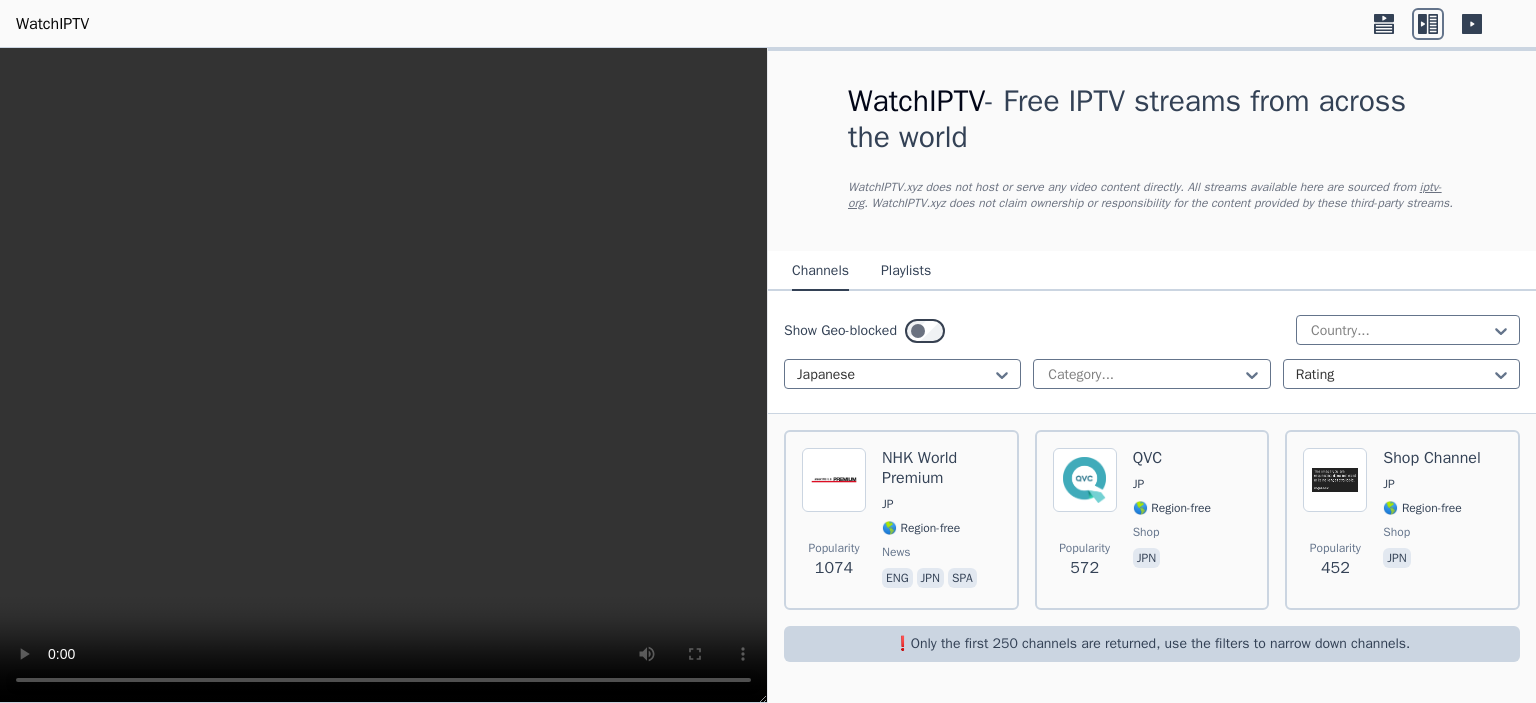 scroll, scrollTop: 4, scrollLeft: 0, axis: vertical 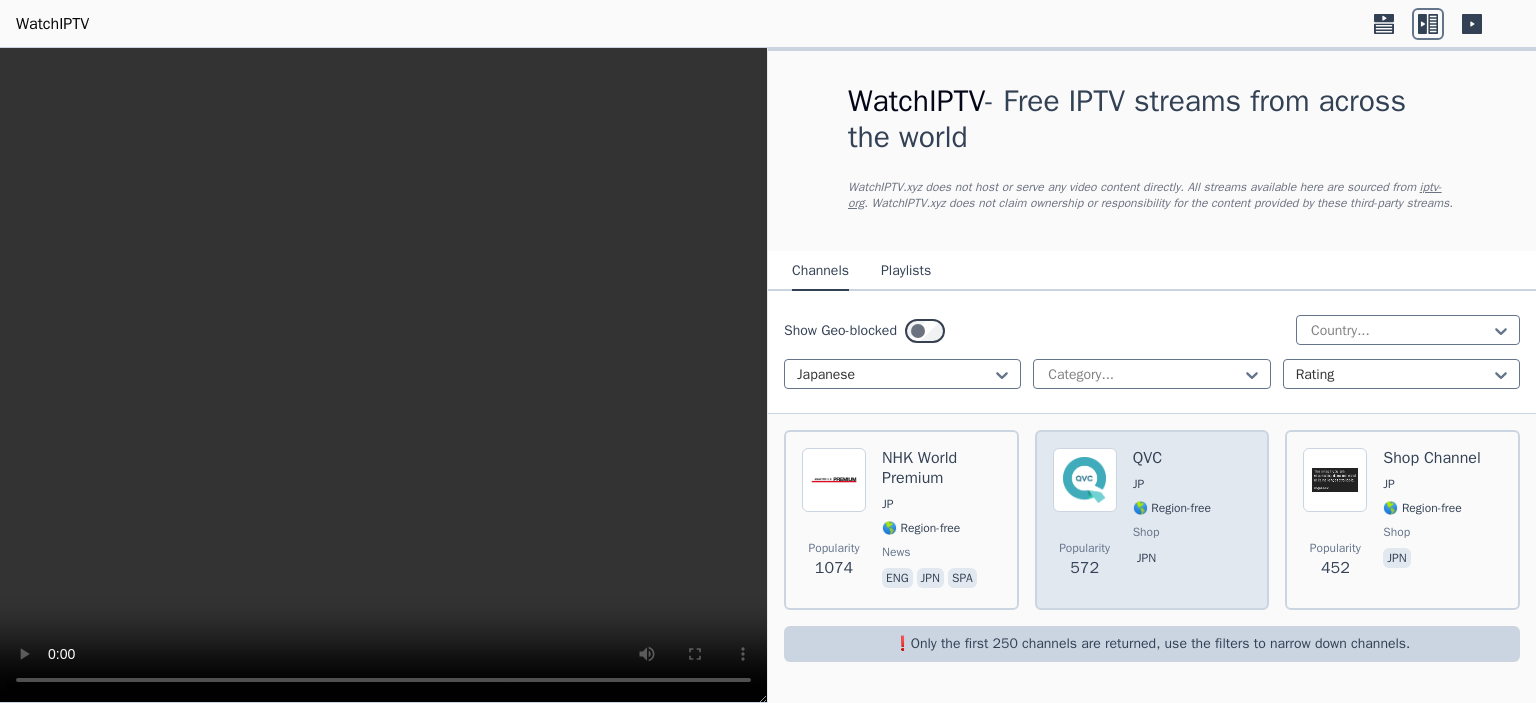 click at bounding box center [1085, 480] 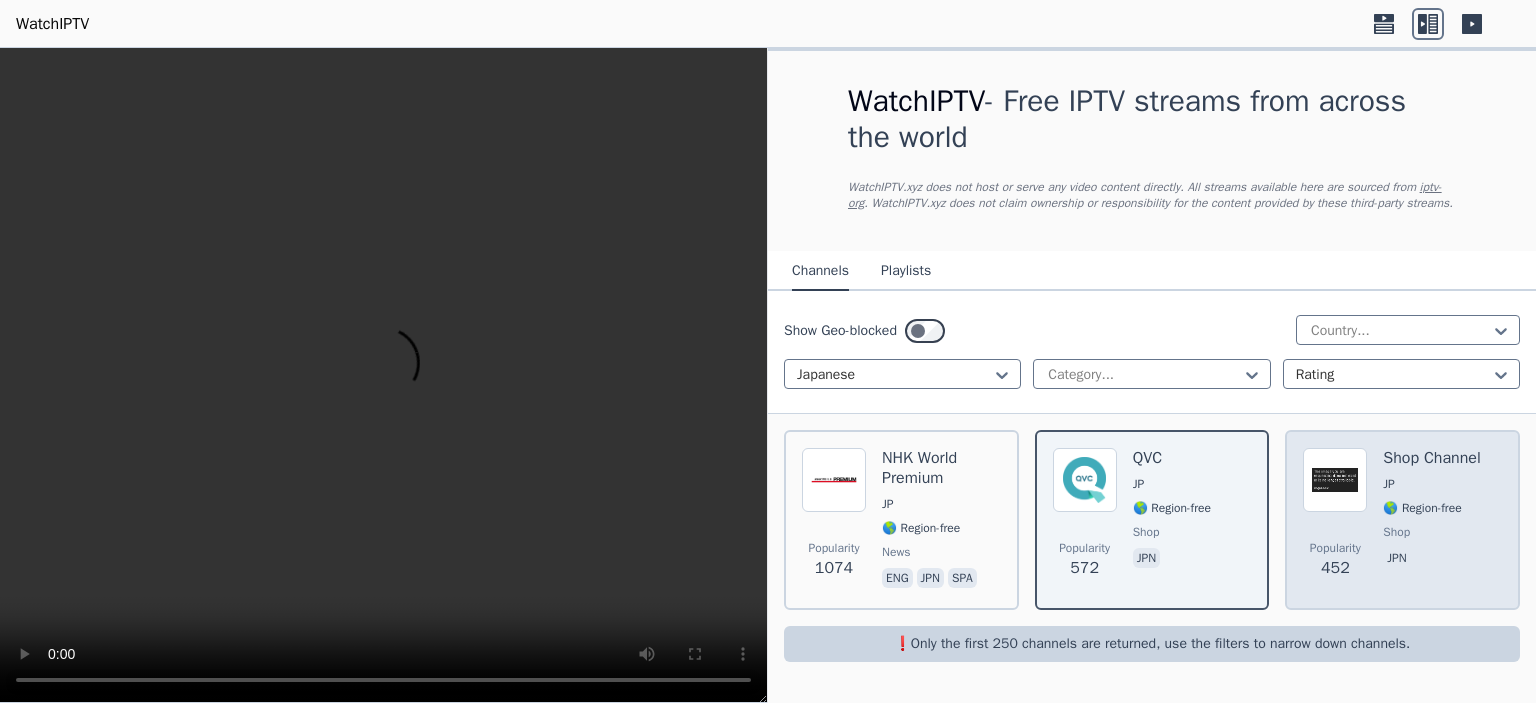 click at bounding box center [1335, 480] 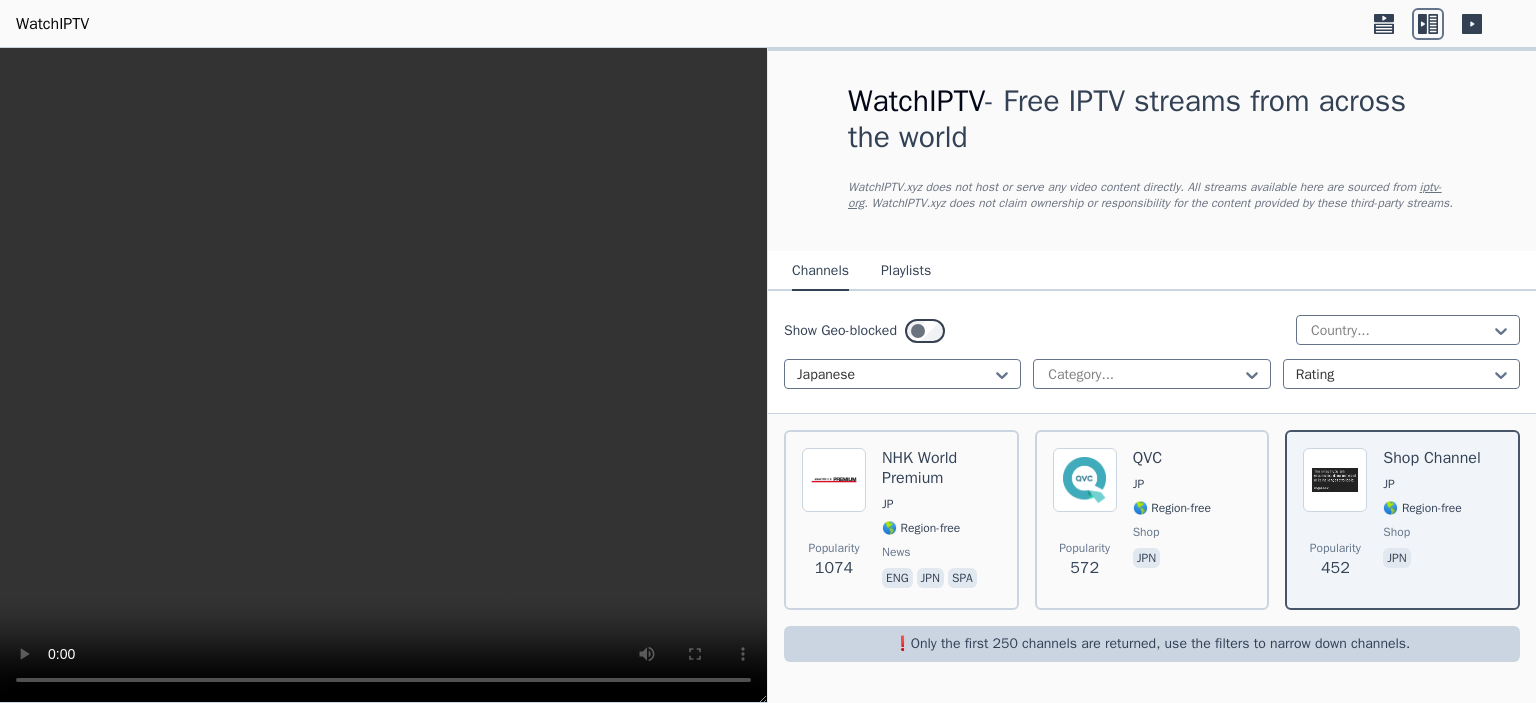 scroll, scrollTop: 4, scrollLeft: 0, axis: vertical 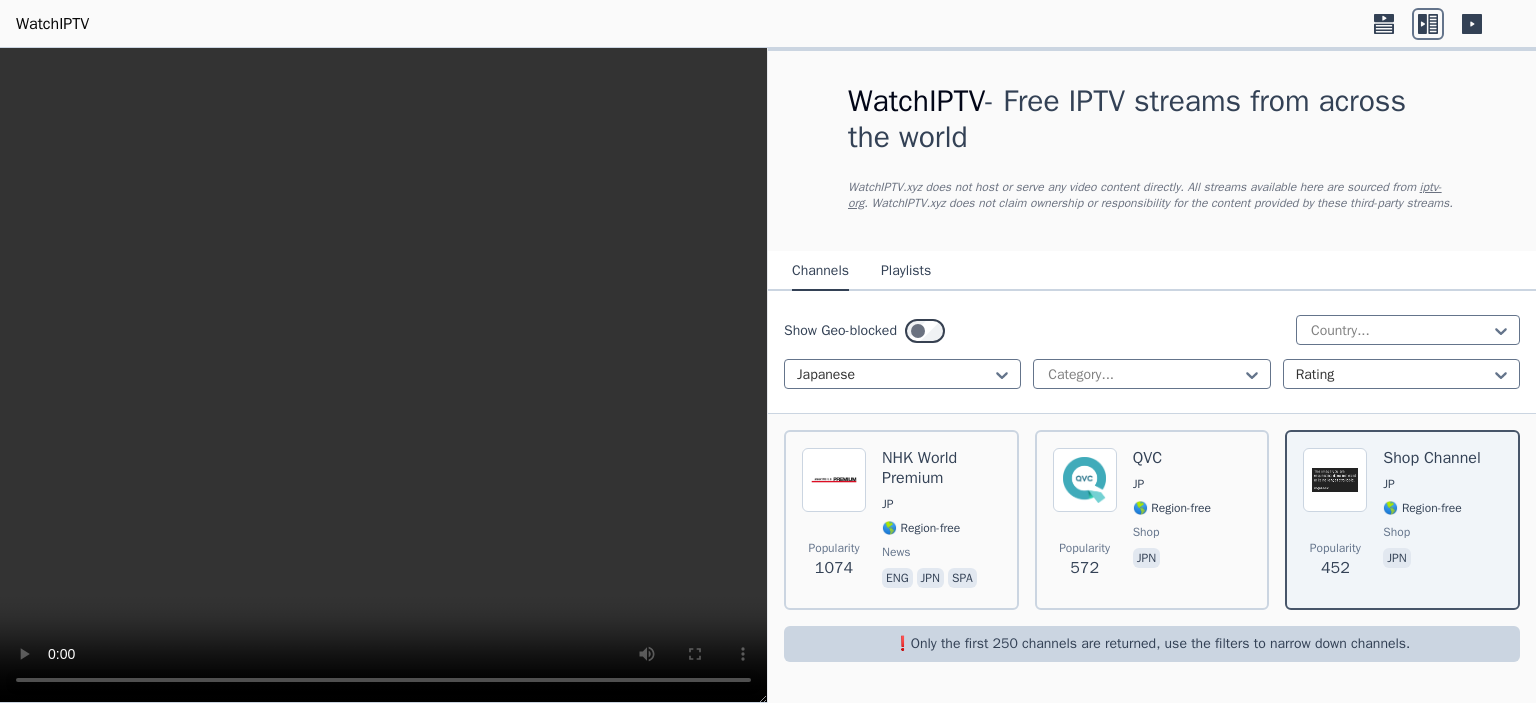 click 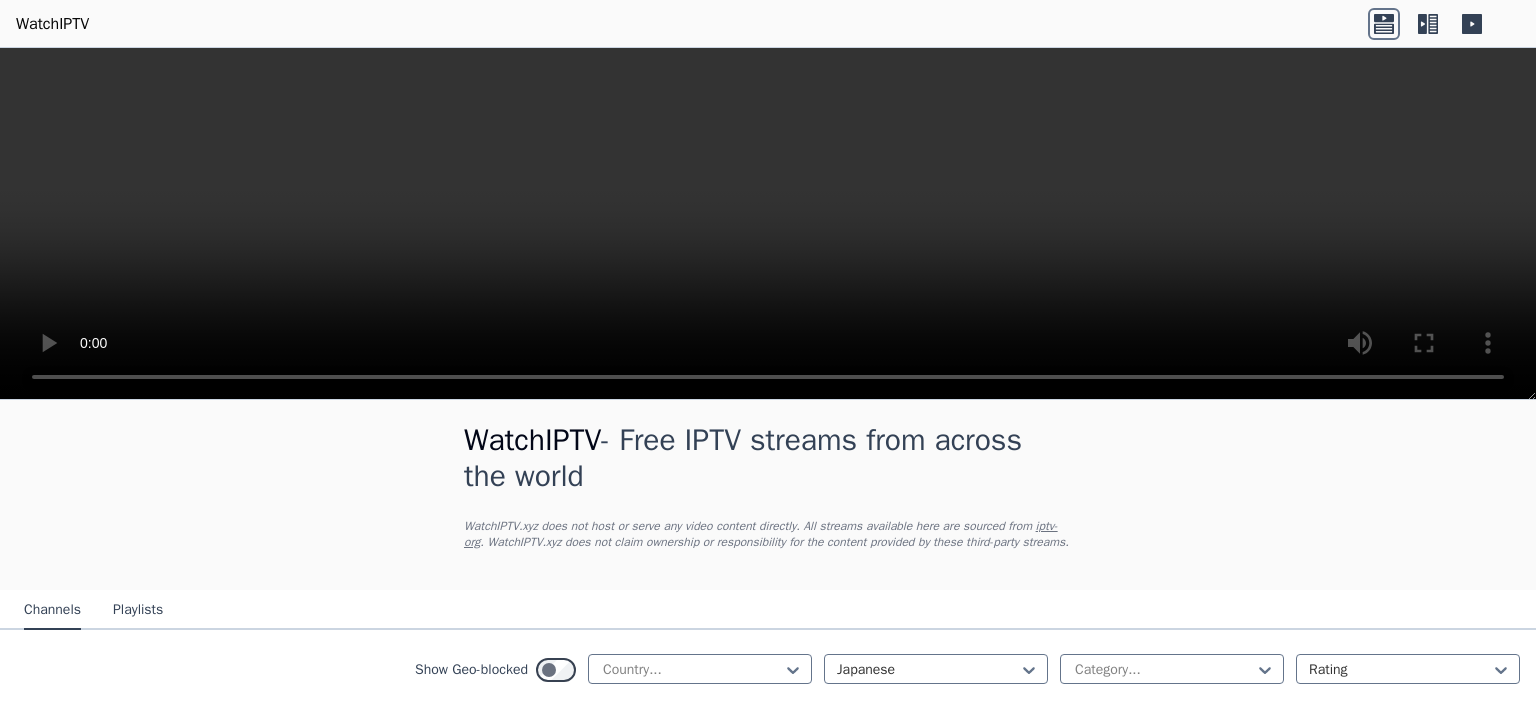 scroll, scrollTop: 213, scrollLeft: 0, axis: vertical 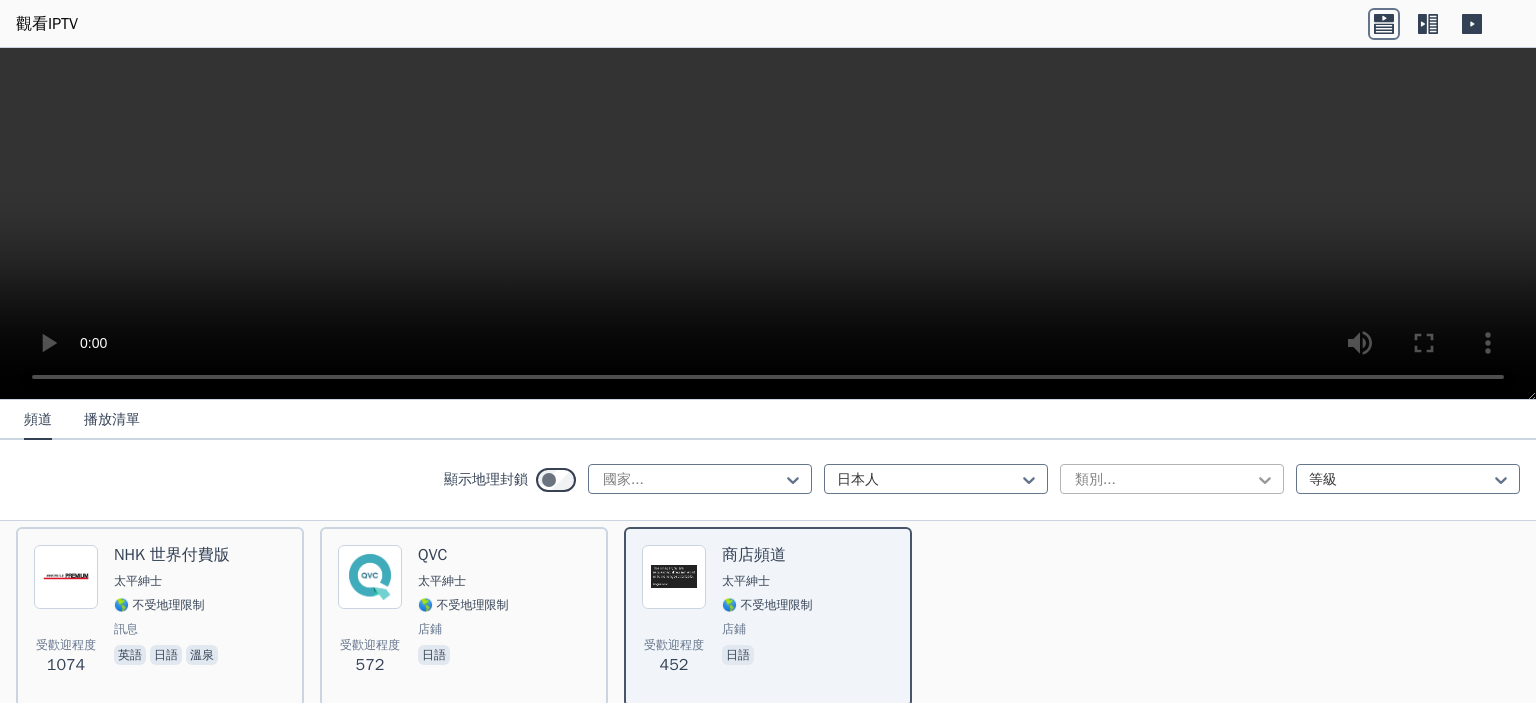 click 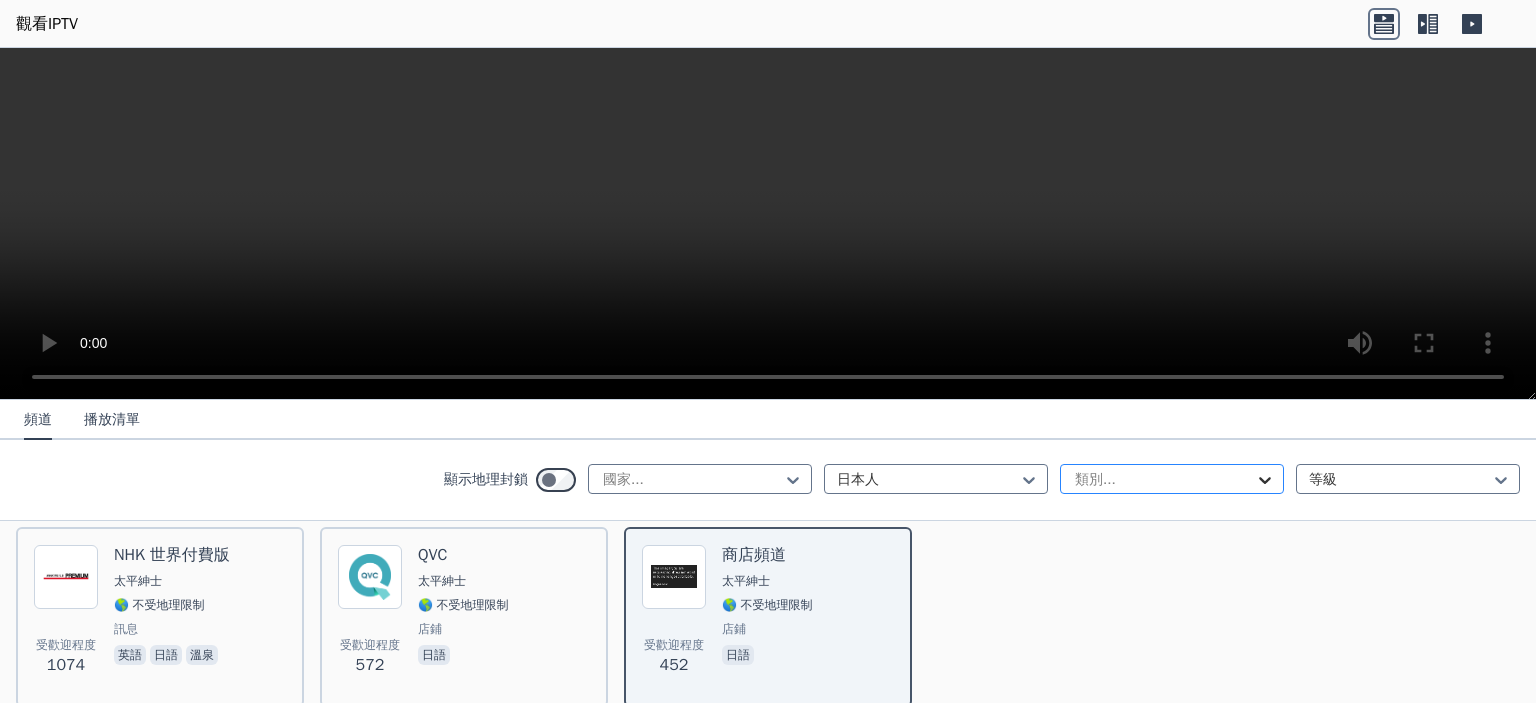 click 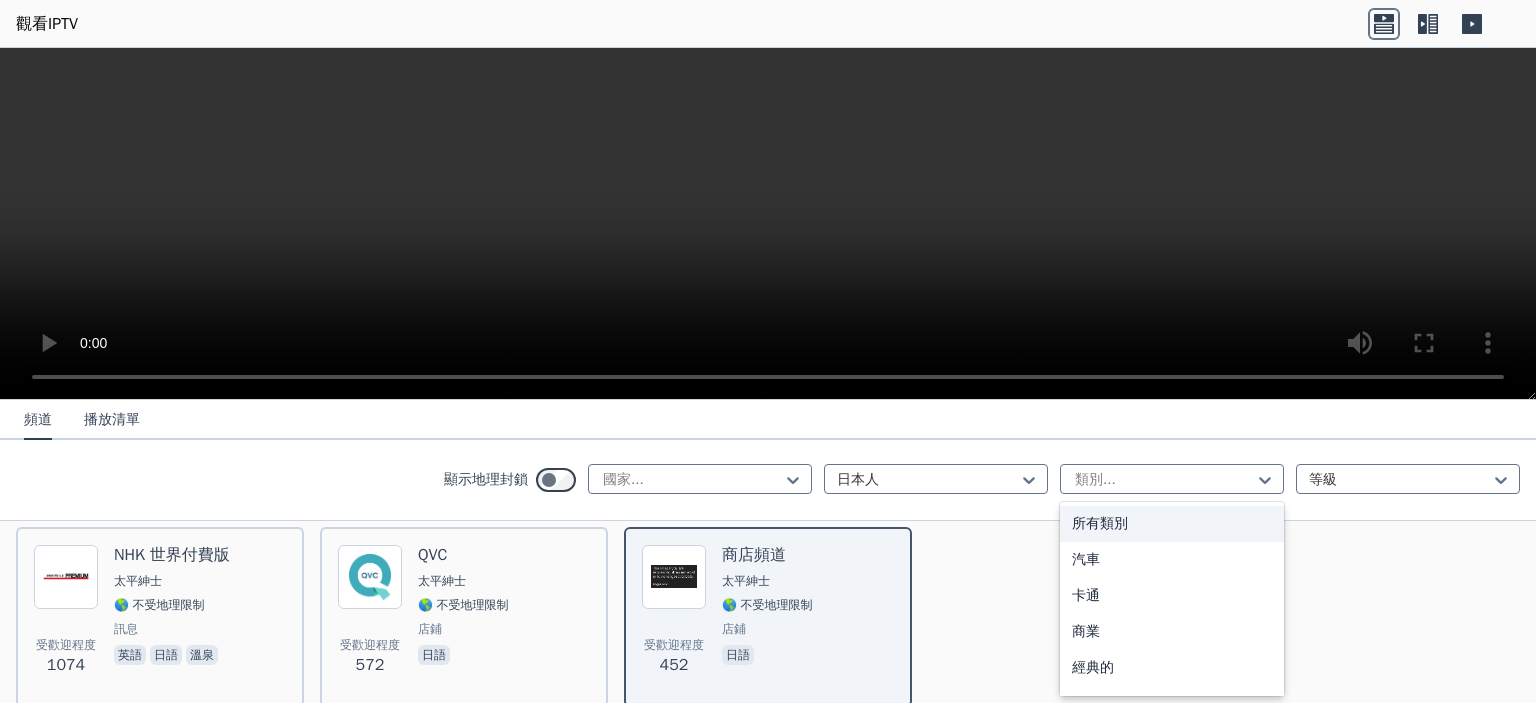 click on "所有類別" at bounding box center (1172, 524) 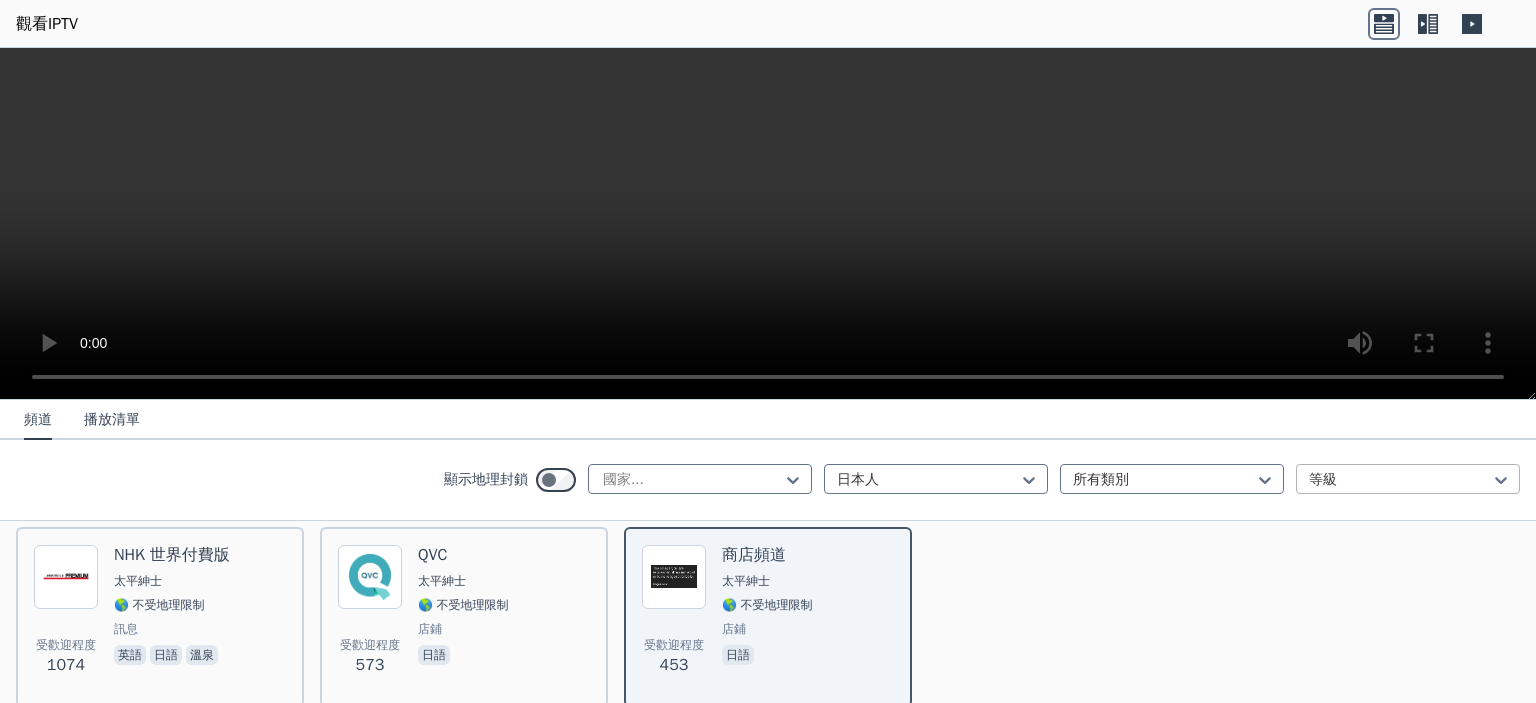 click at bounding box center (1400, 480) 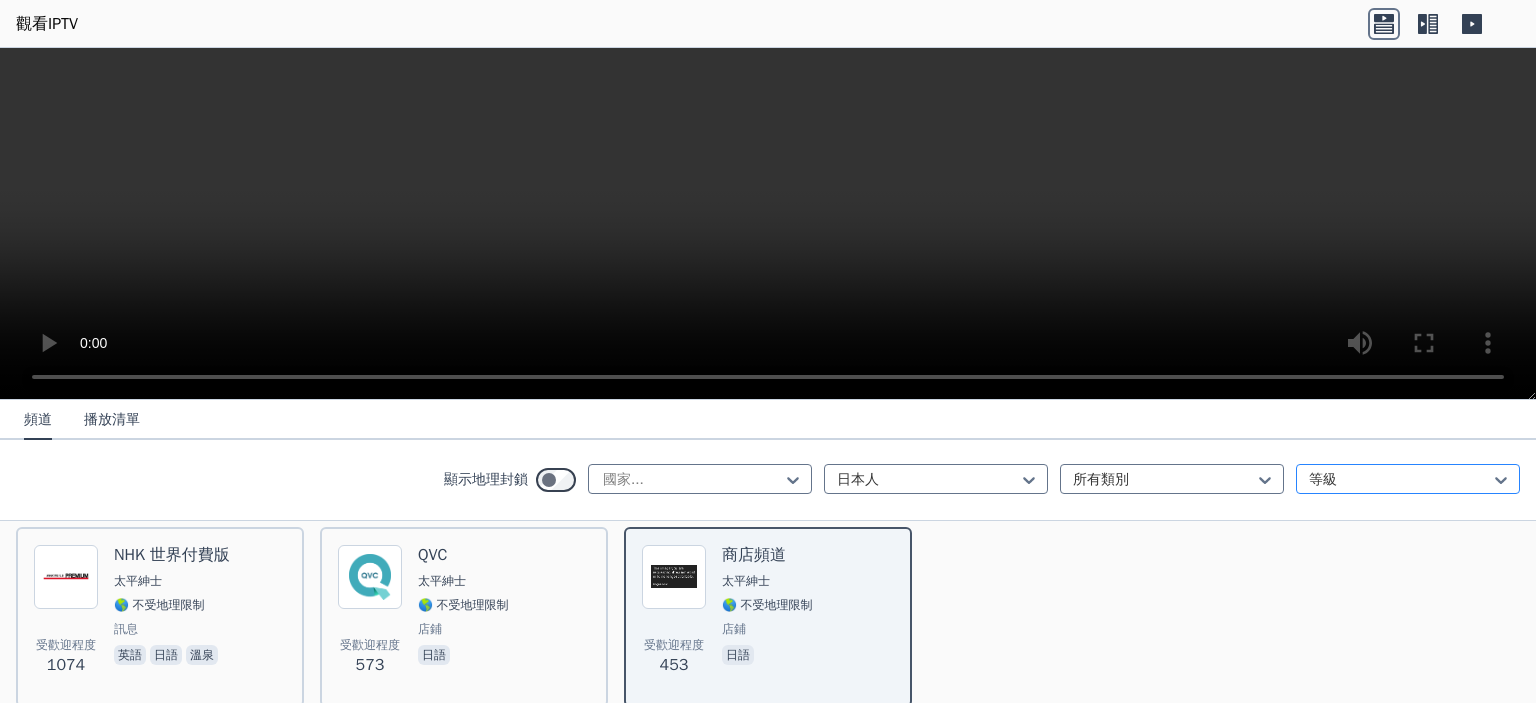 click at bounding box center (1400, 480) 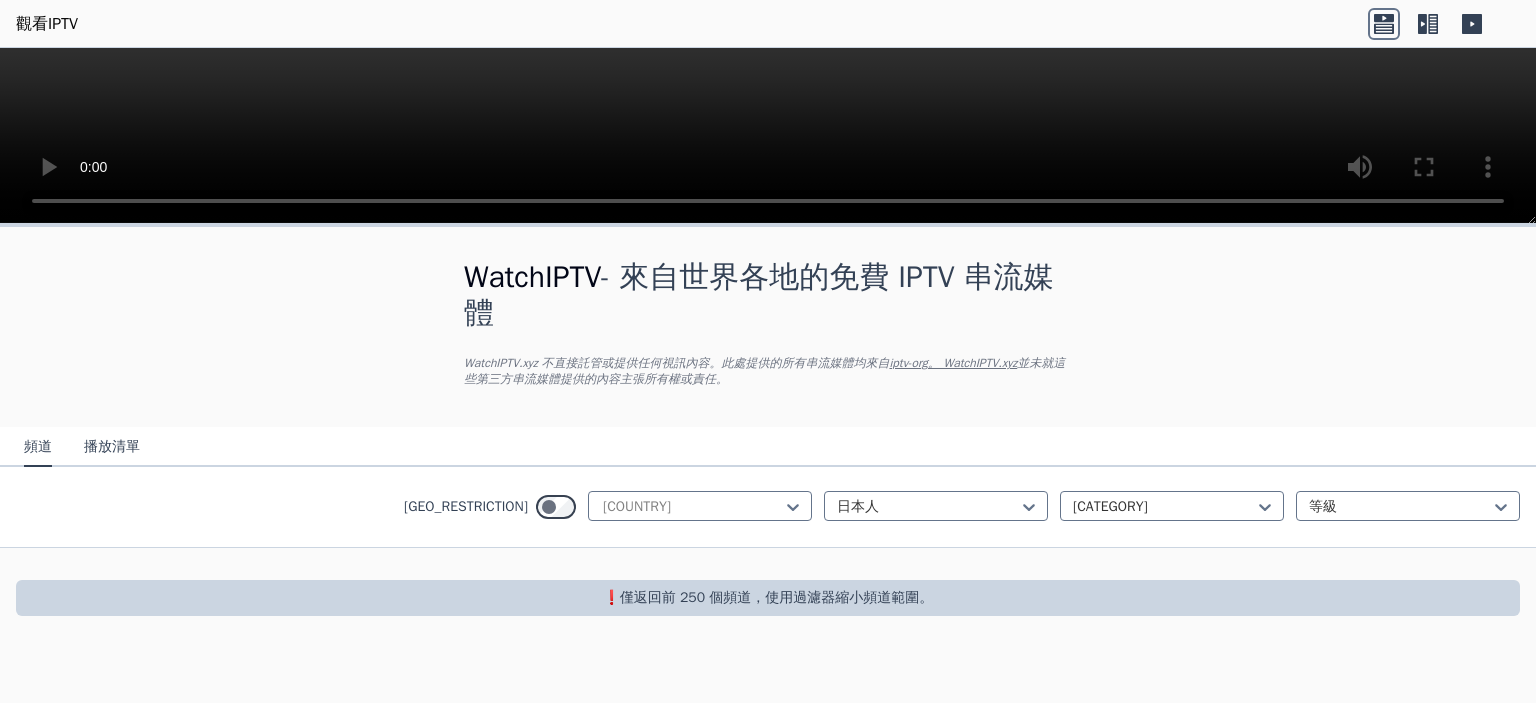 scroll, scrollTop: 0, scrollLeft: 0, axis: both 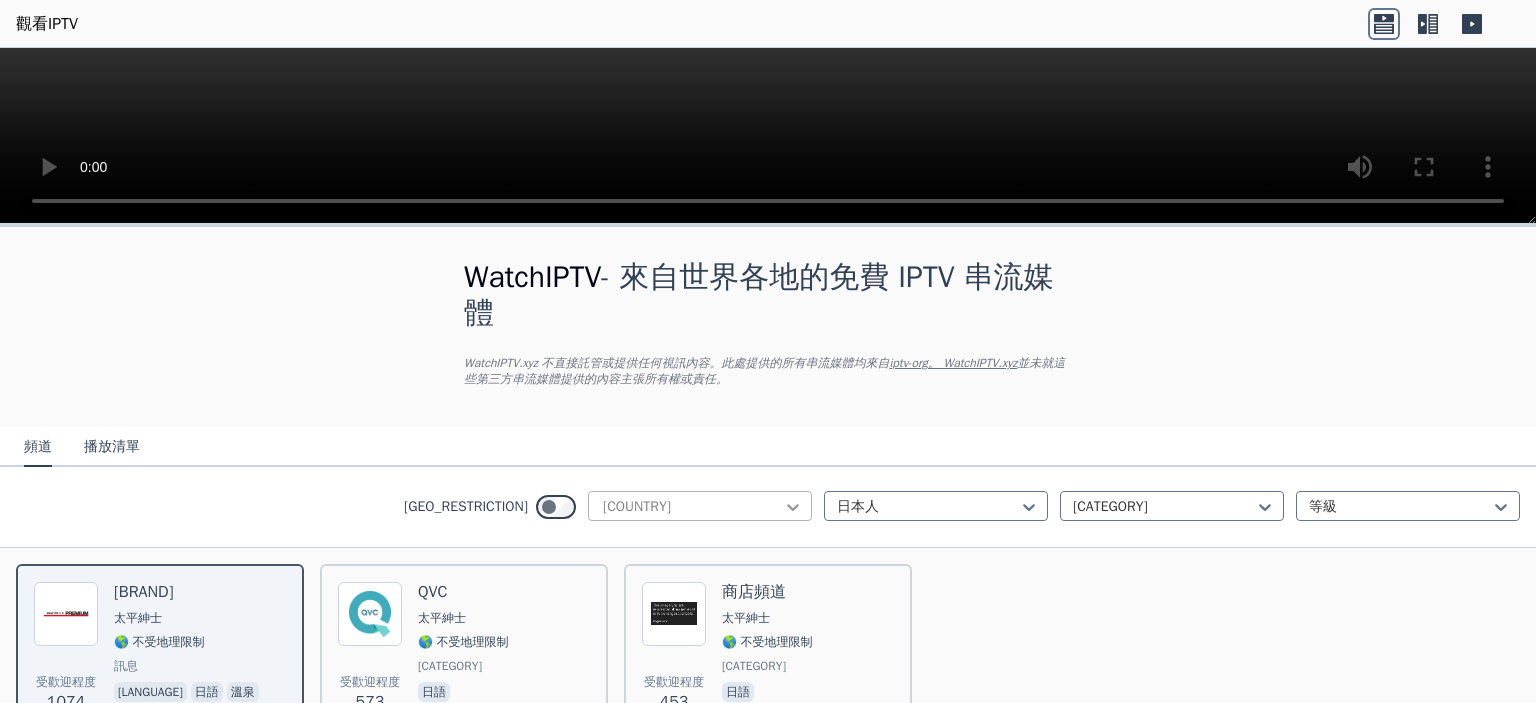 click 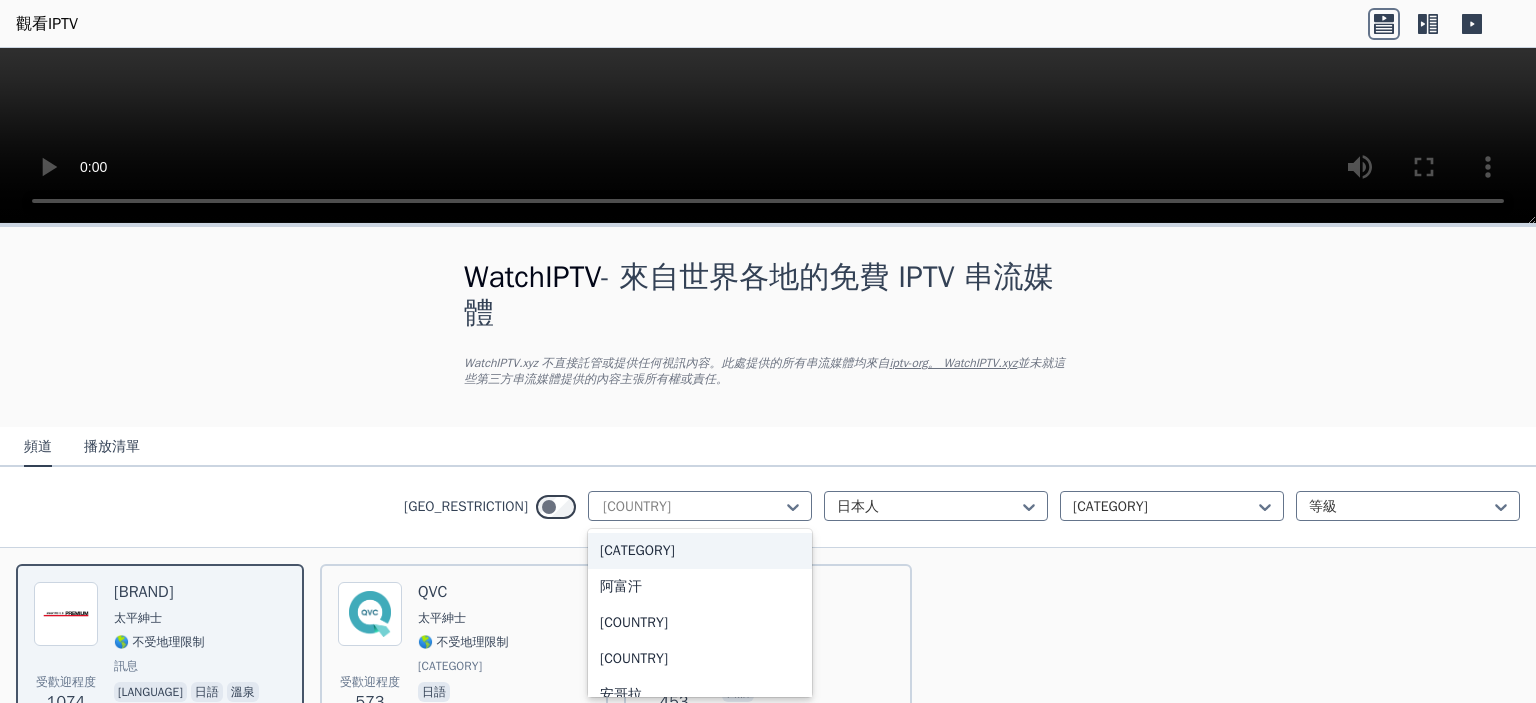 click on "[CATEGORY]" at bounding box center [637, 550] 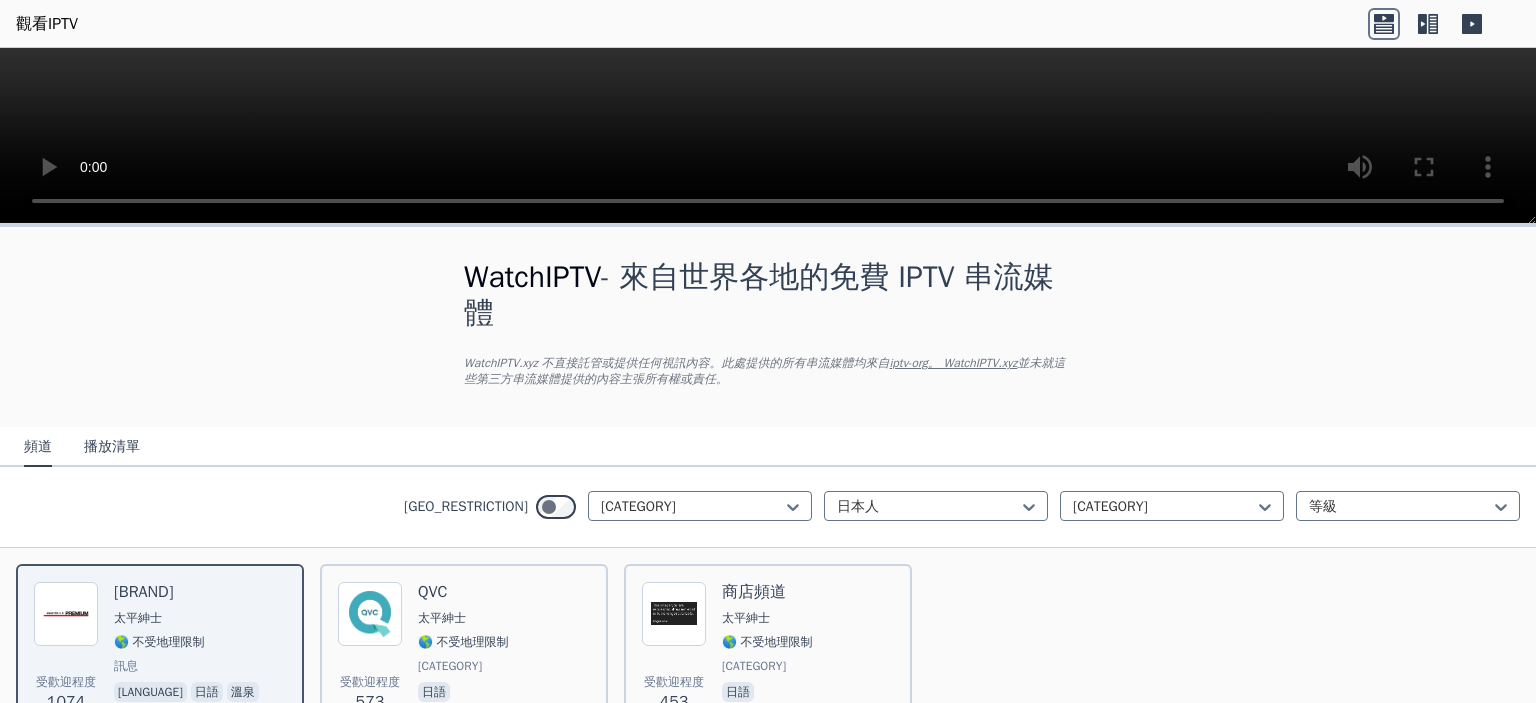 click on "播放清單" at bounding box center [112, 446] 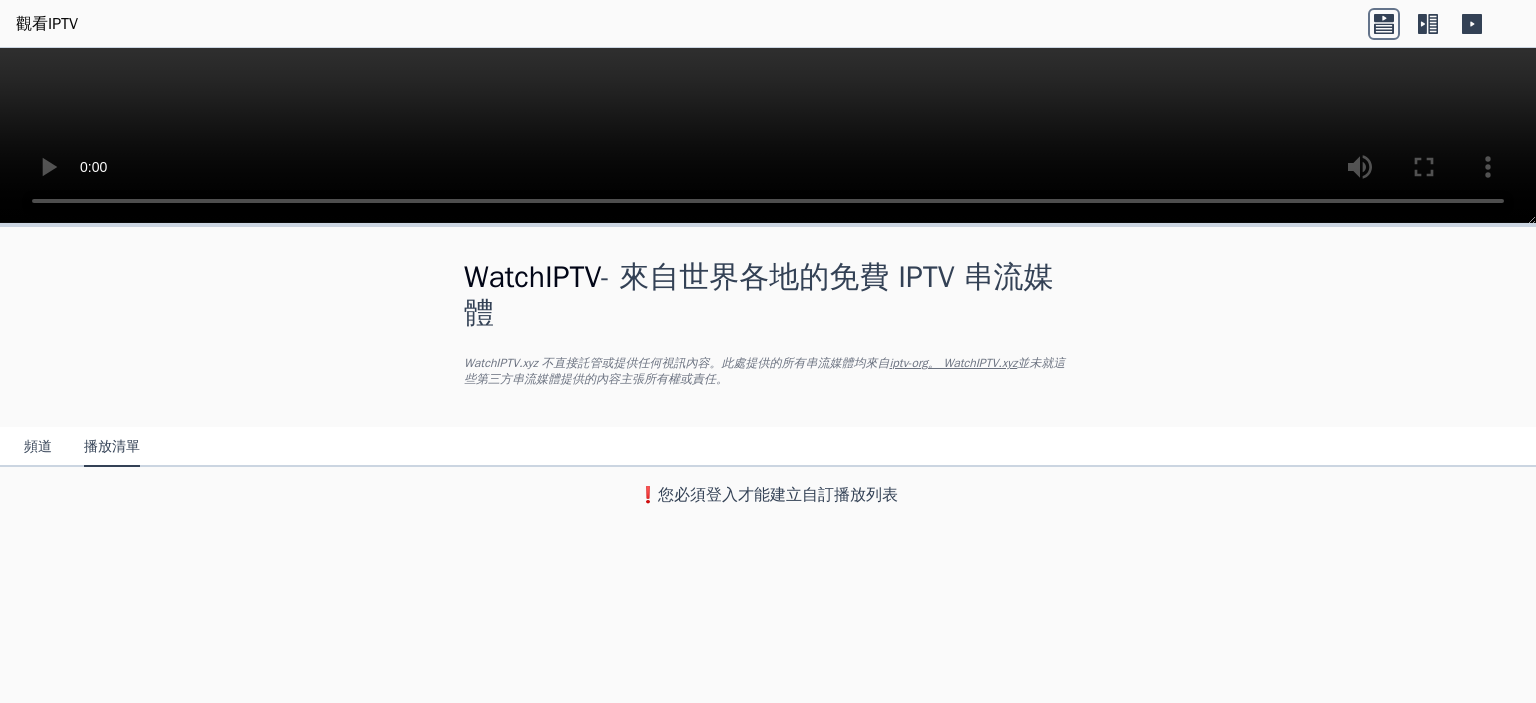 click on "頻道" at bounding box center [38, 446] 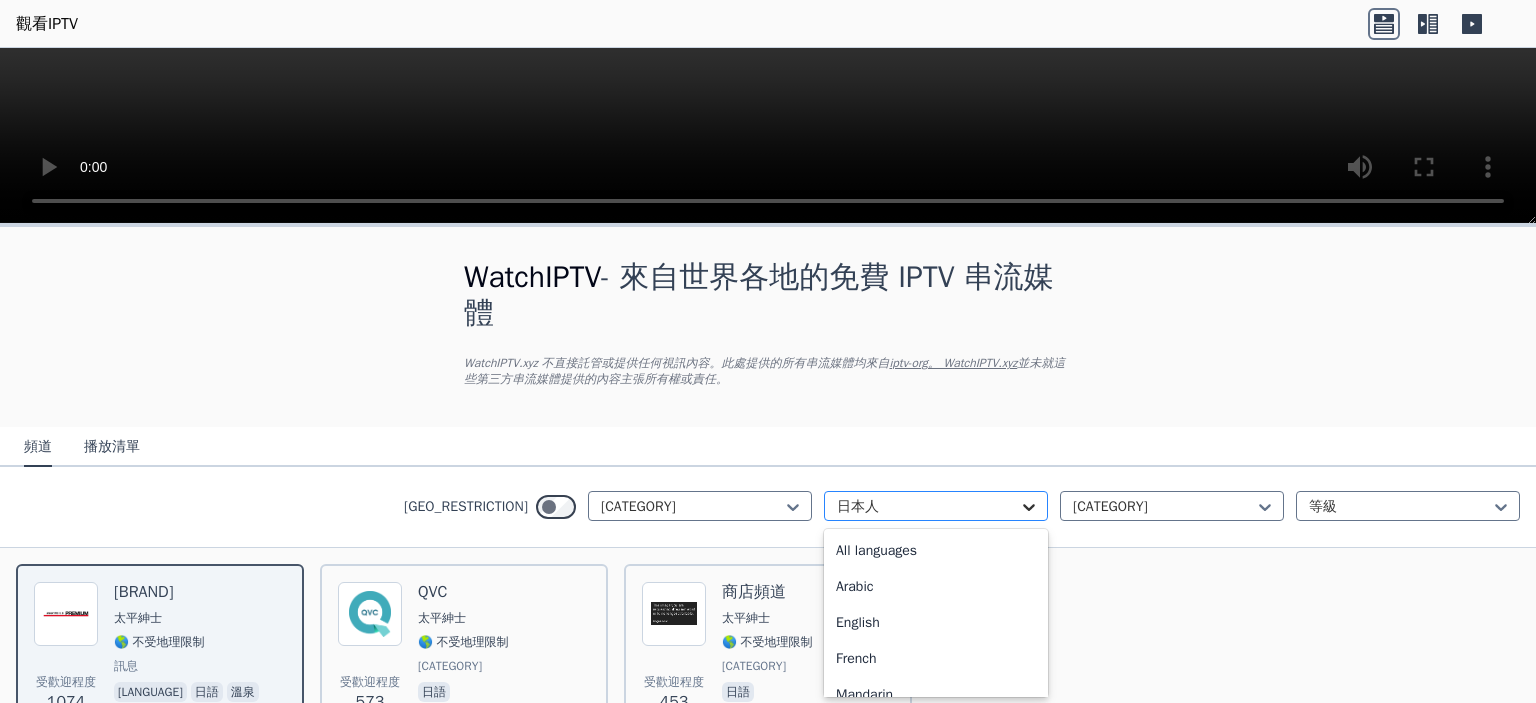 click 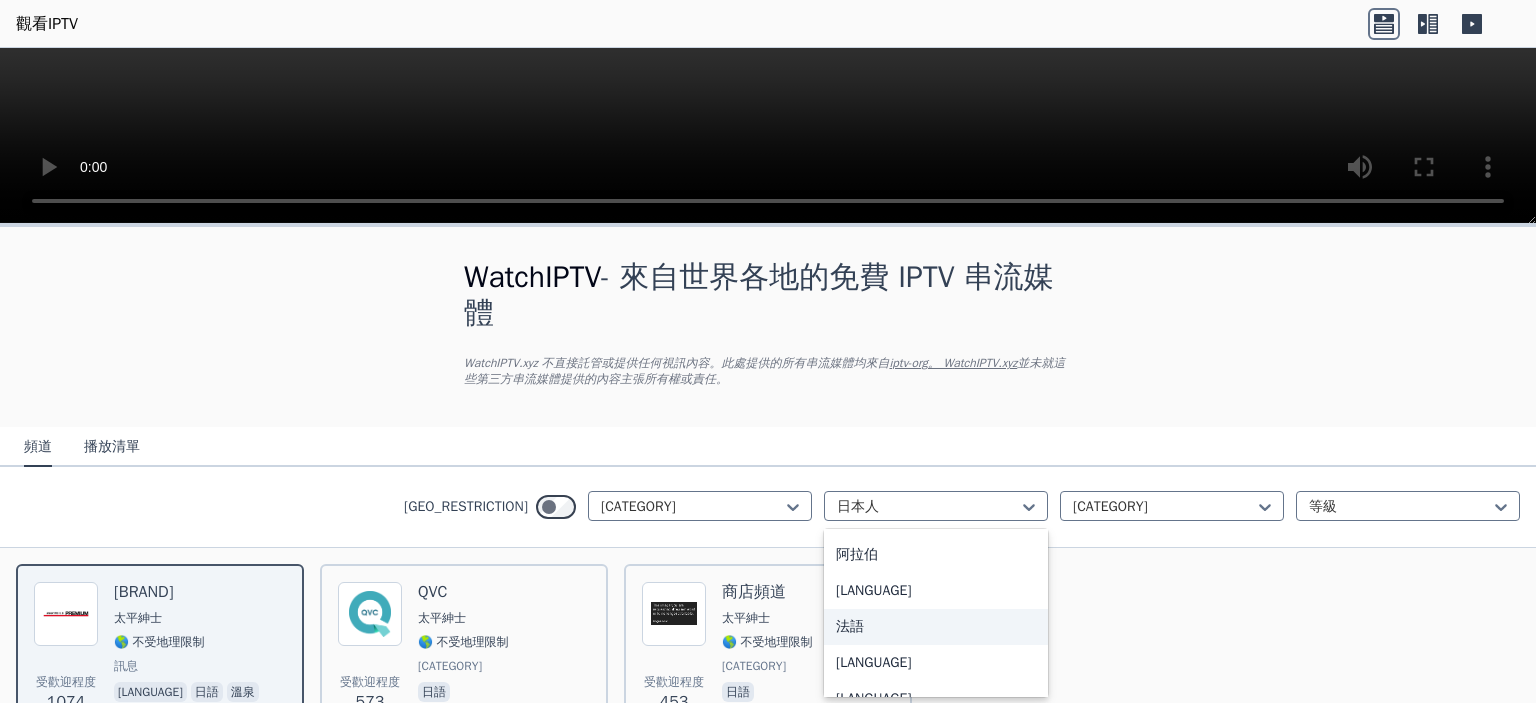 scroll, scrollTop: 0, scrollLeft: 0, axis: both 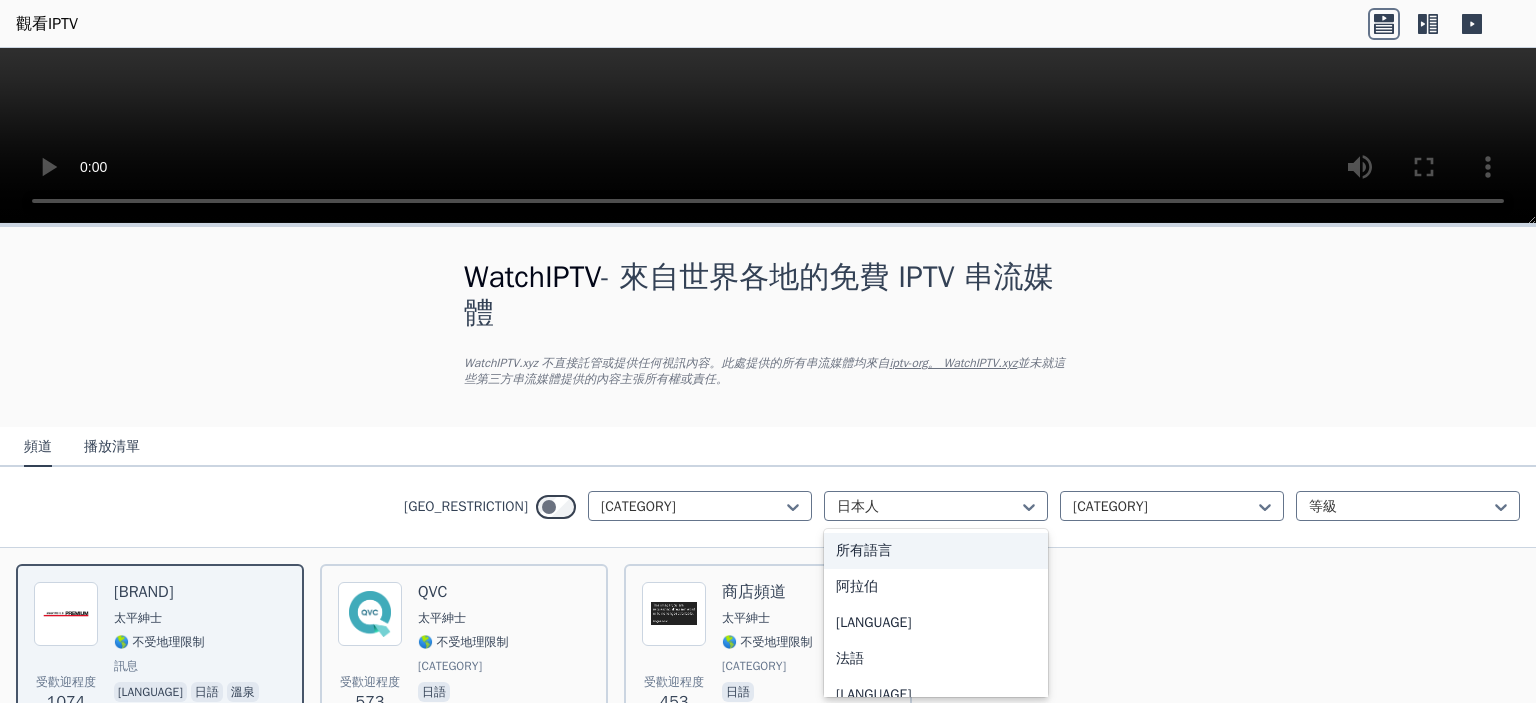 click on "所有語言" at bounding box center [936, 551] 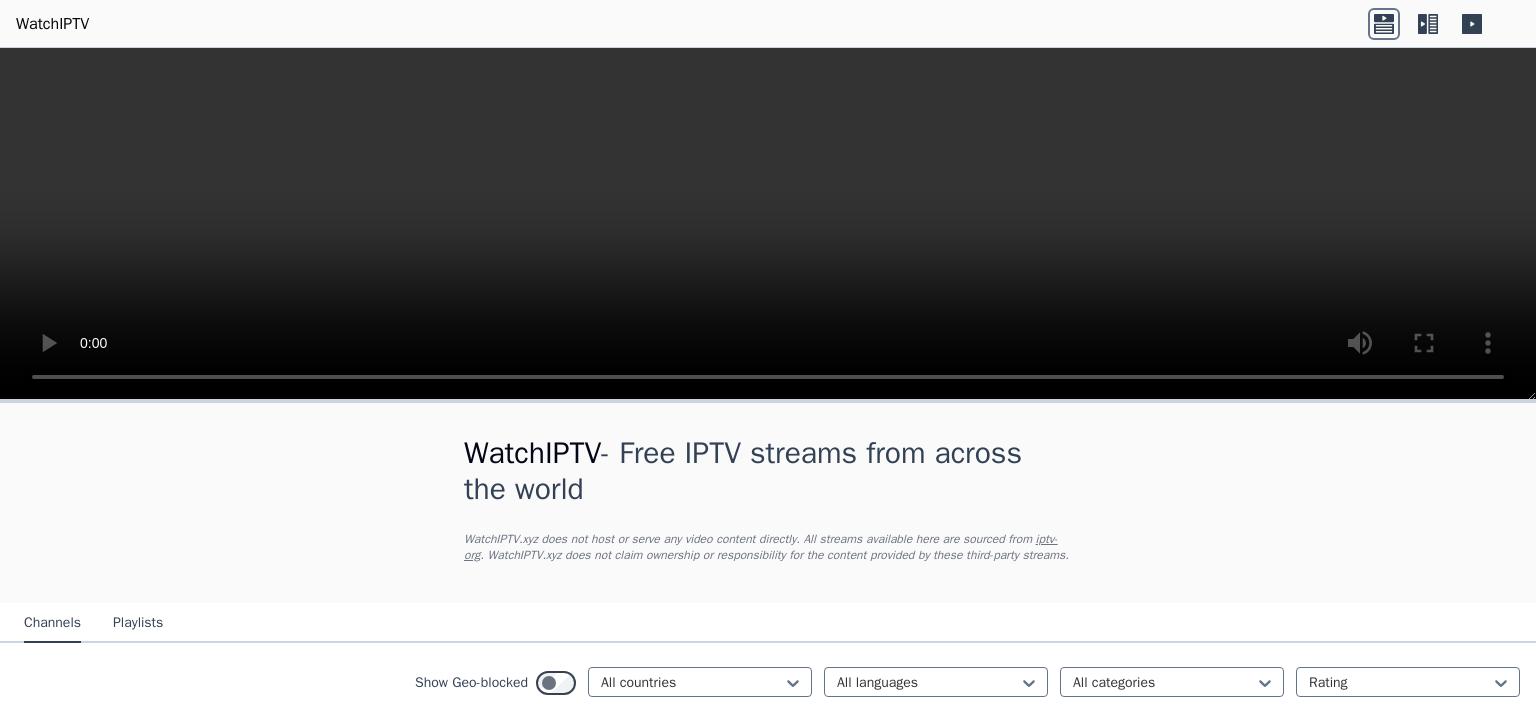 scroll, scrollTop: 0, scrollLeft: 0, axis: both 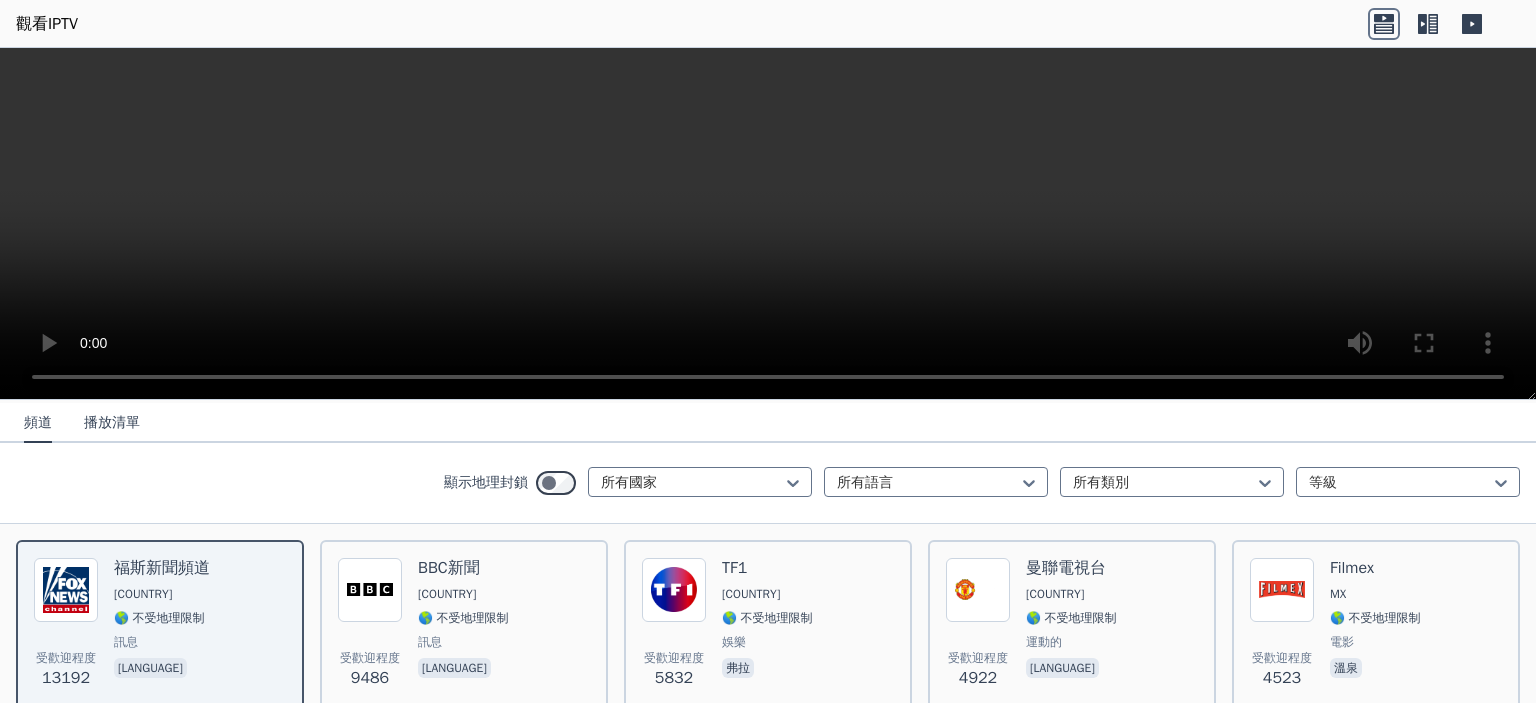 click 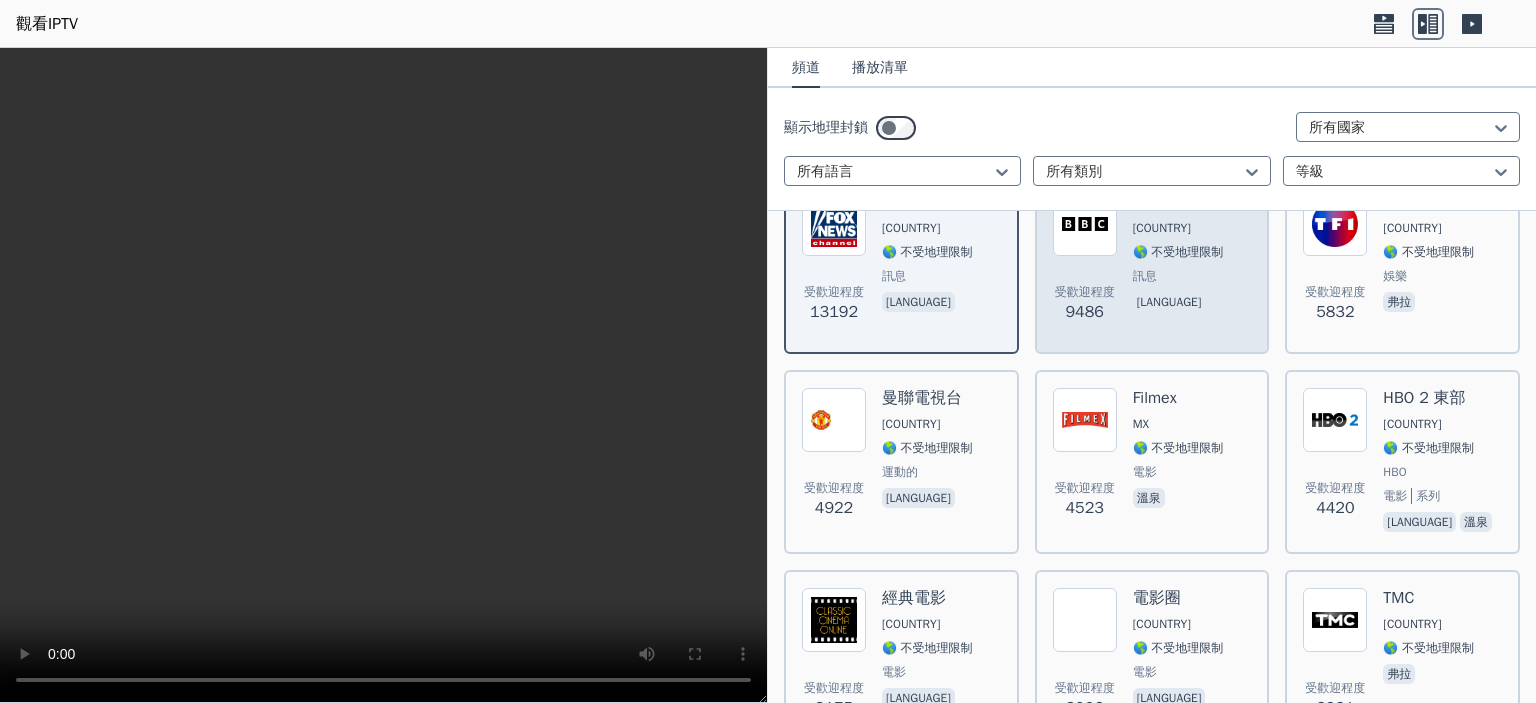scroll, scrollTop: 300, scrollLeft: 0, axis: vertical 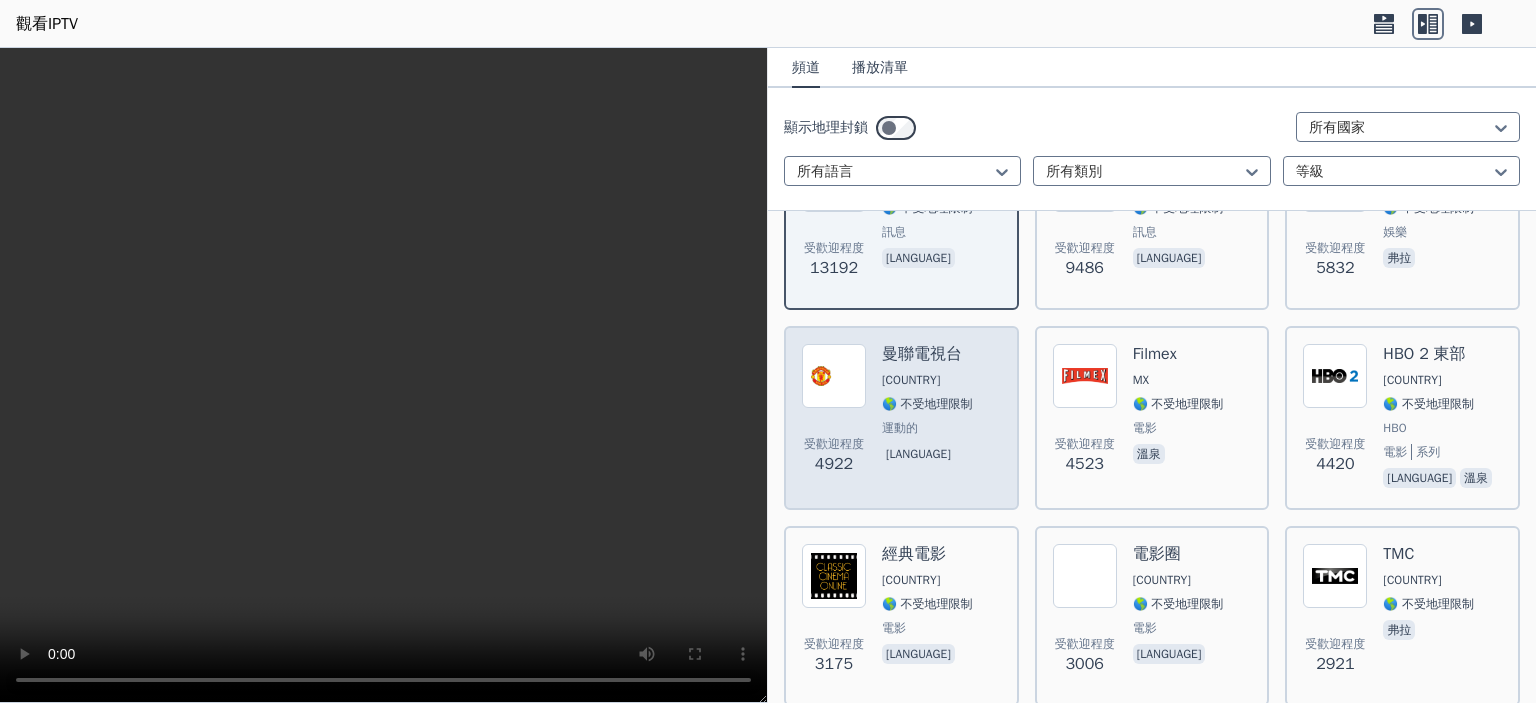click at bounding box center [834, 376] 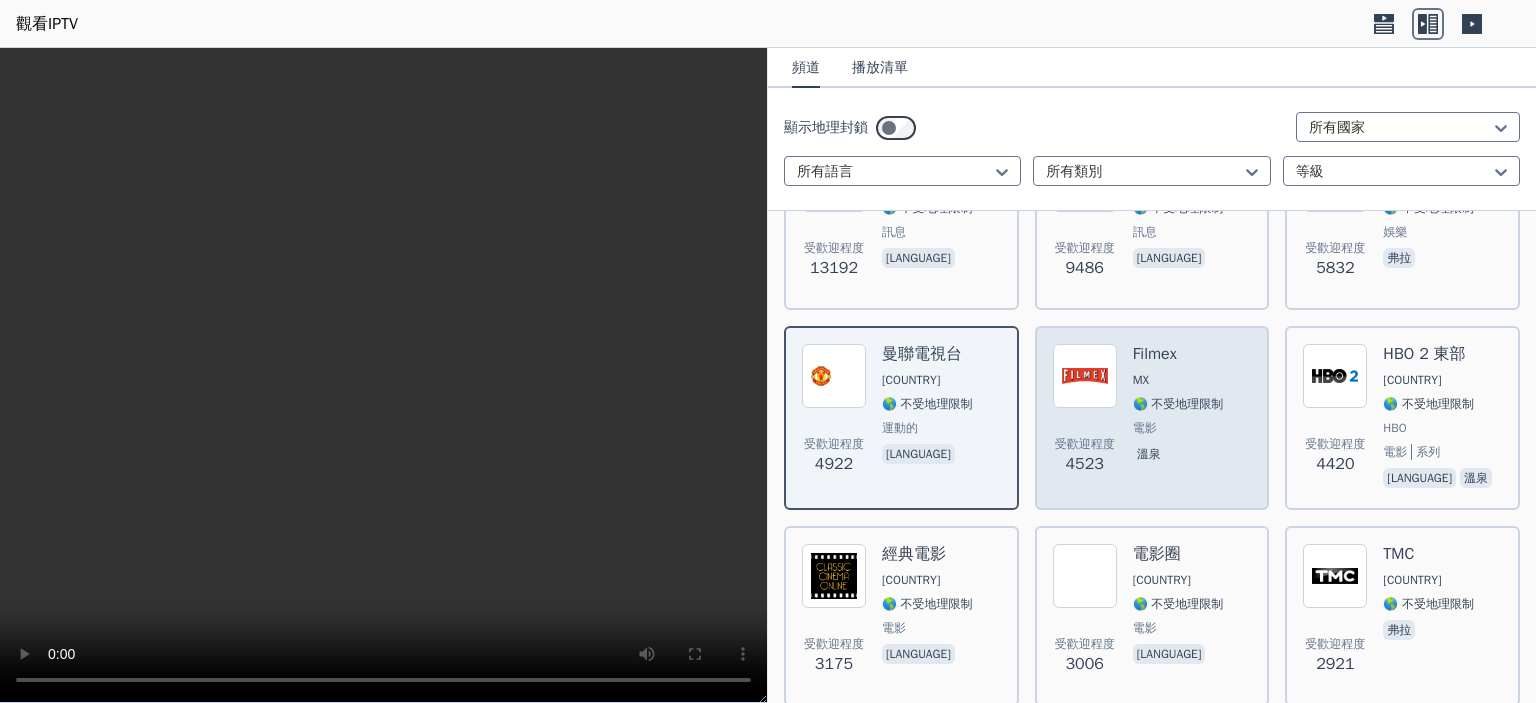 click at bounding box center (1085, 376) 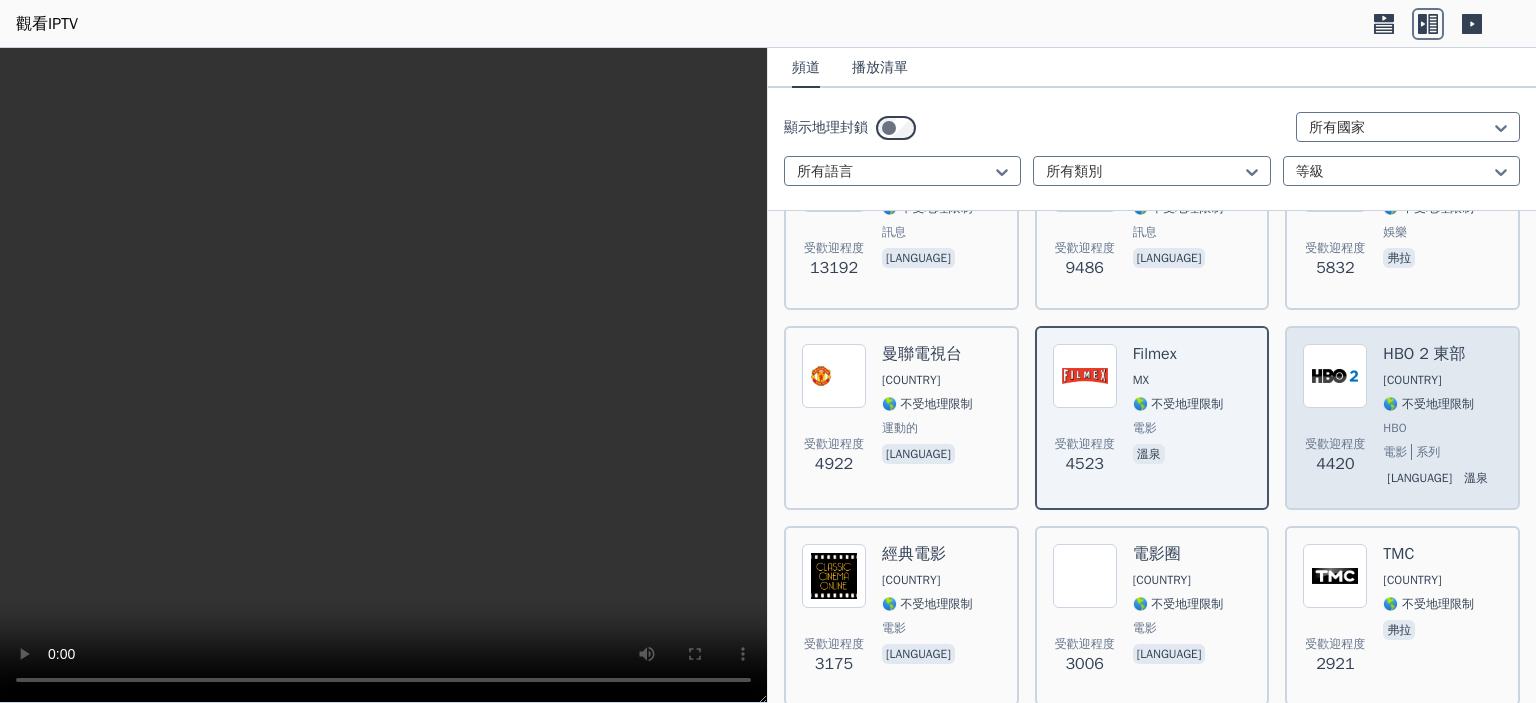 click at bounding box center (1335, 376) 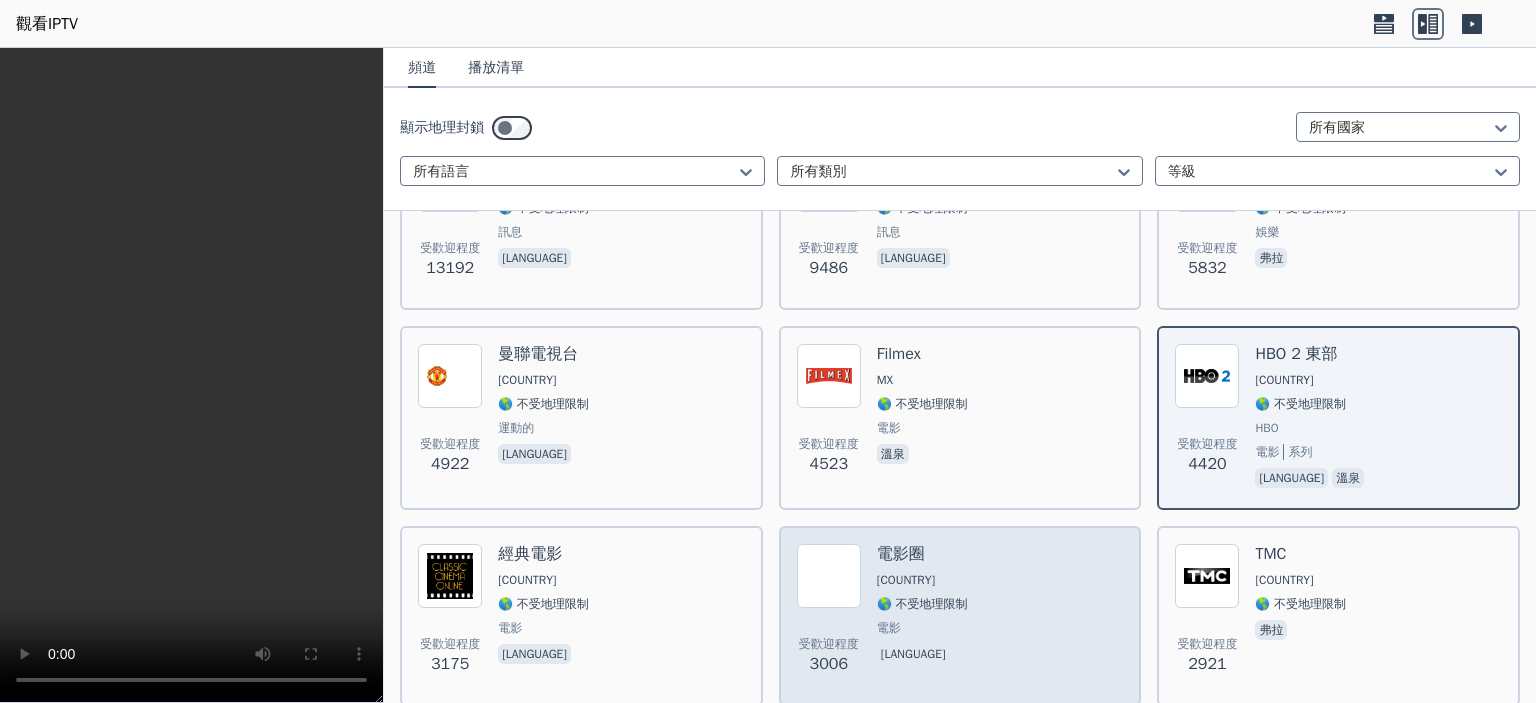 scroll, scrollTop: 400, scrollLeft: 0, axis: vertical 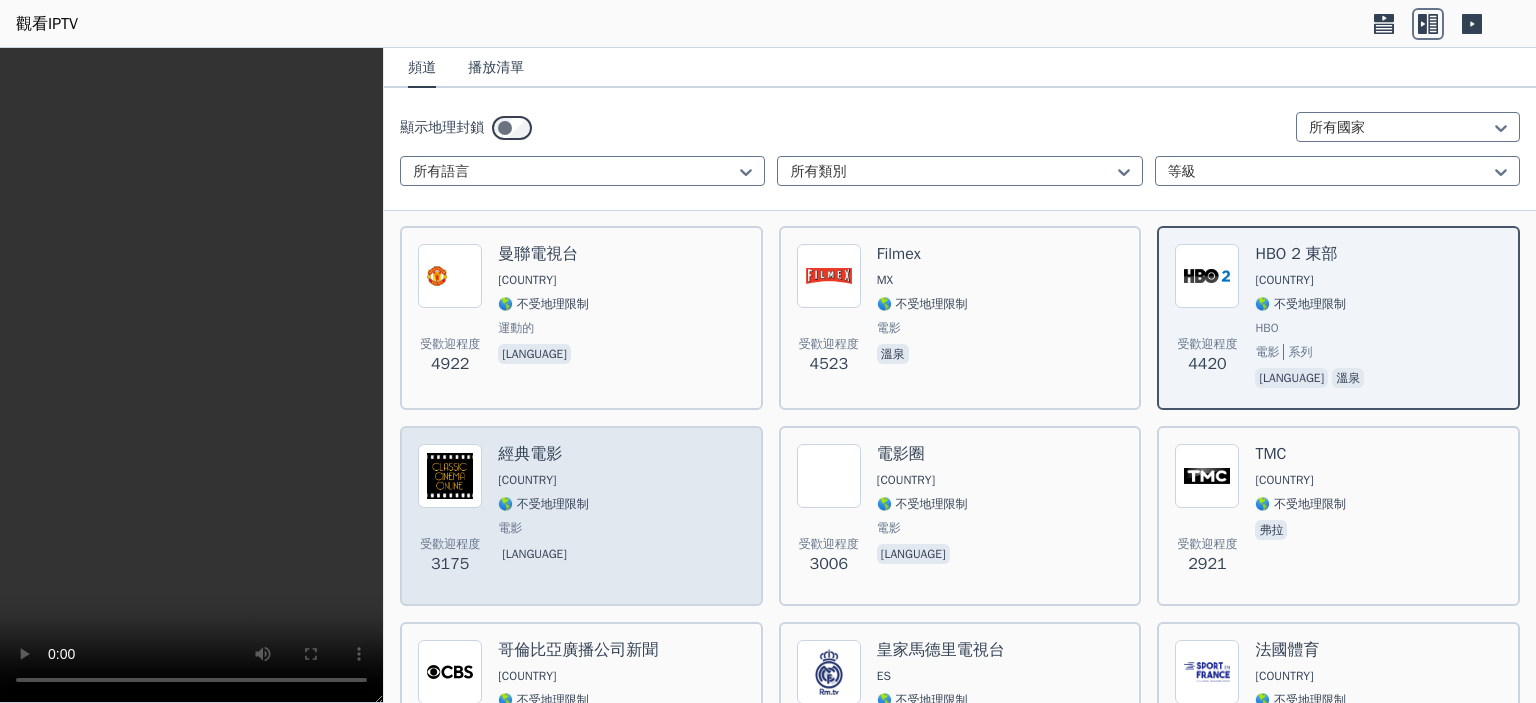 click at bounding box center [450, 476] 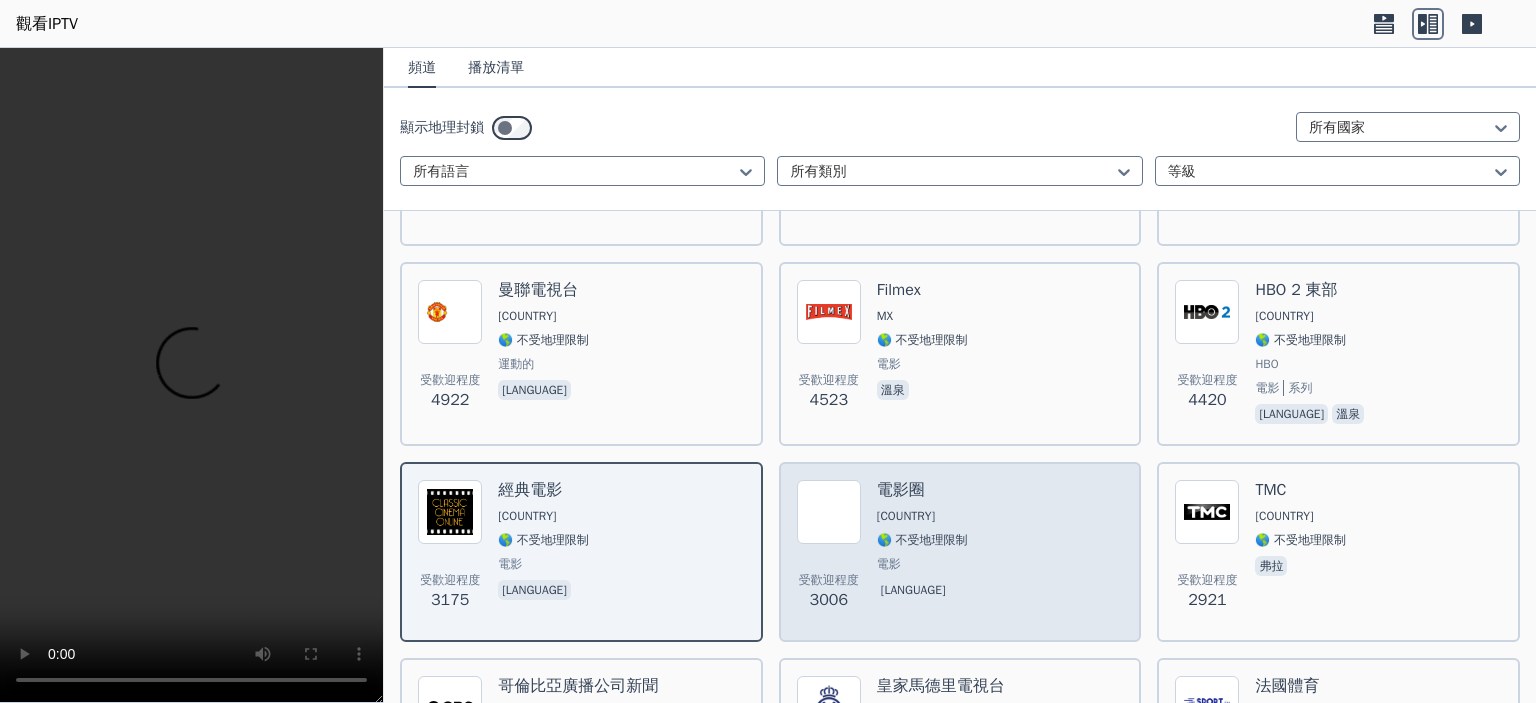 scroll, scrollTop: 400, scrollLeft: 0, axis: vertical 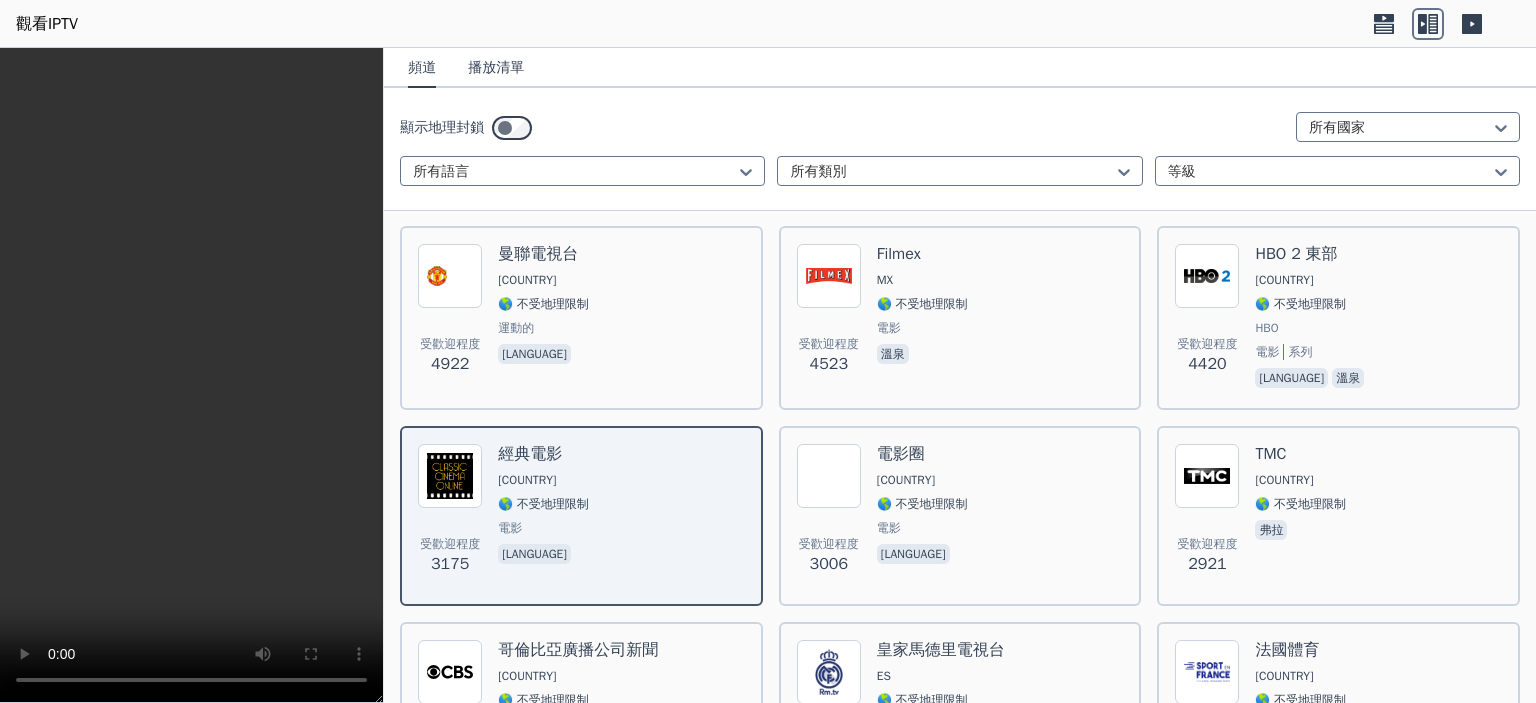click 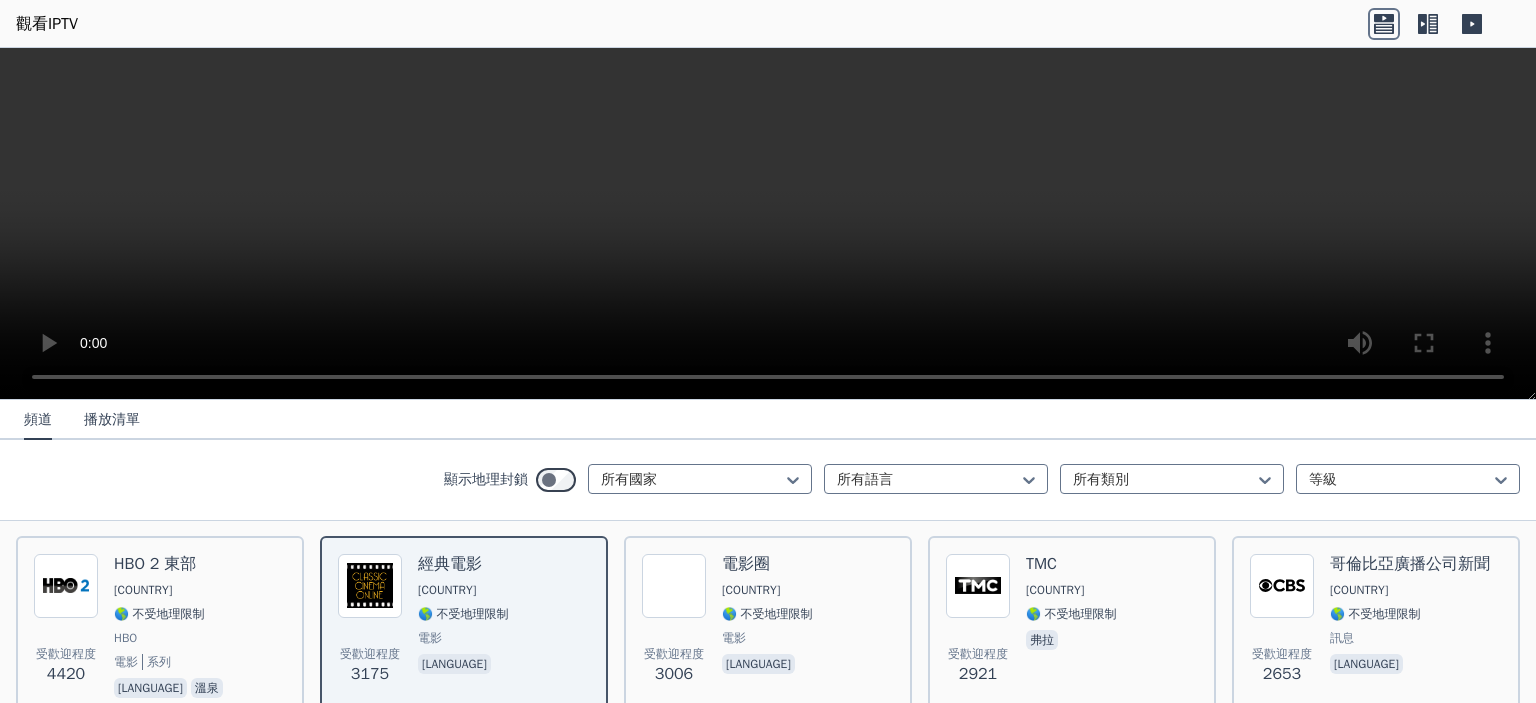 click 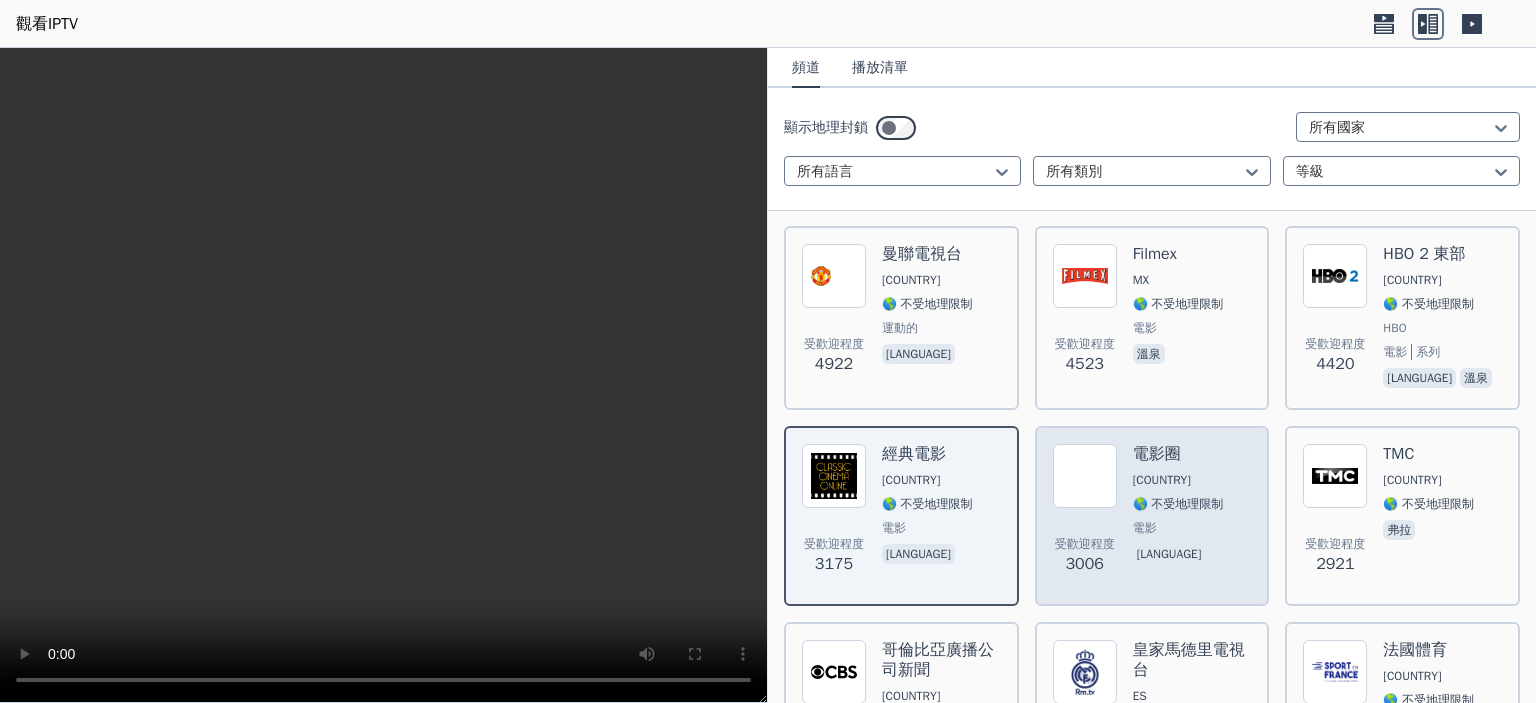 click on "受歡迎程度 3006" at bounding box center [1085, 516] 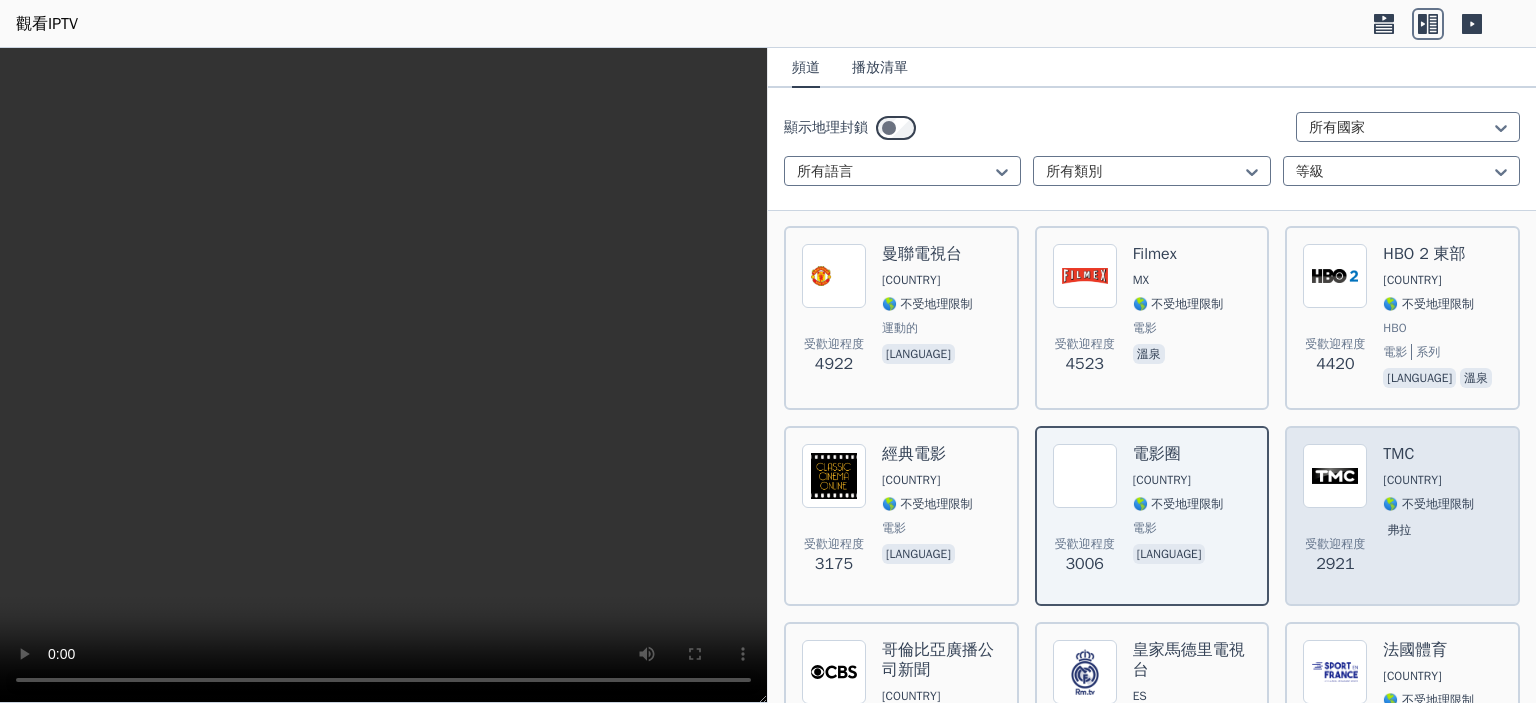 click on "受歡迎程度 2921 TMC 法國 🌎 不受地理限制 弗拉" at bounding box center [1402, 516] 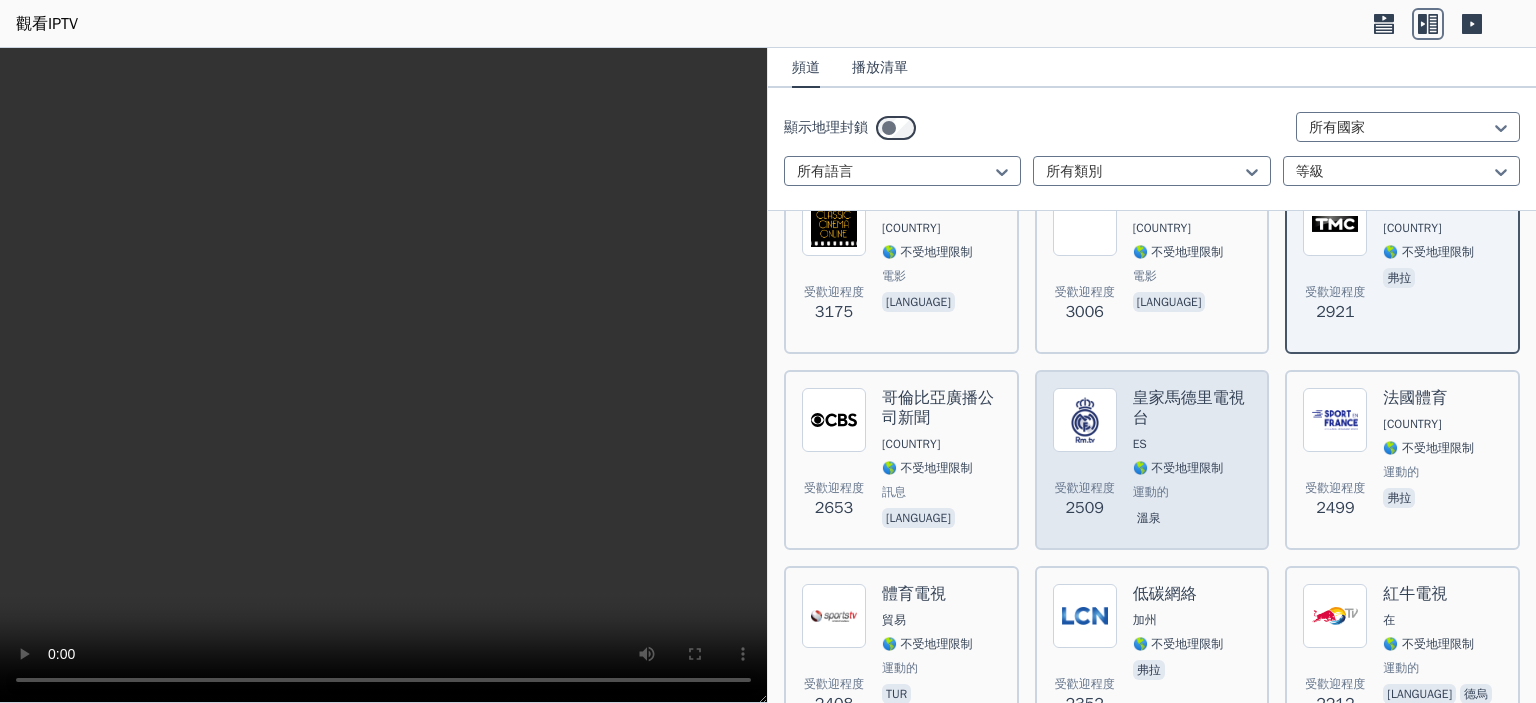 scroll, scrollTop: 700, scrollLeft: 0, axis: vertical 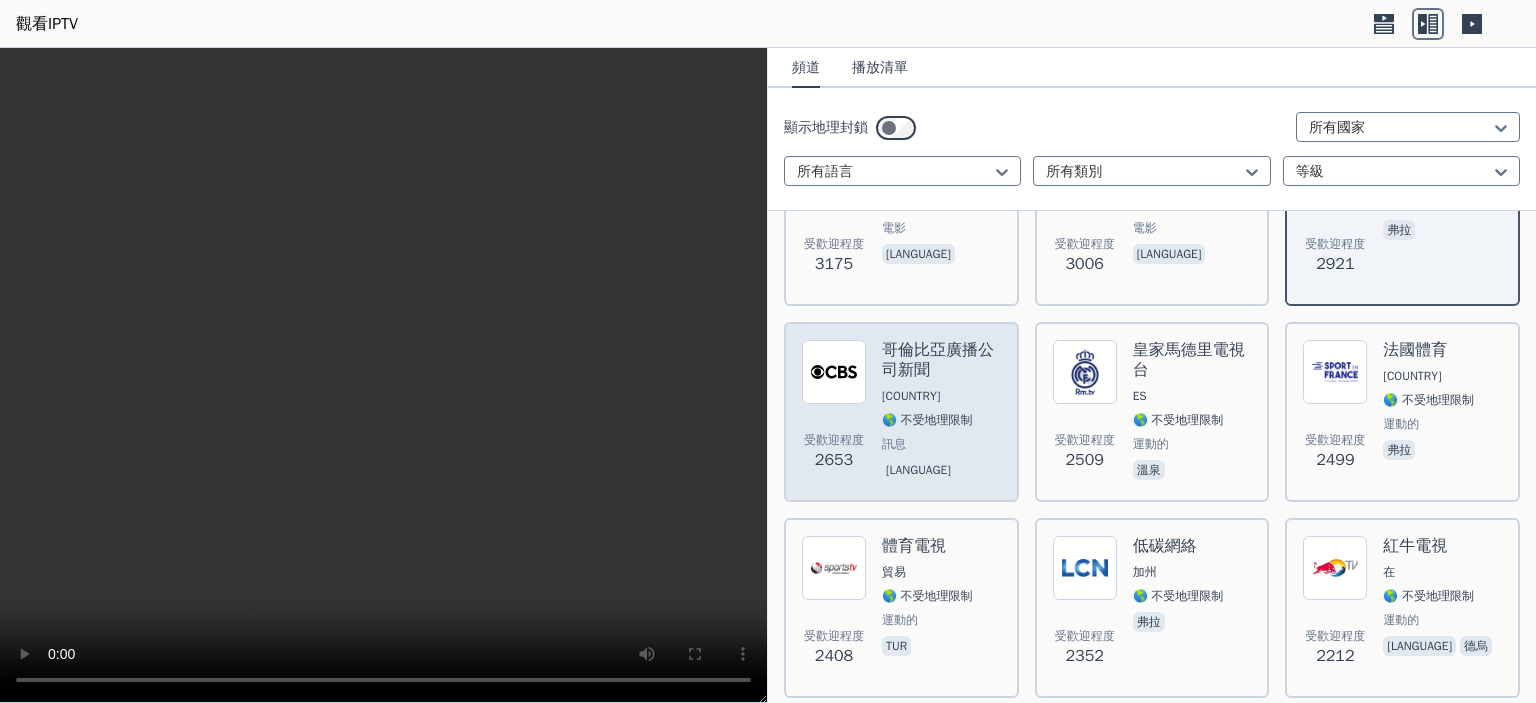 click on "受歡迎程度 2653 哥倫比亞廣播公司新聞 我們 🌎 不受地理限制 訊息 英語" at bounding box center [901, 412] 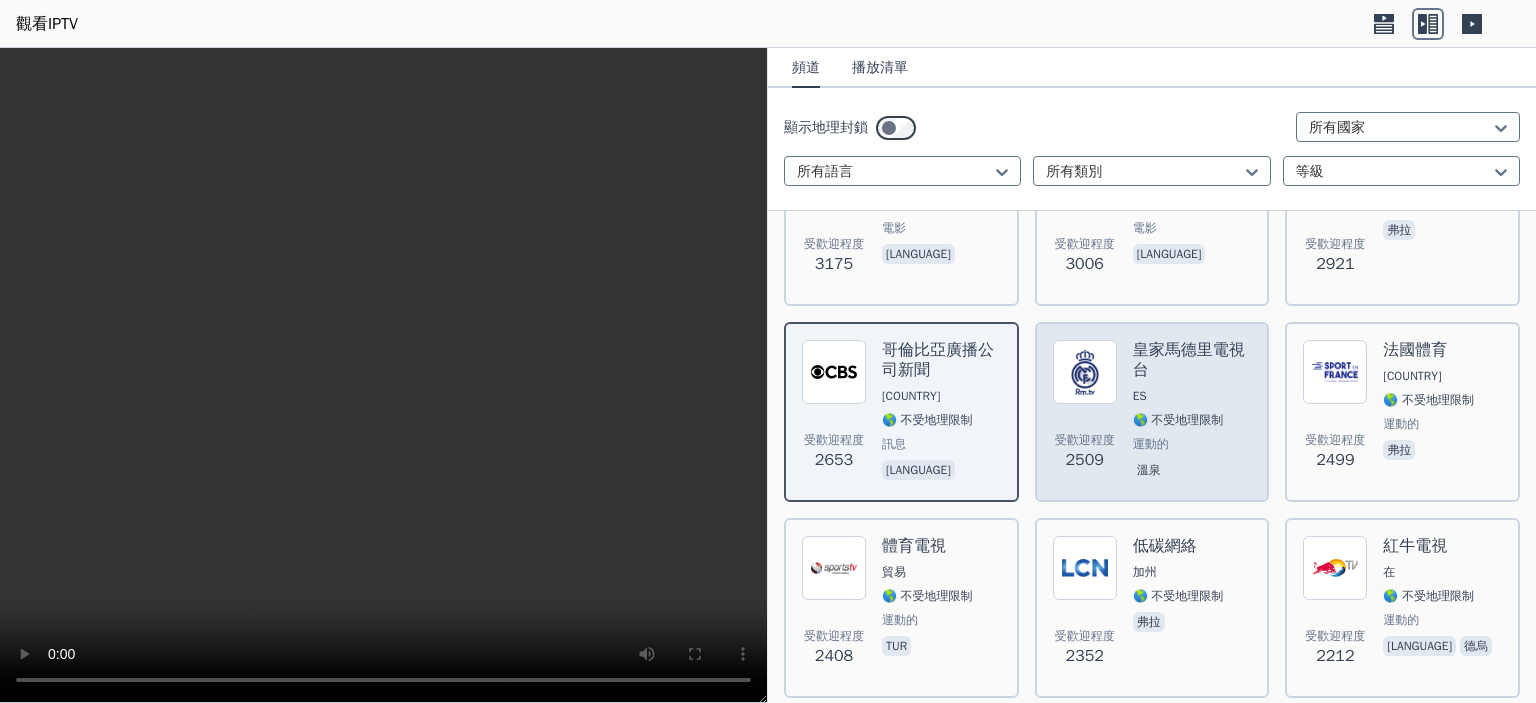 click on "ES" at bounding box center [1192, 396] 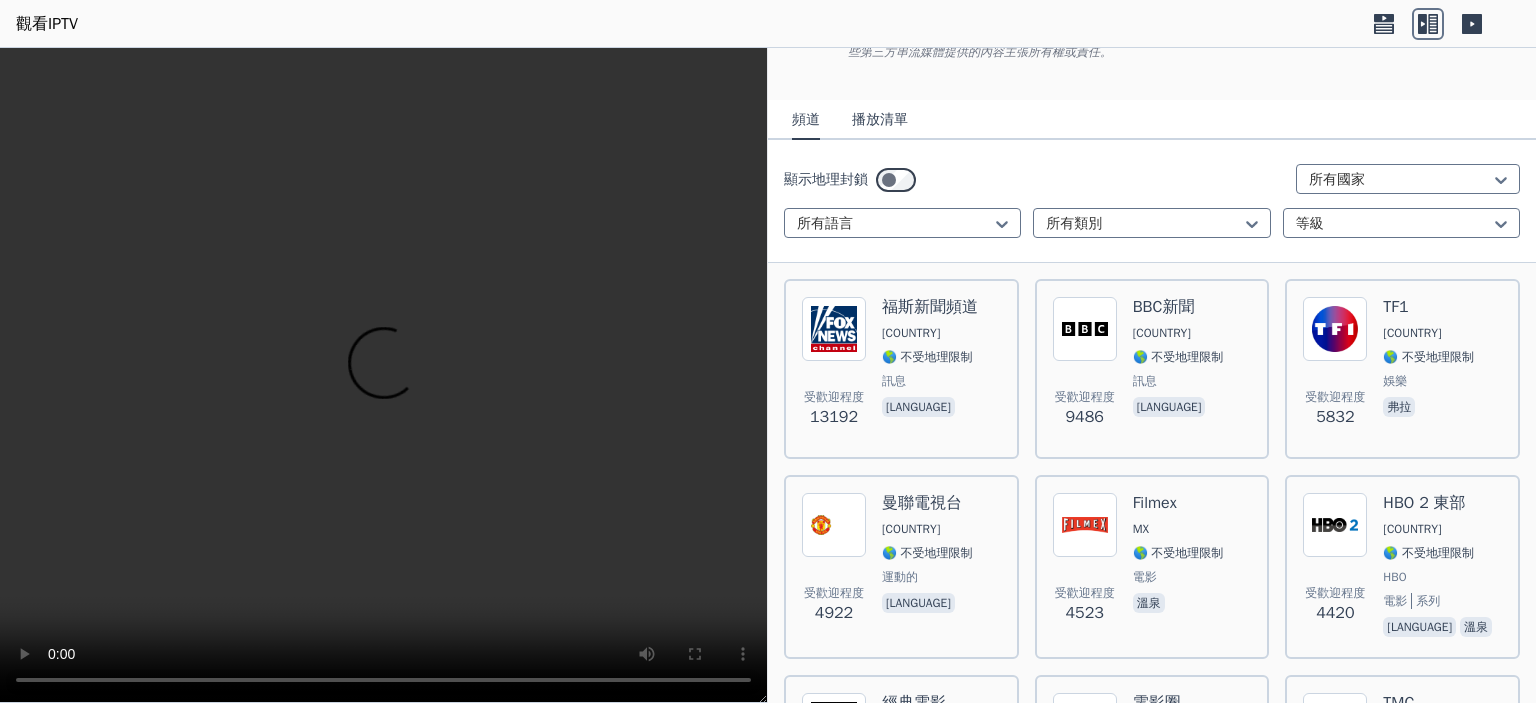 scroll, scrollTop: 200, scrollLeft: 0, axis: vertical 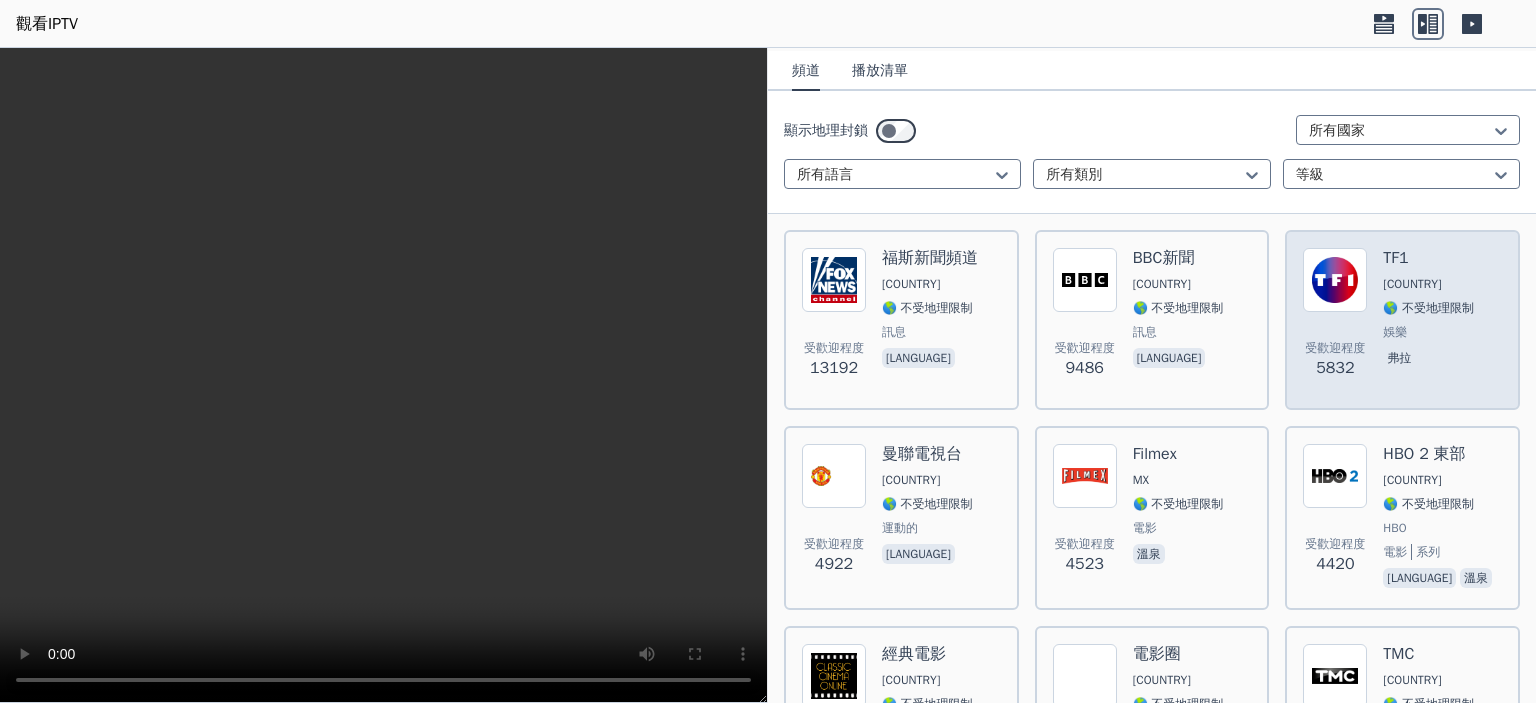 click at bounding box center [1335, 280] 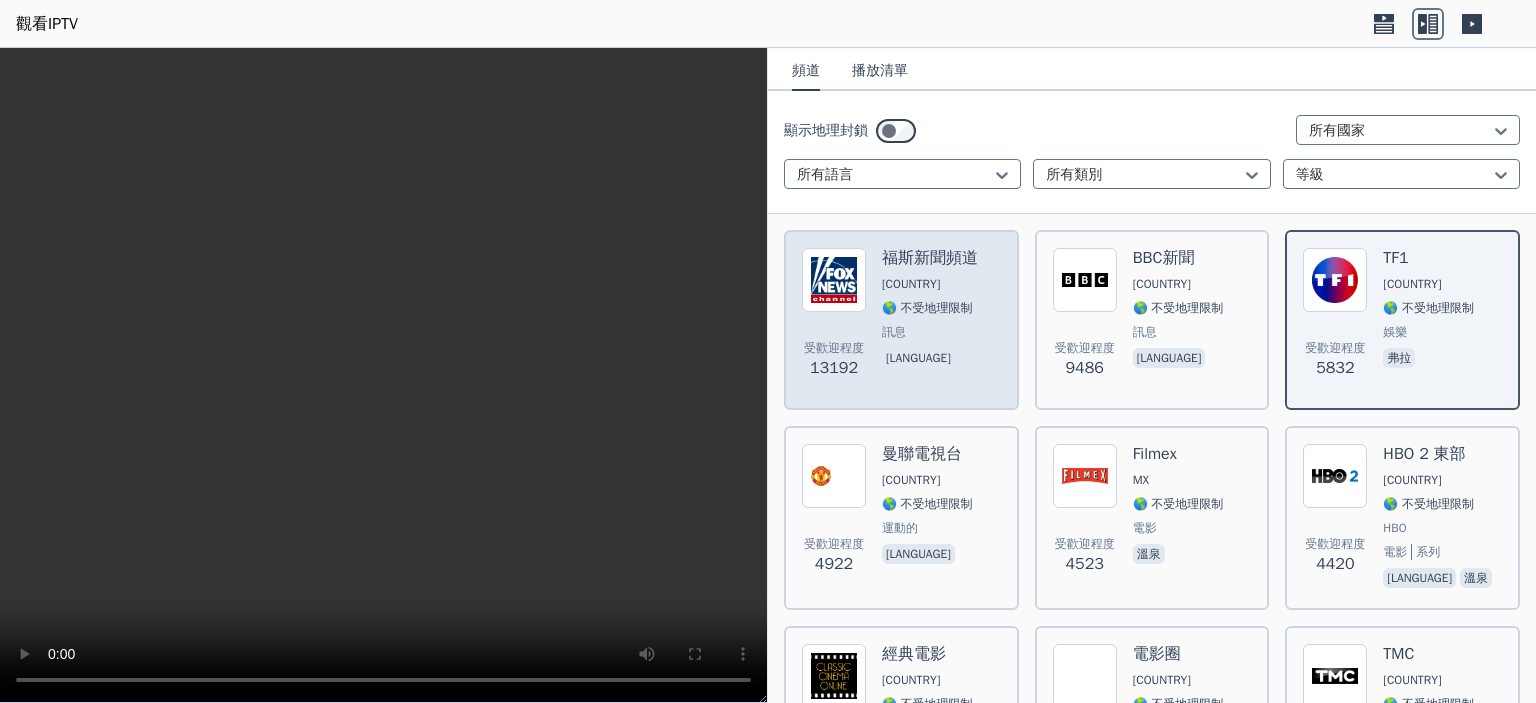 click at bounding box center (834, 280) 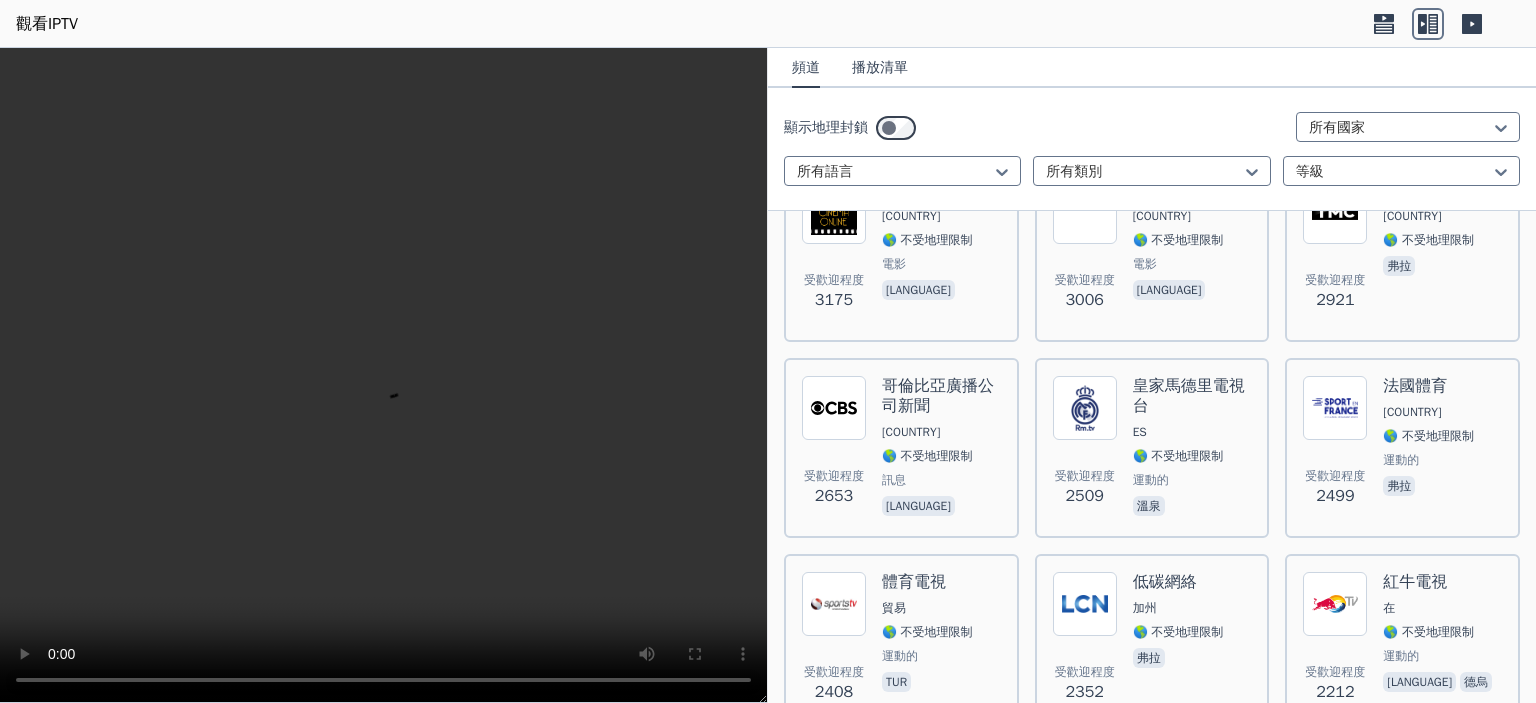 scroll, scrollTop: 700, scrollLeft: 0, axis: vertical 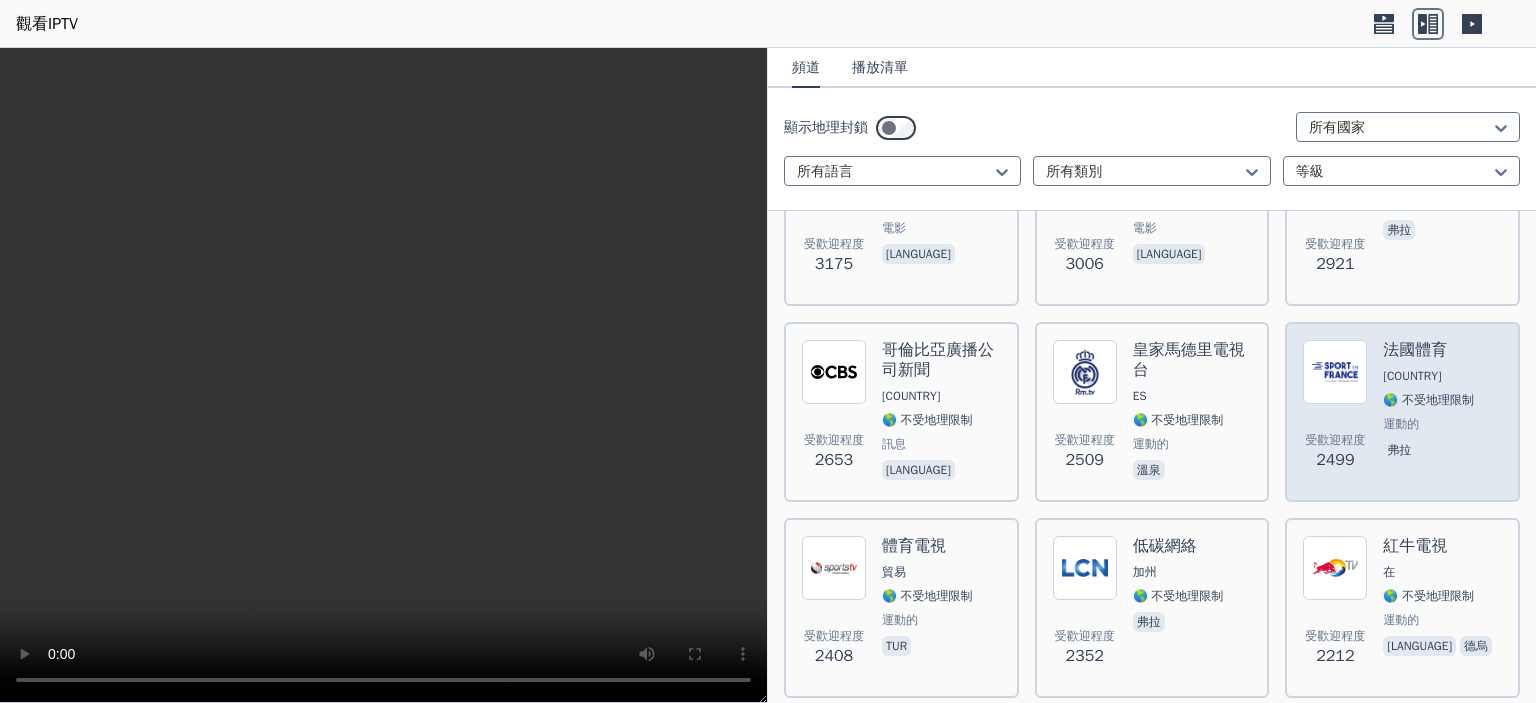 click on "受歡迎程度 2499 法國體育 法國 🌎 不受地理限制 運動的 弗拉" at bounding box center (1402, 412) 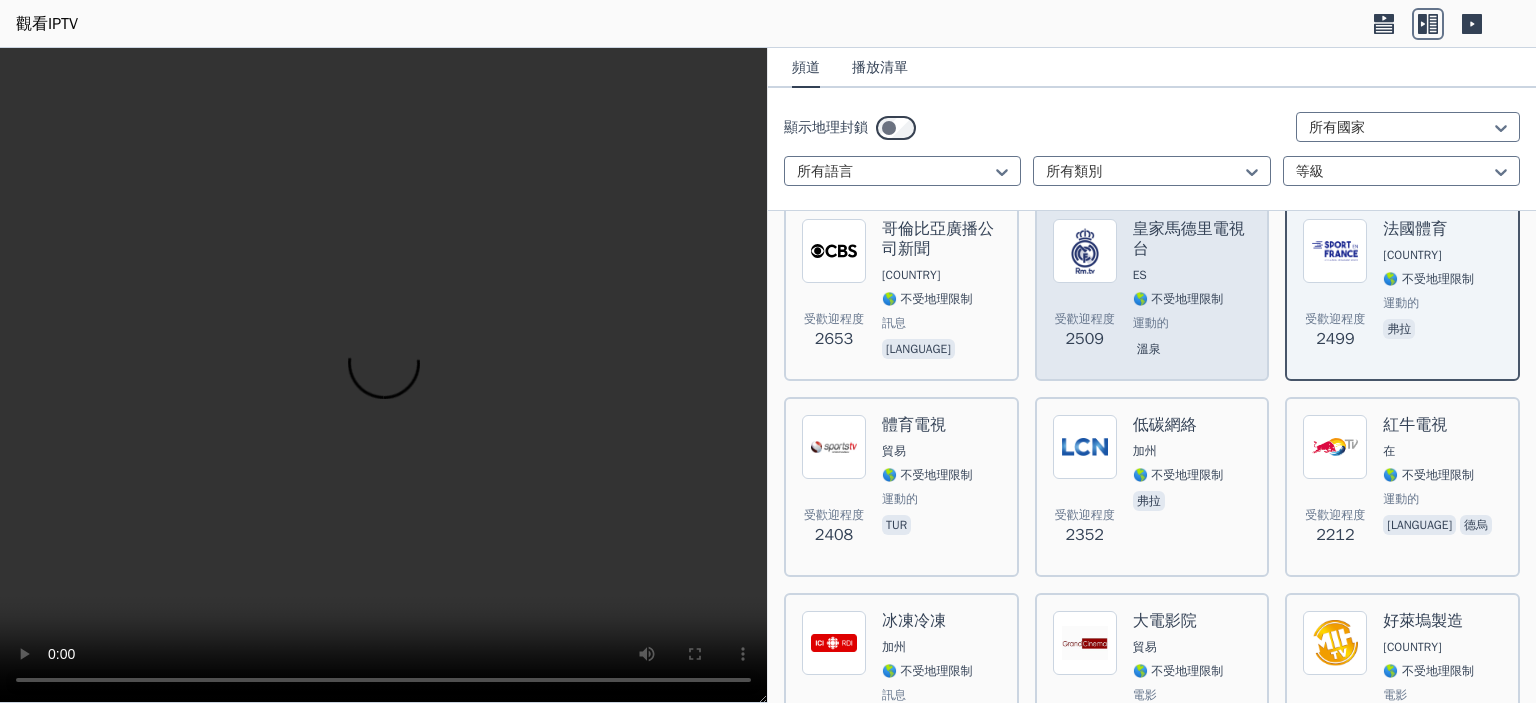 scroll, scrollTop: 900, scrollLeft: 0, axis: vertical 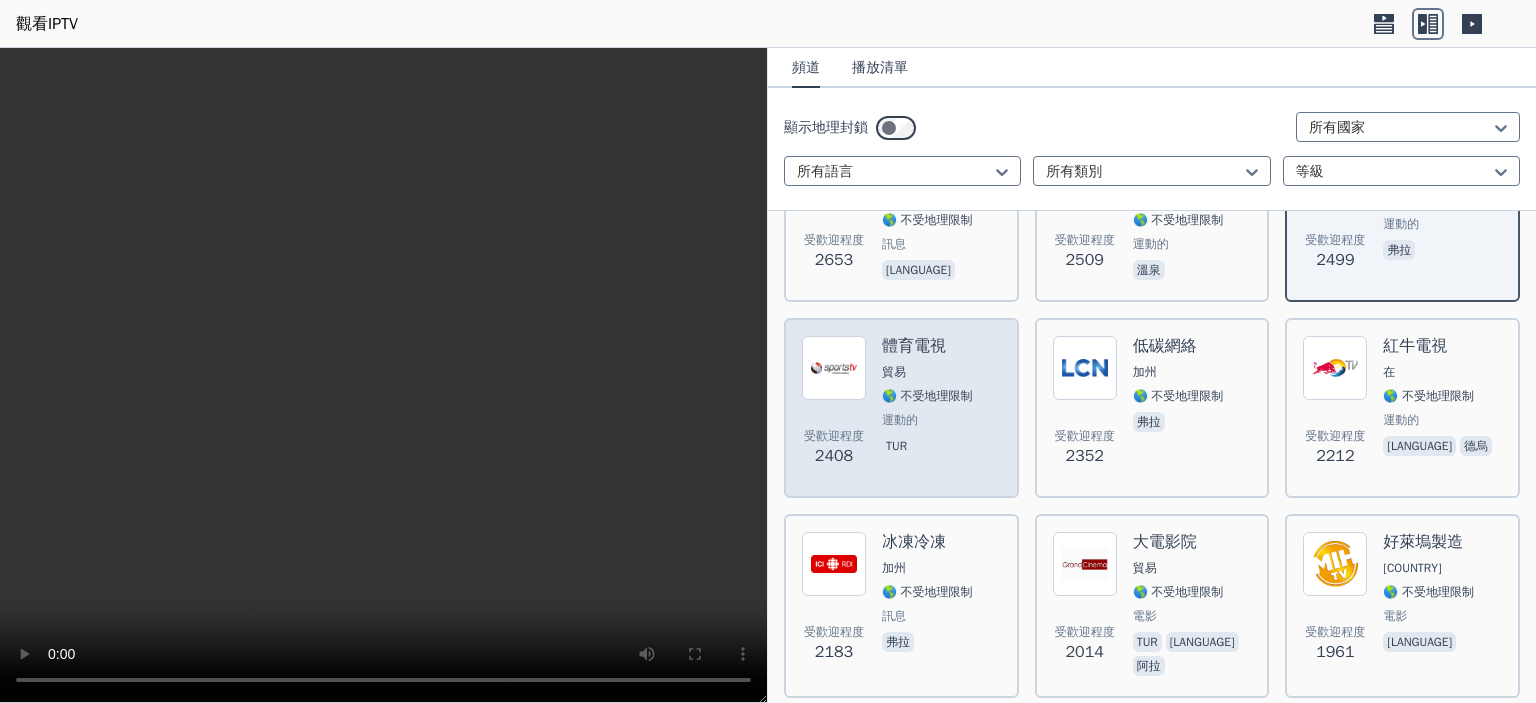 click at bounding box center [834, 368] 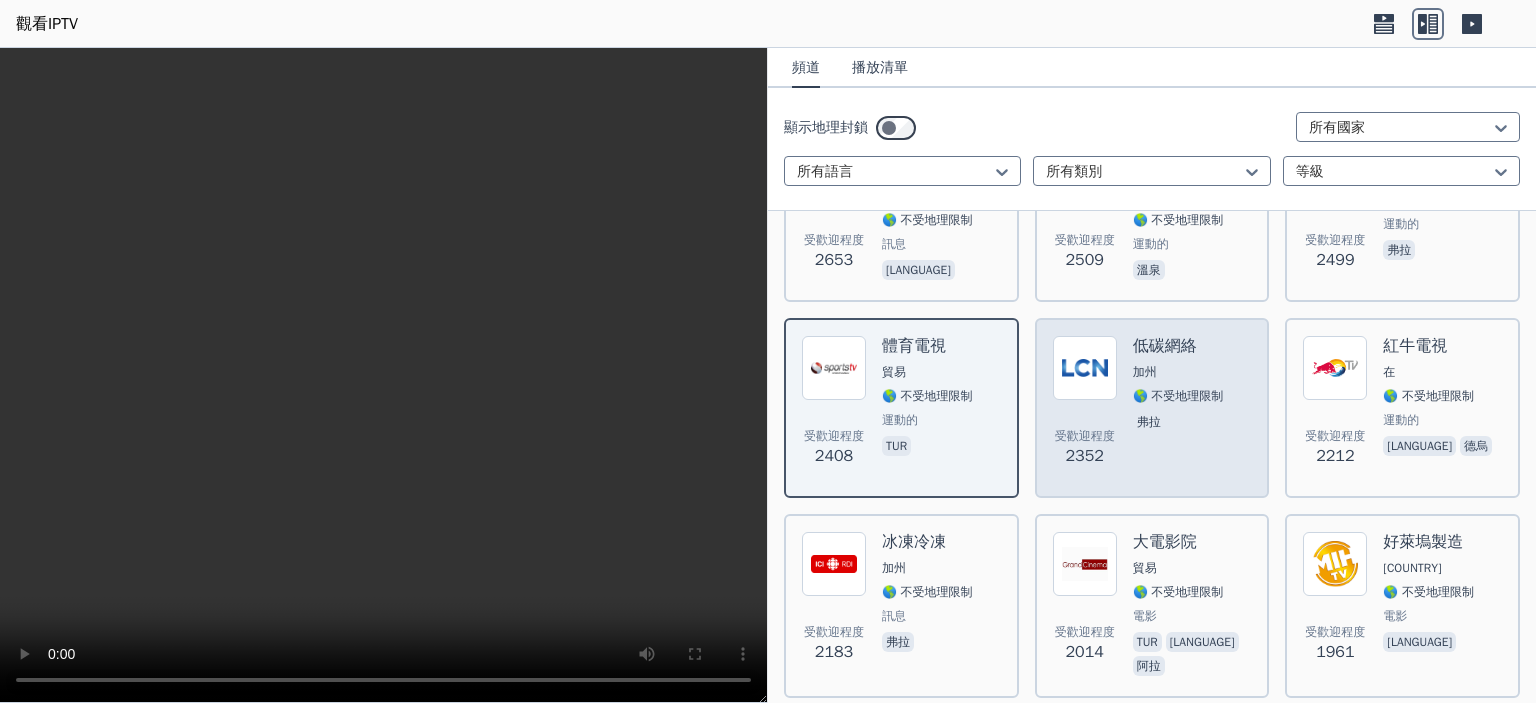 click at bounding box center [1085, 368] 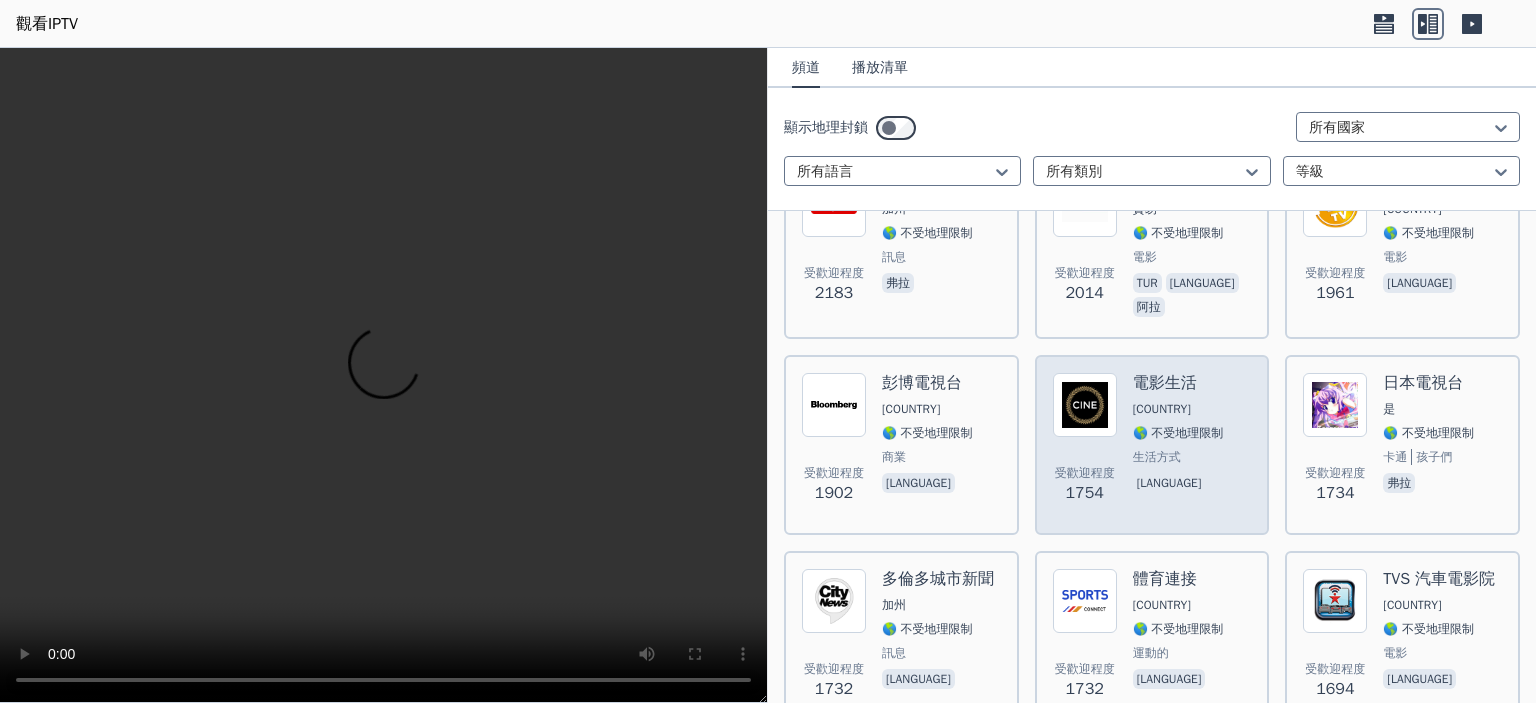 scroll, scrollTop: 1300, scrollLeft: 0, axis: vertical 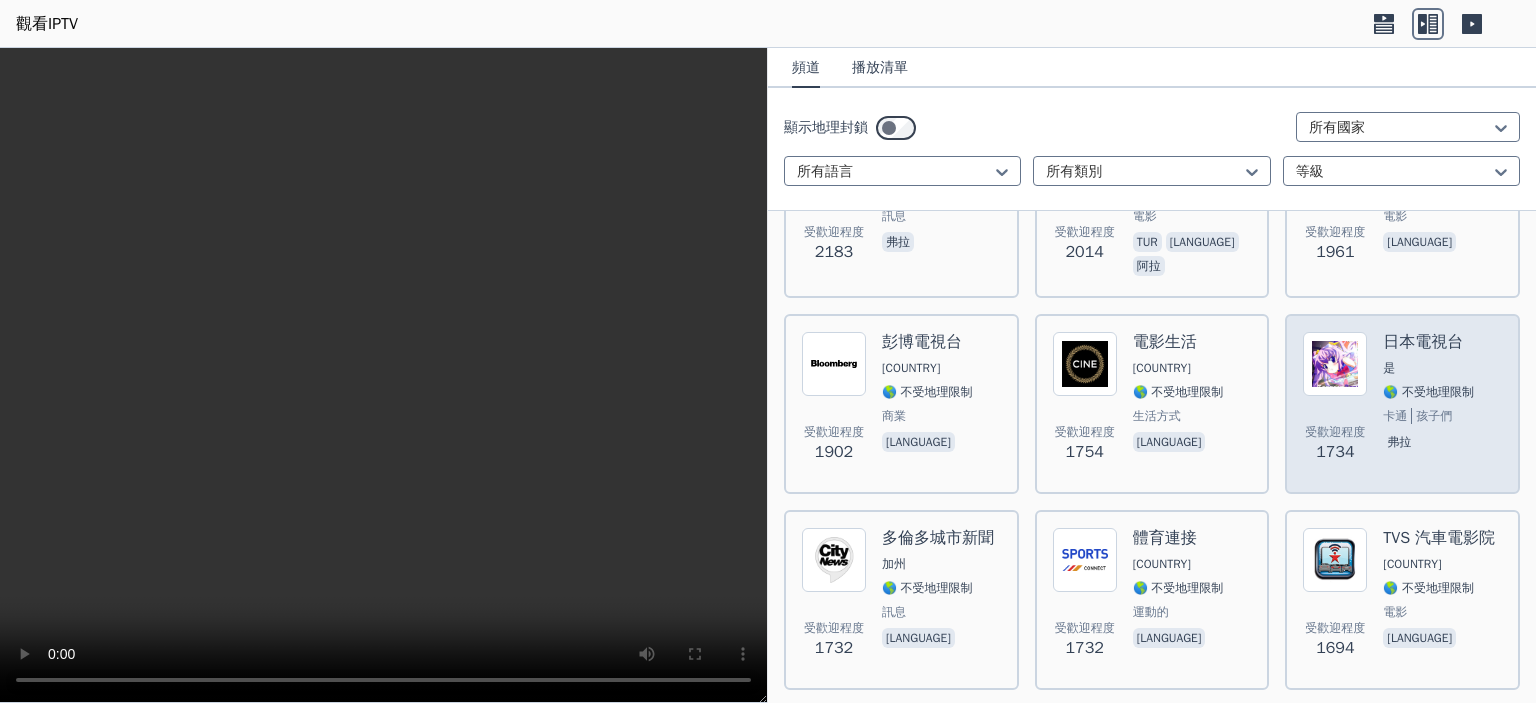 click at bounding box center (1335, 364) 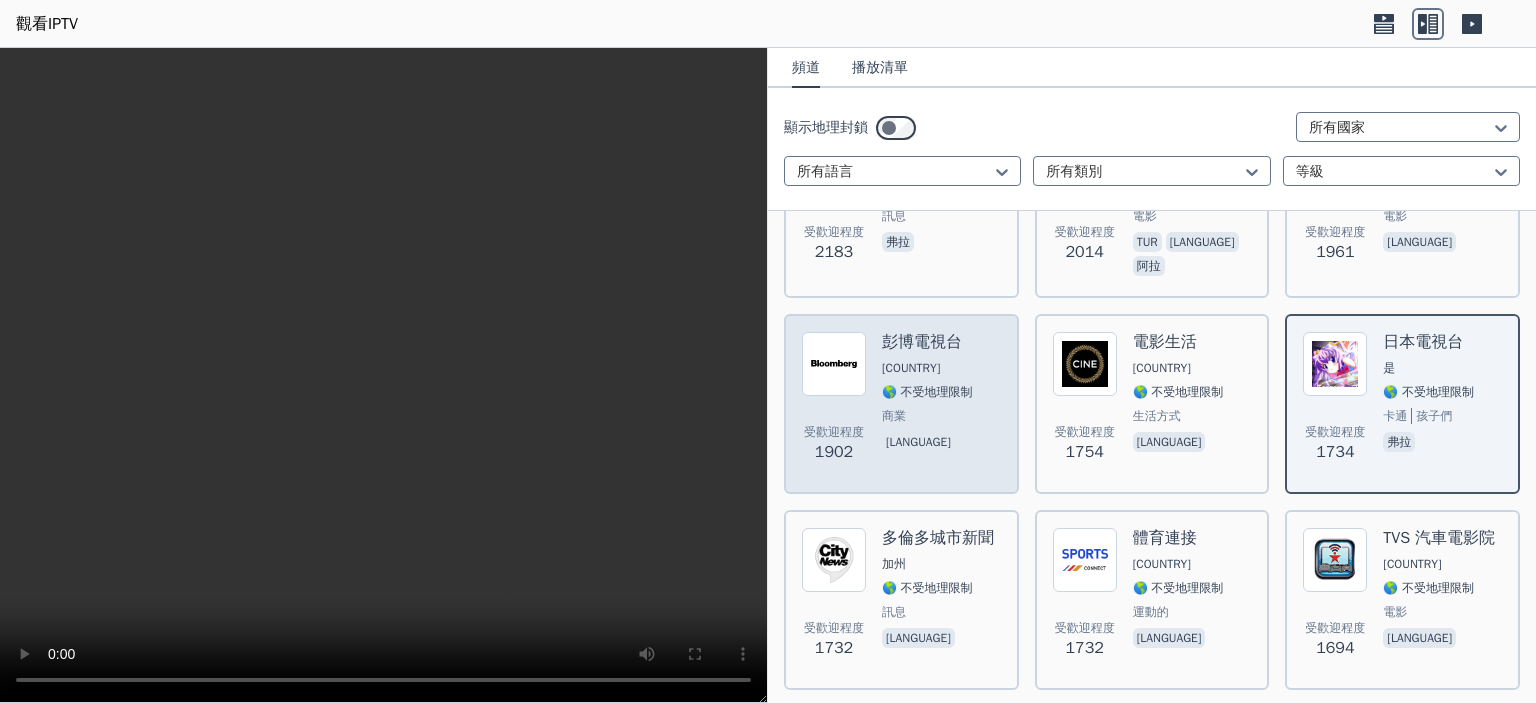 click at bounding box center (834, 364) 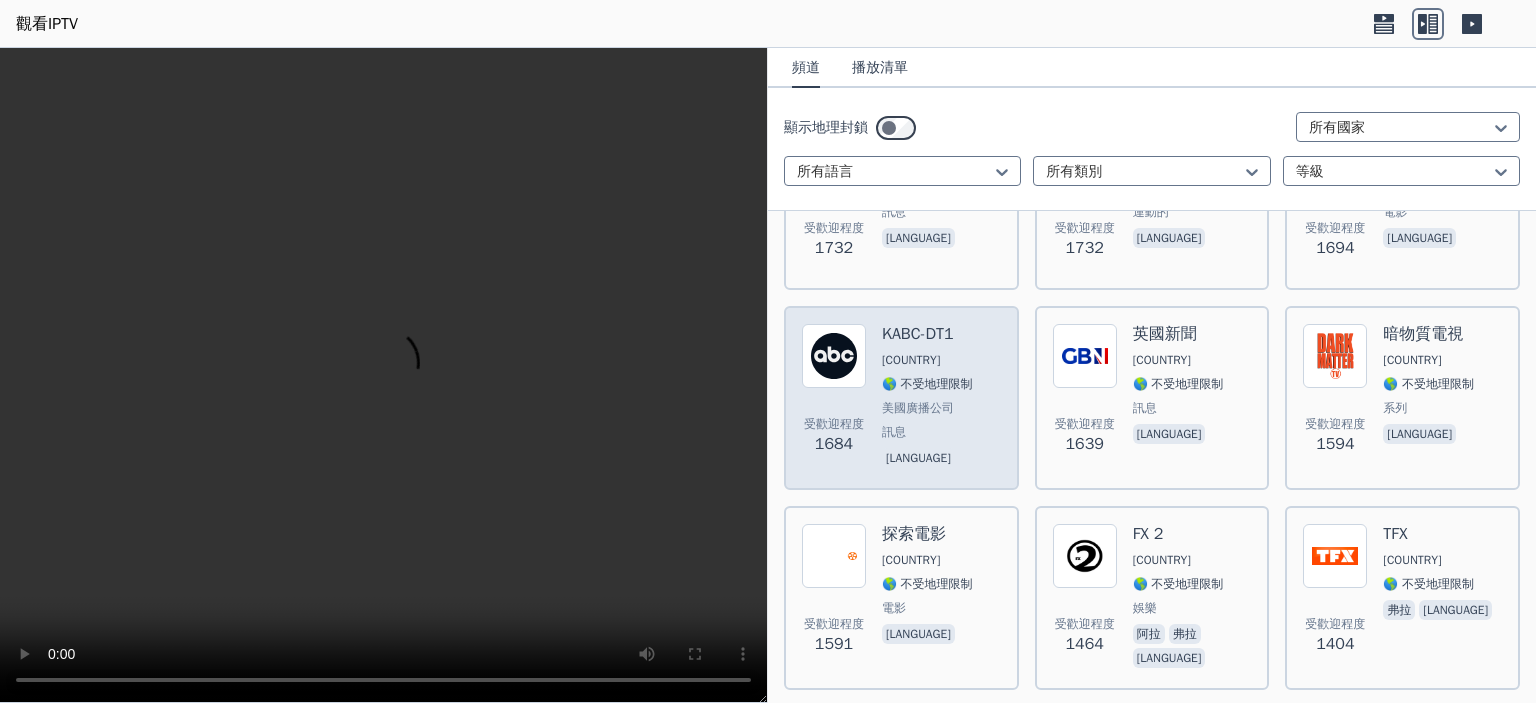 scroll, scrollTop: 1800, scrollLeft: 0, axis: vertical 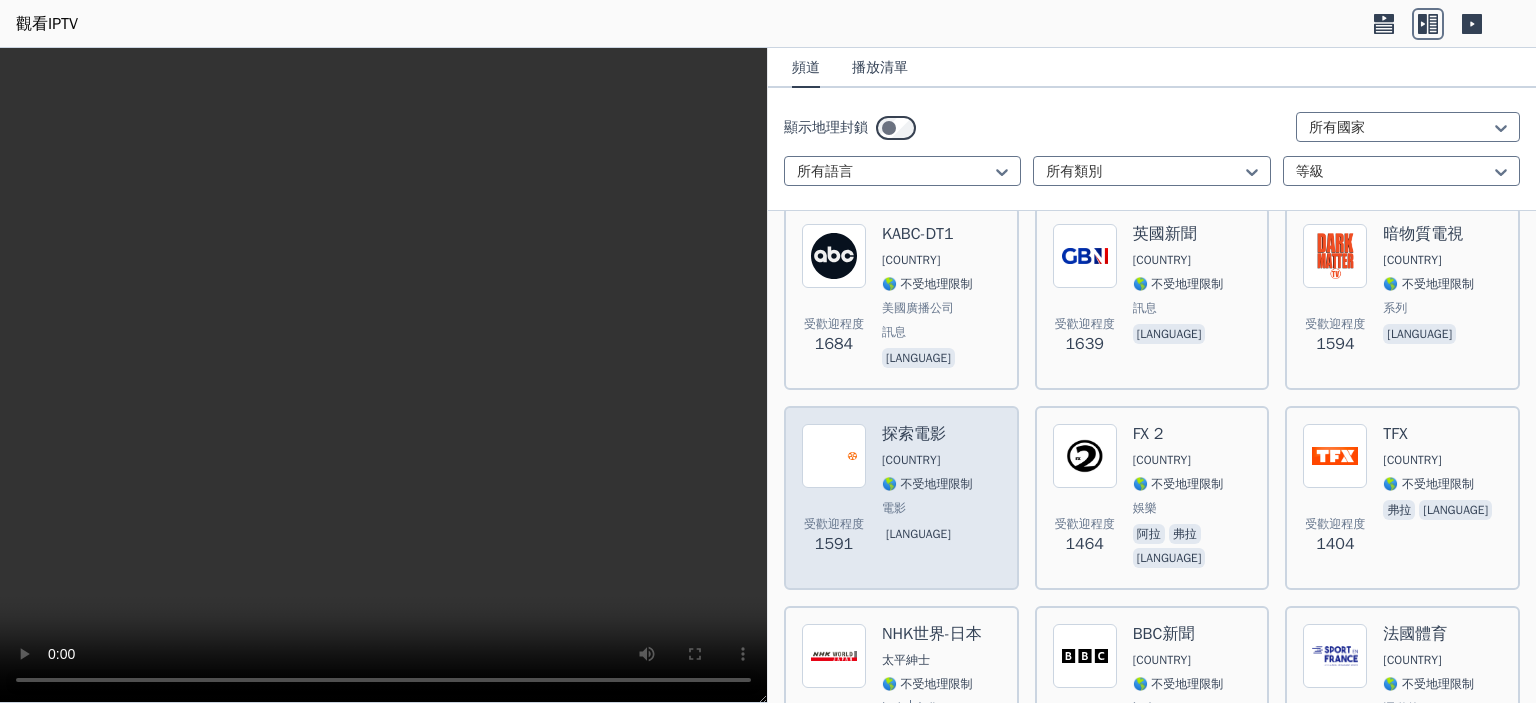 click at bounding box center (834, 456) 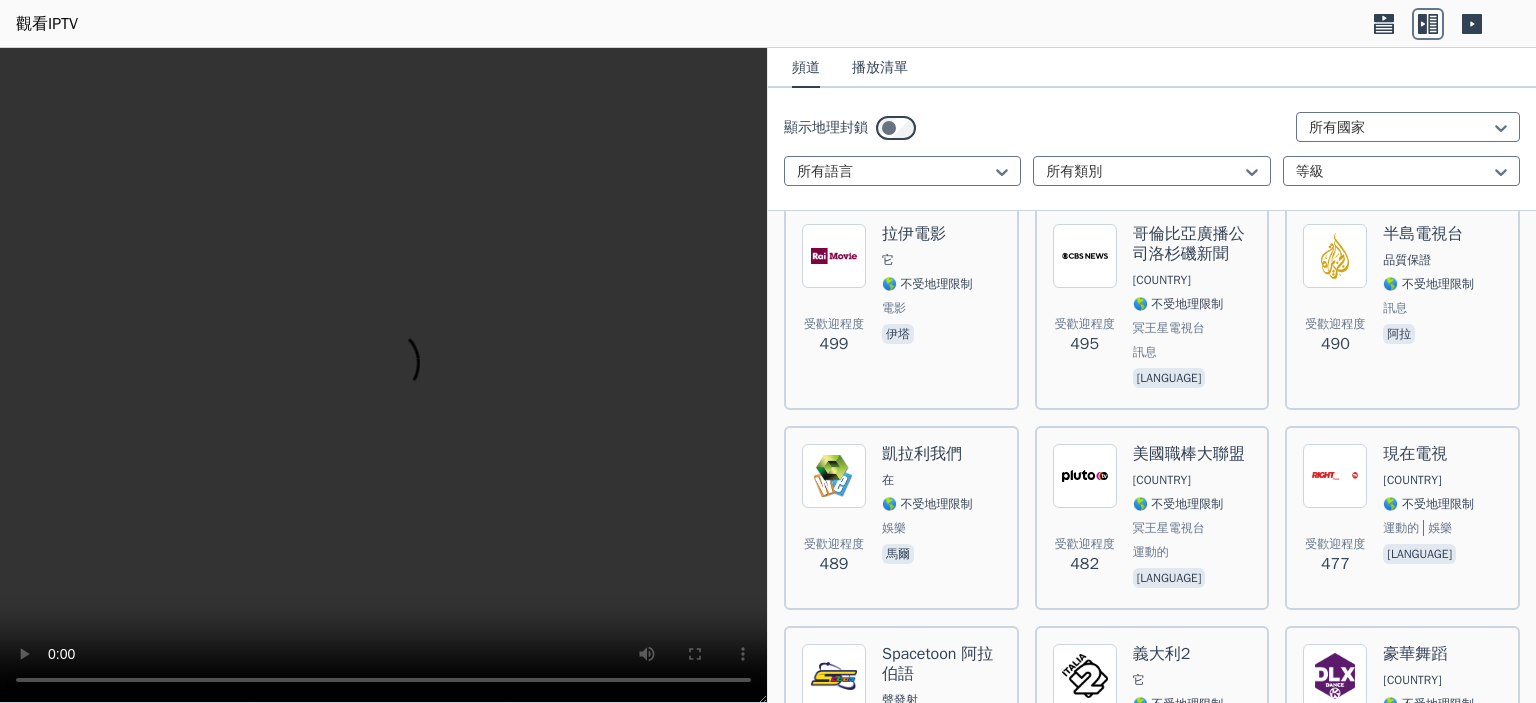 scroll, scrollTop: 8600, scrollLeft: 0, axis: vertical 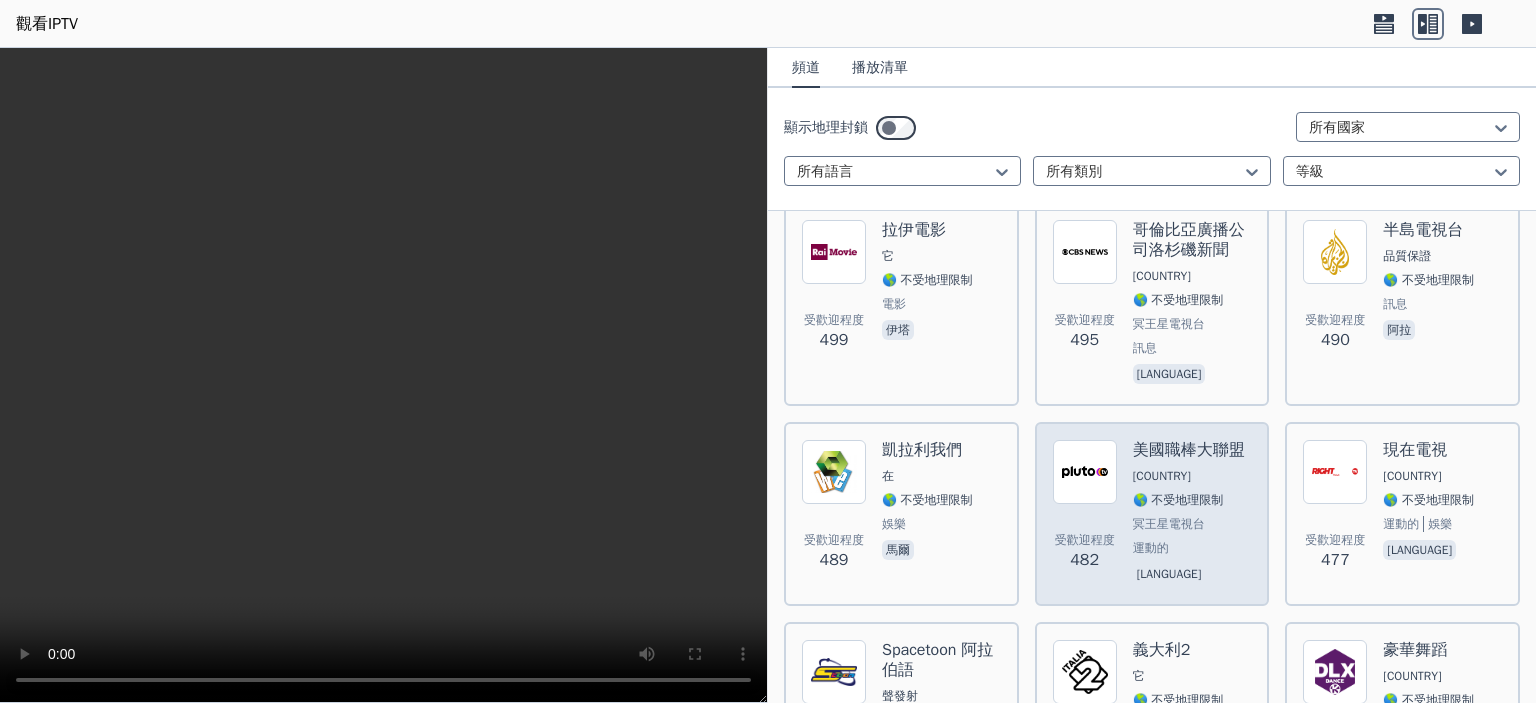 click at bounding box center [1085, 472] 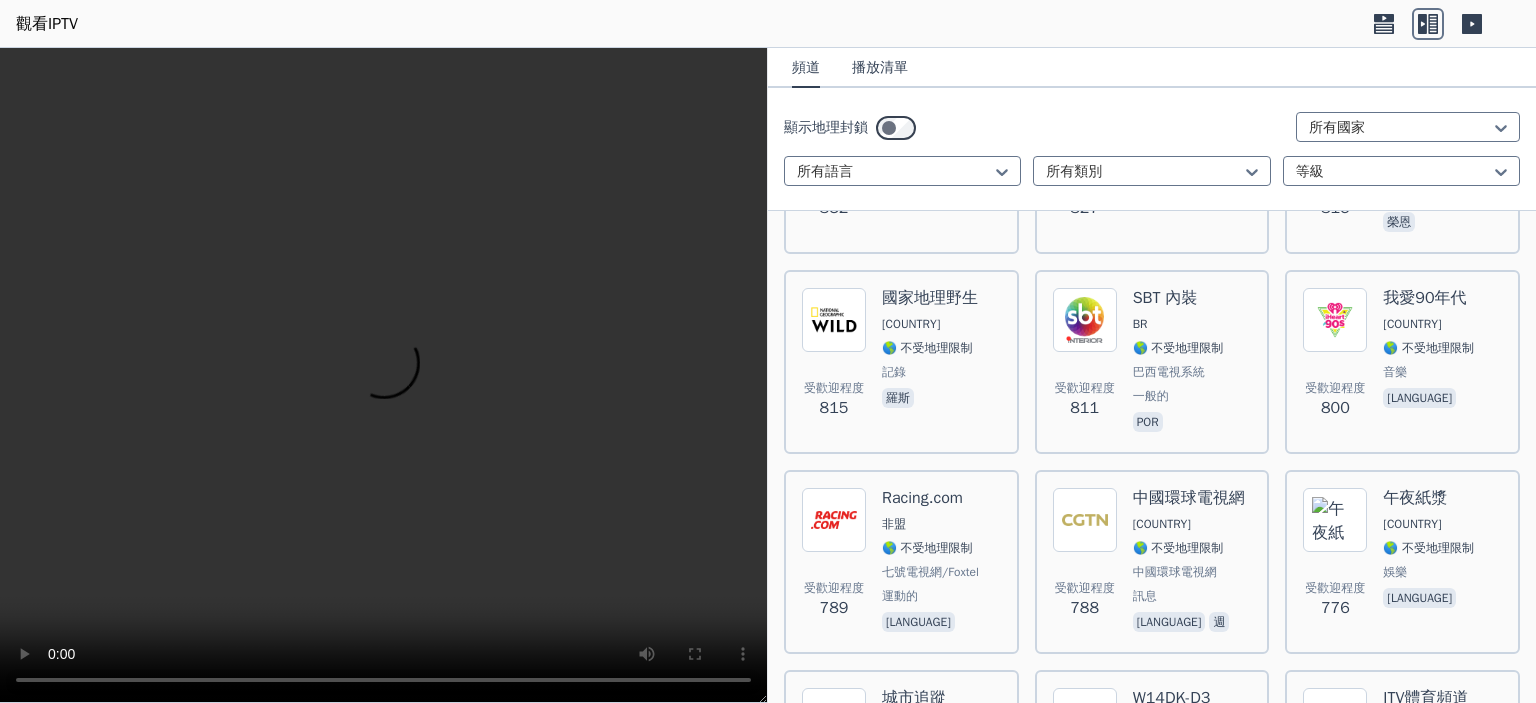 scroll, scrollTop: 4500, scrollLeft: 0, axis: vertical 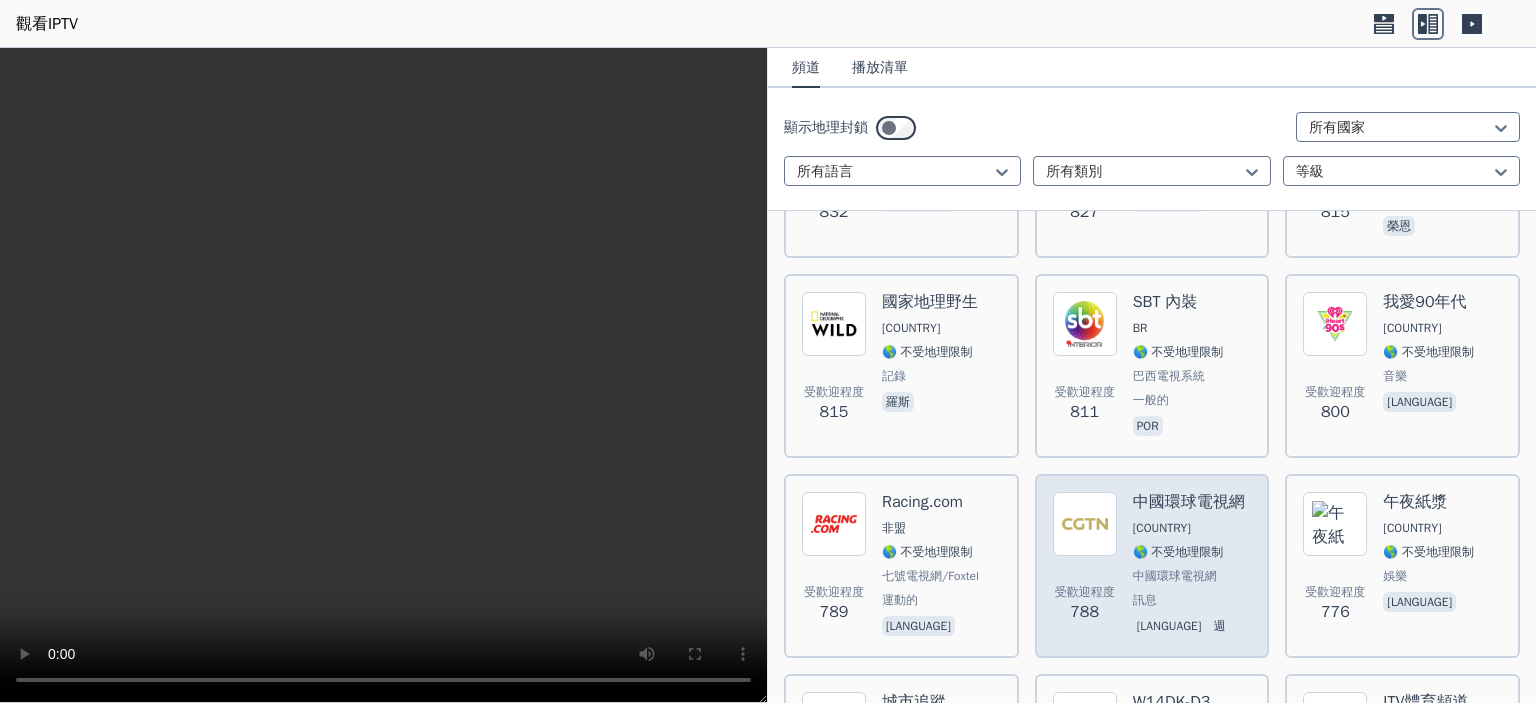 click at bounding box center [1085, 524] 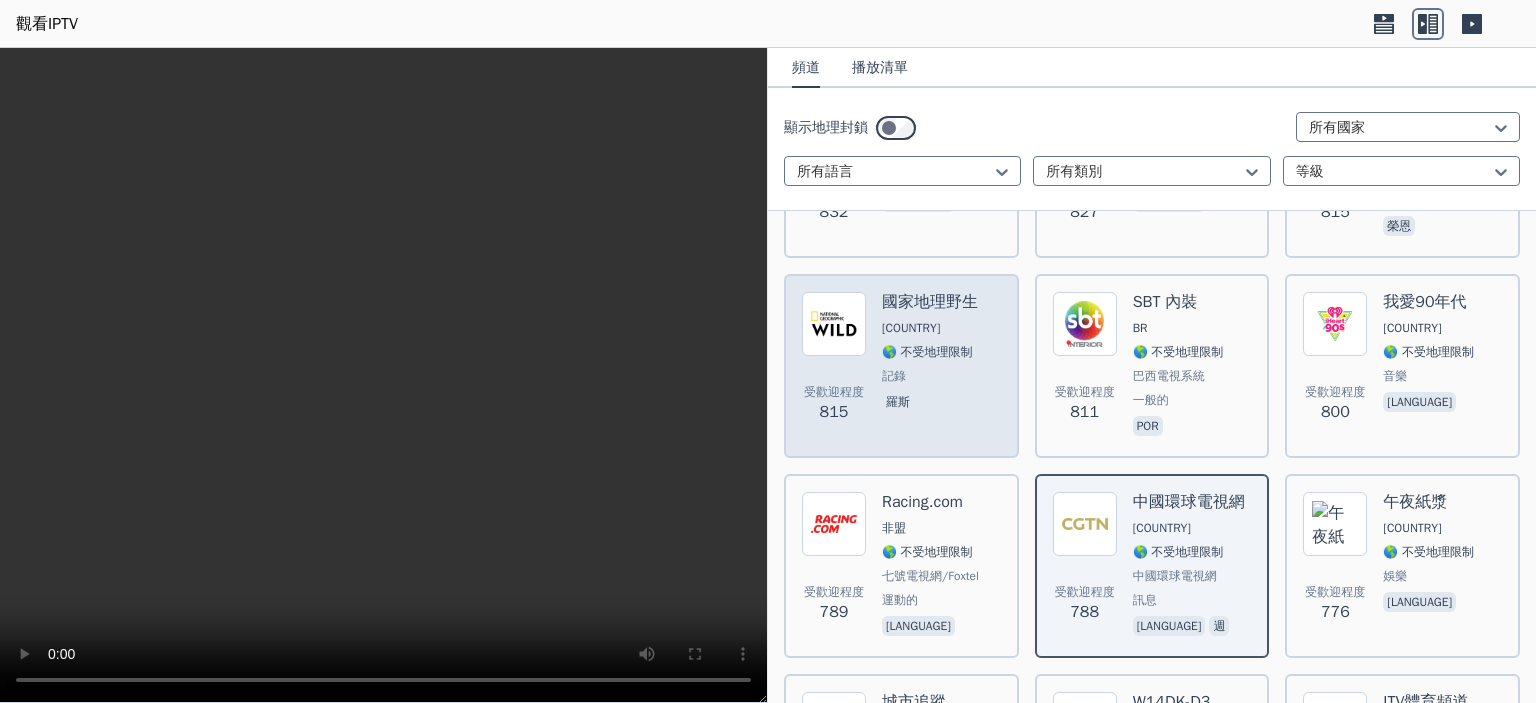 click on "受歡迎程度 815" at bounding box center (834, 366) 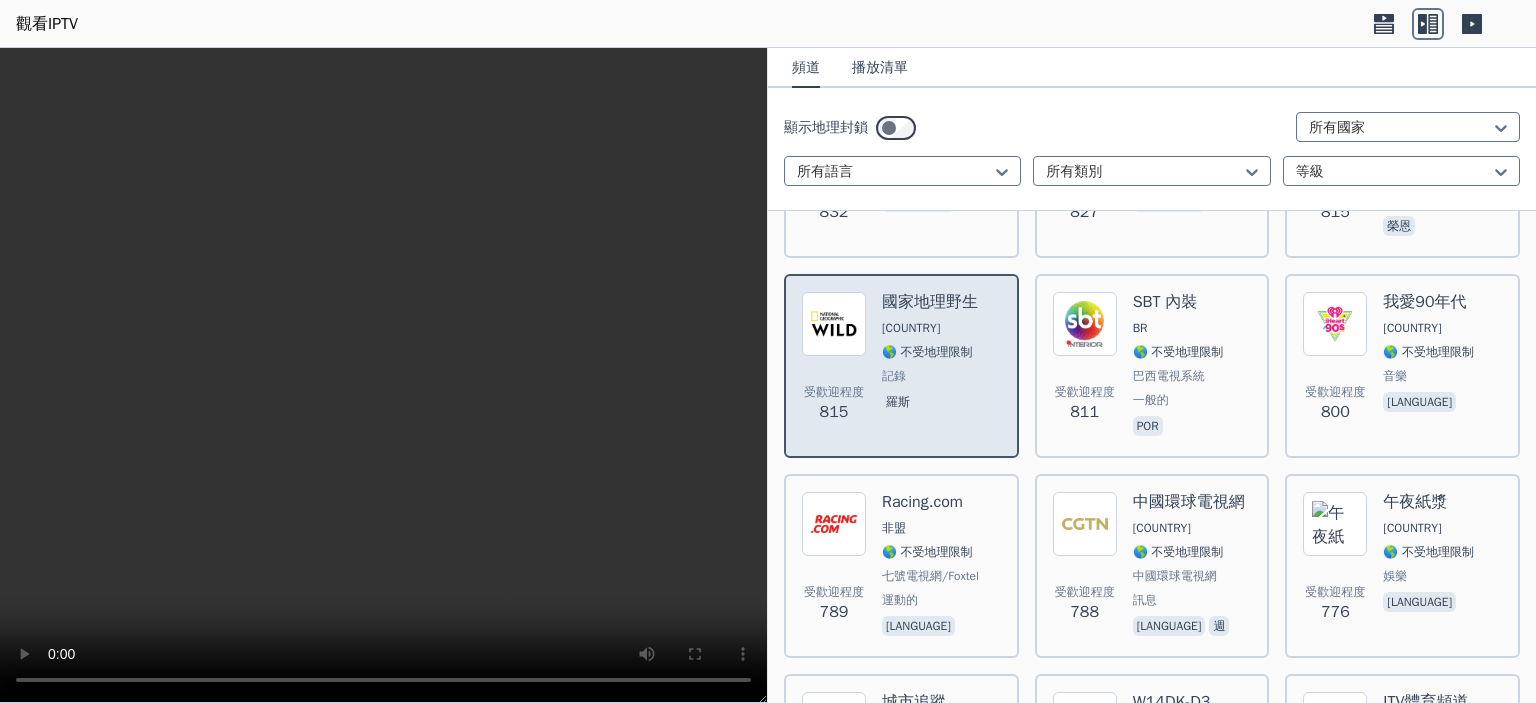click at bounding box center [834, 324] 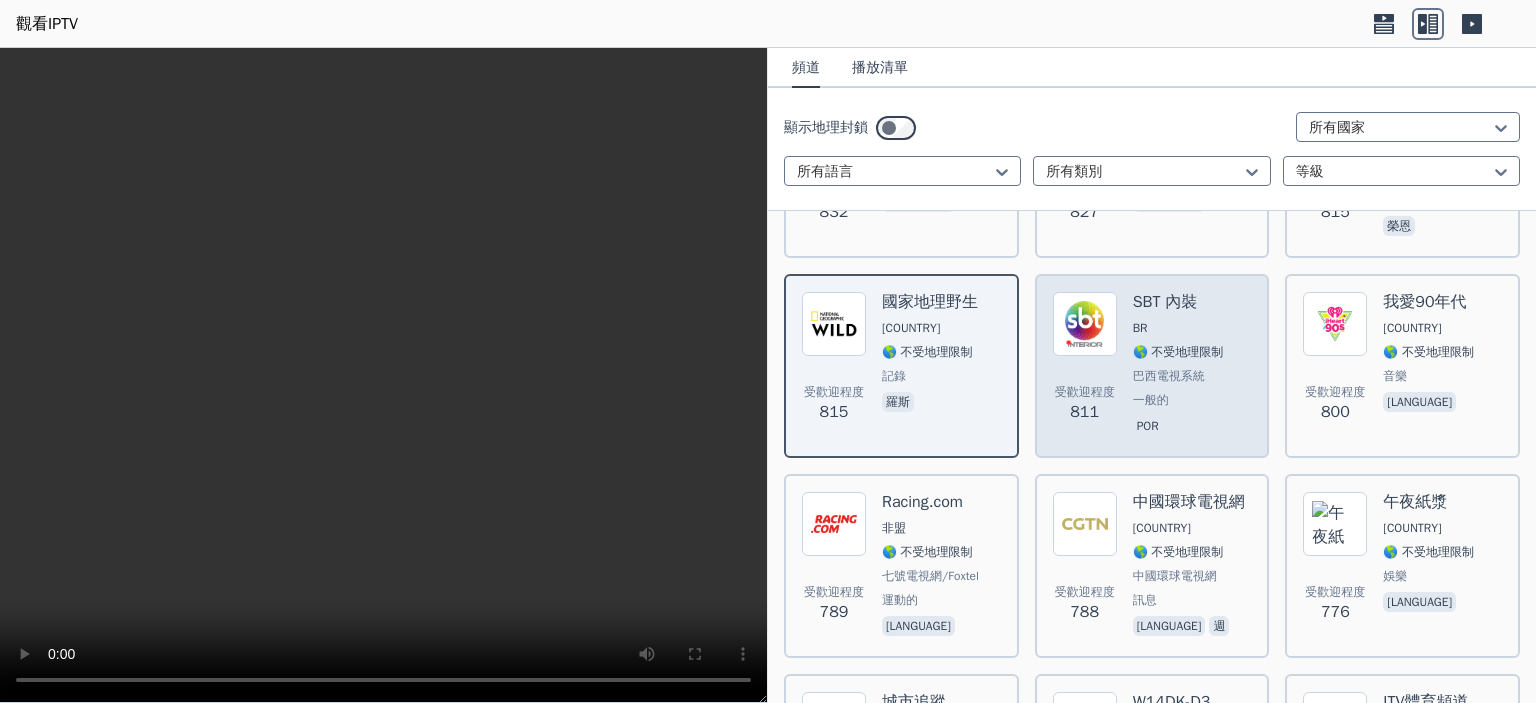 click on "受歡迎程度 811" at bounding box center (1085, 404) 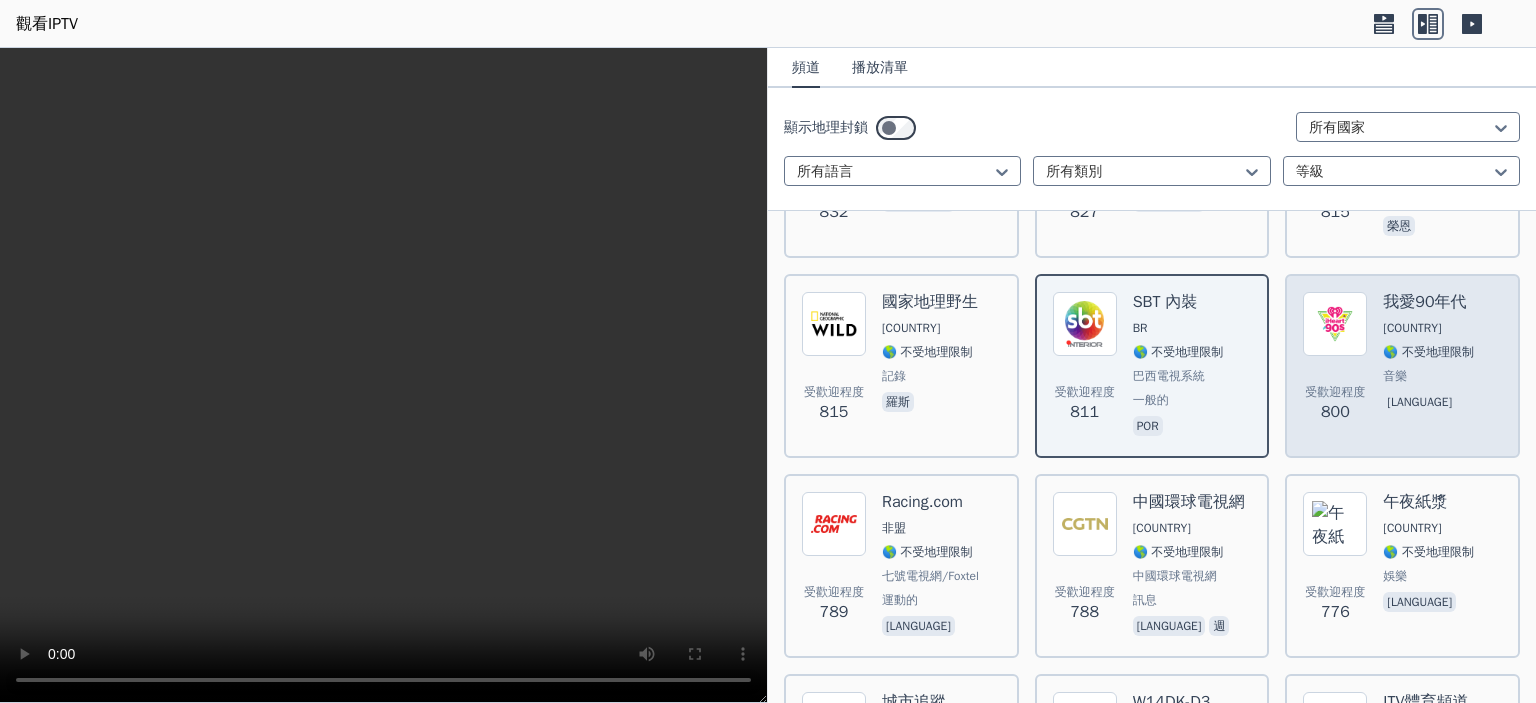 click on "受歡迎程度 800 我愛90年代 我們 🌎 不受地理限制 音樂 英語" at bounding box center [1402, 366] 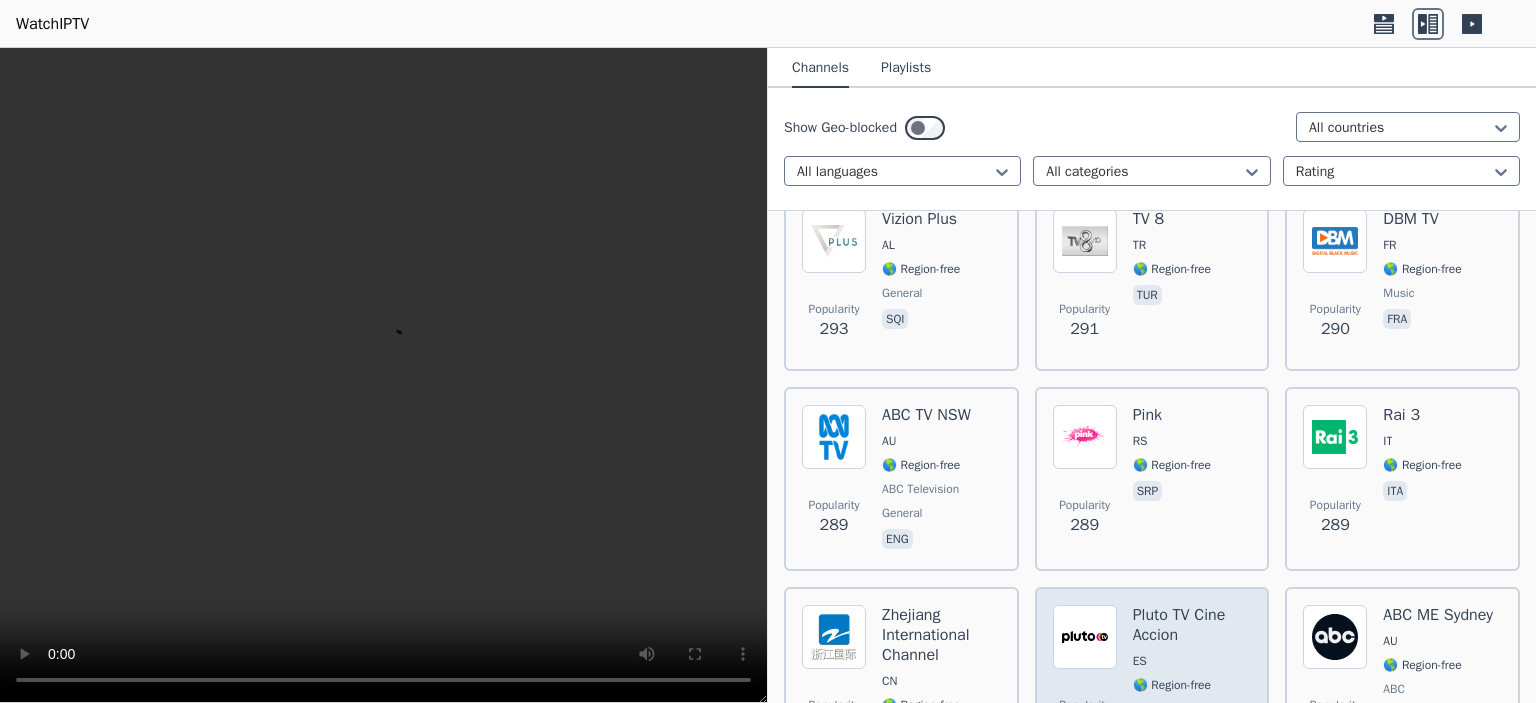 scroll, scrollTop: 15798, scrollLeft: 0, axis: vertical 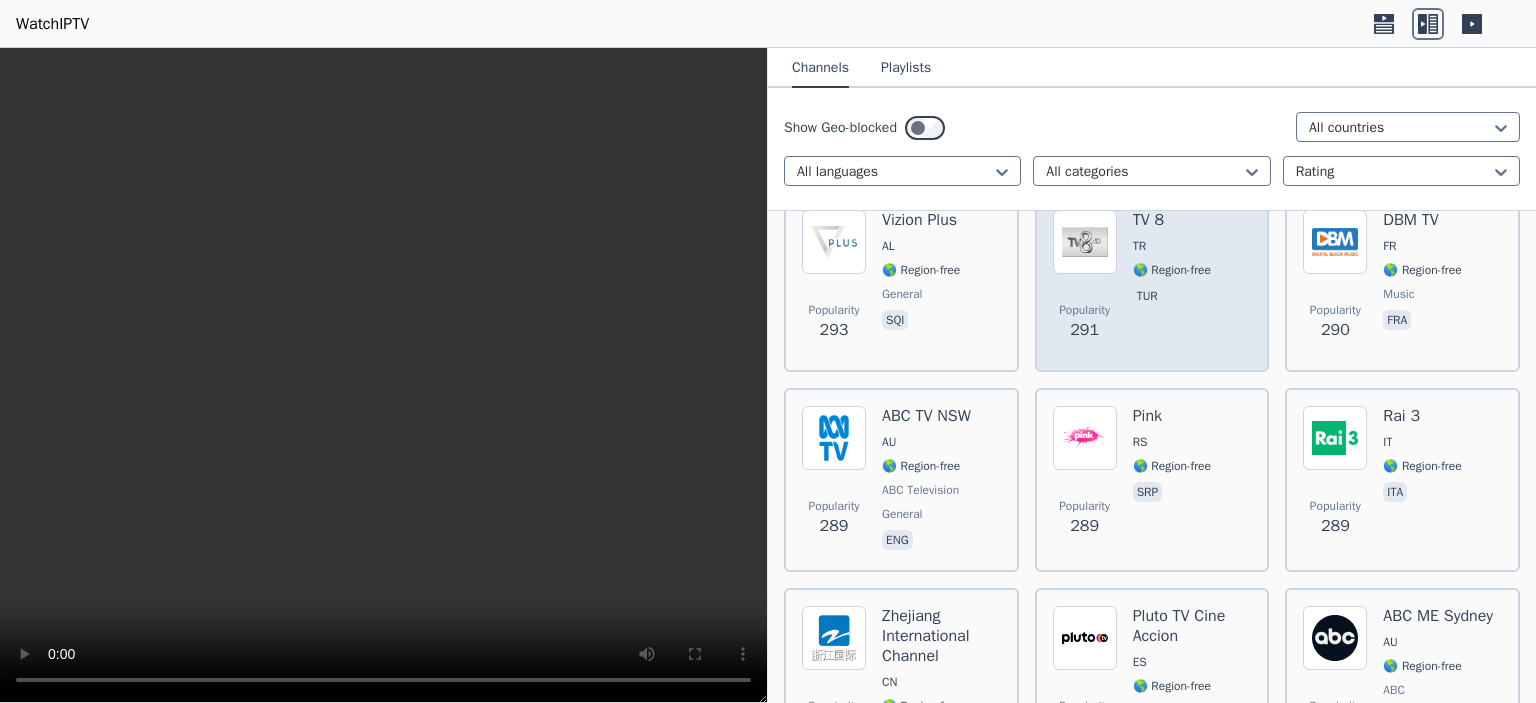 click at bounding box center [1085, 242] 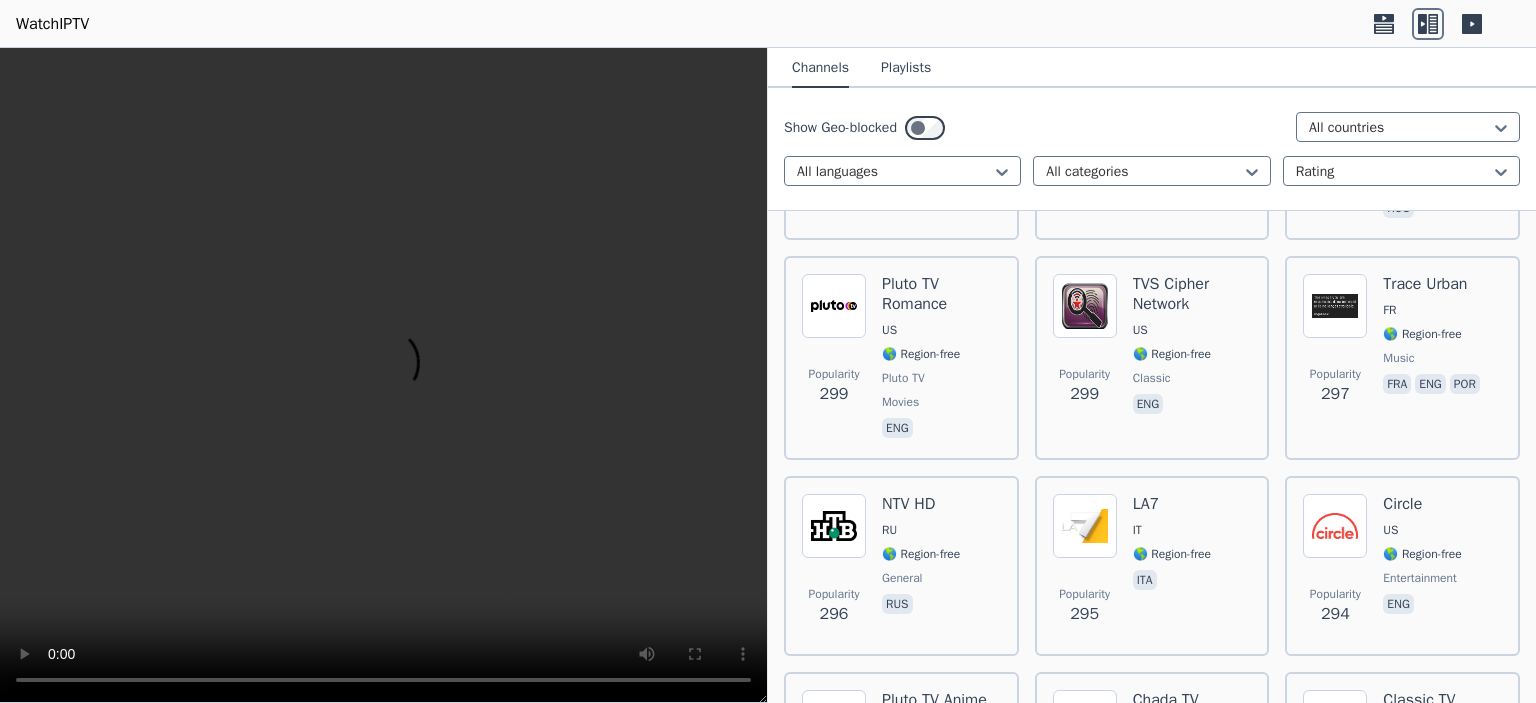 scroll, scrollTop: 14998, scrollLeft: 0, axis: vertical 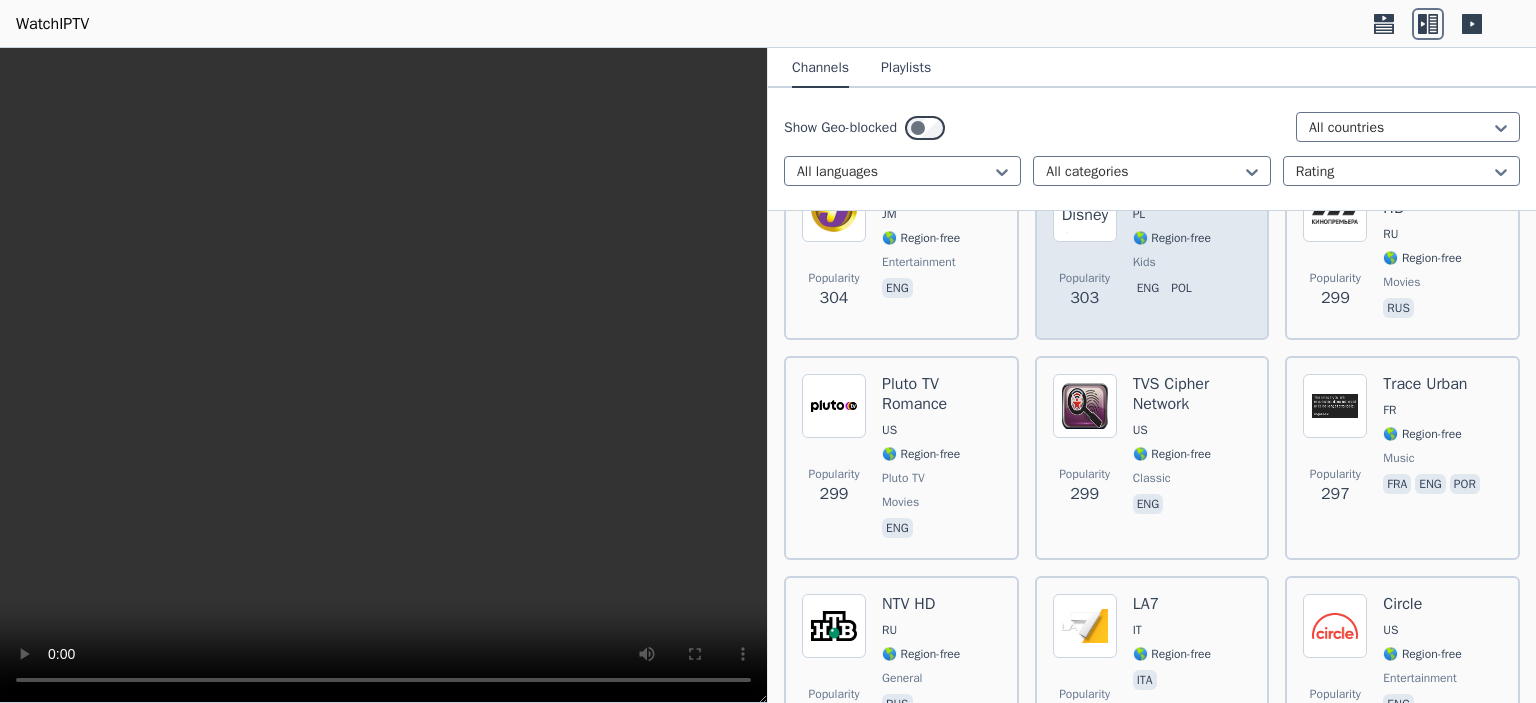 click at bounding box center (1085, 210) 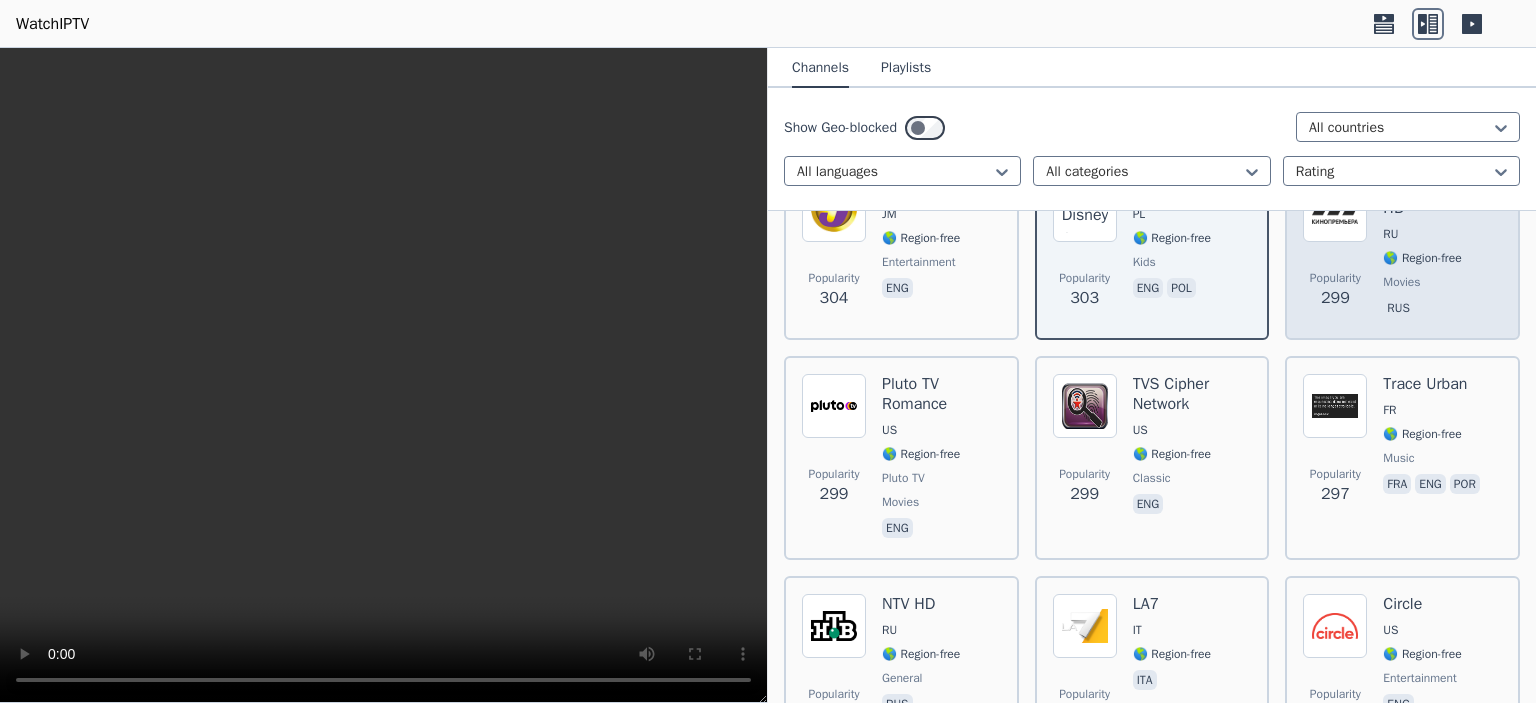 click at bounding box center (1335, 210) 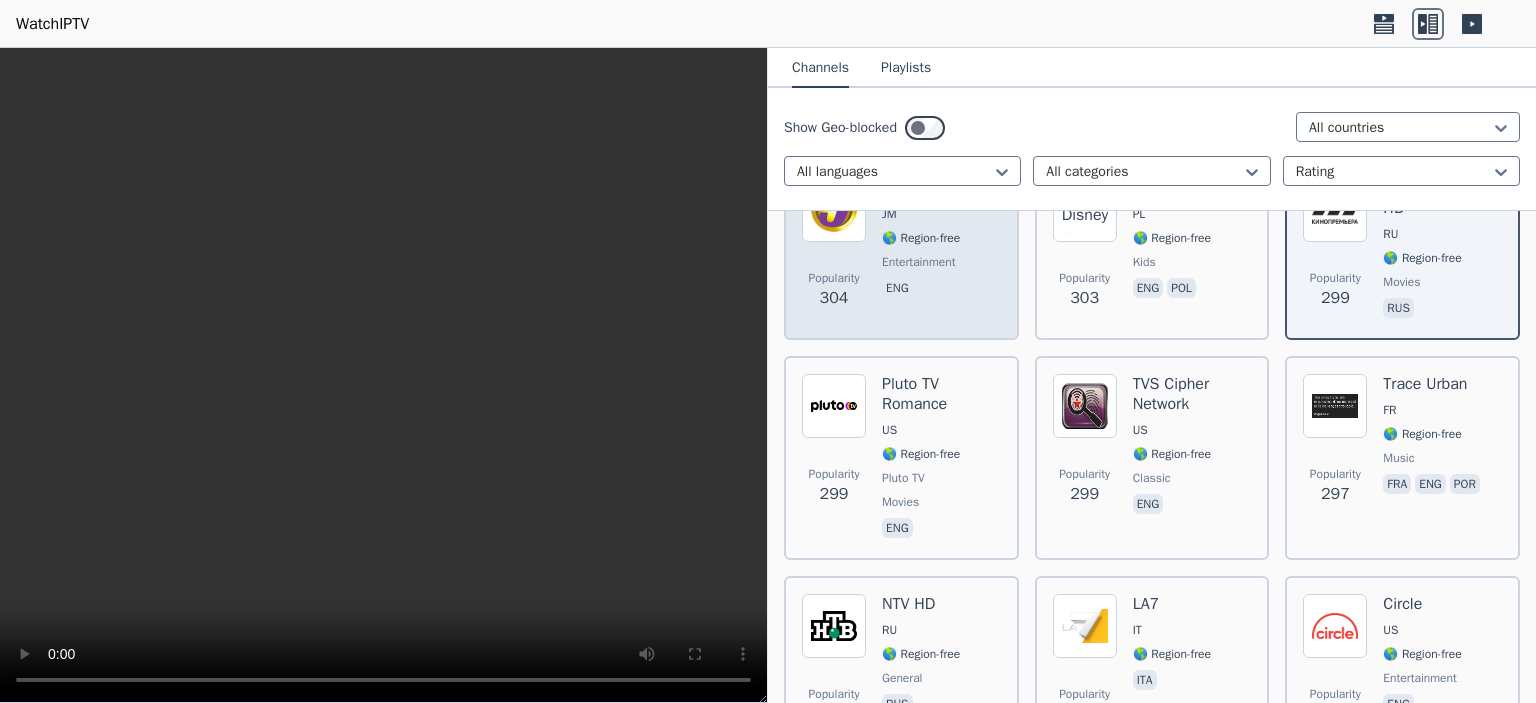 click at bounding box center [834, 210] 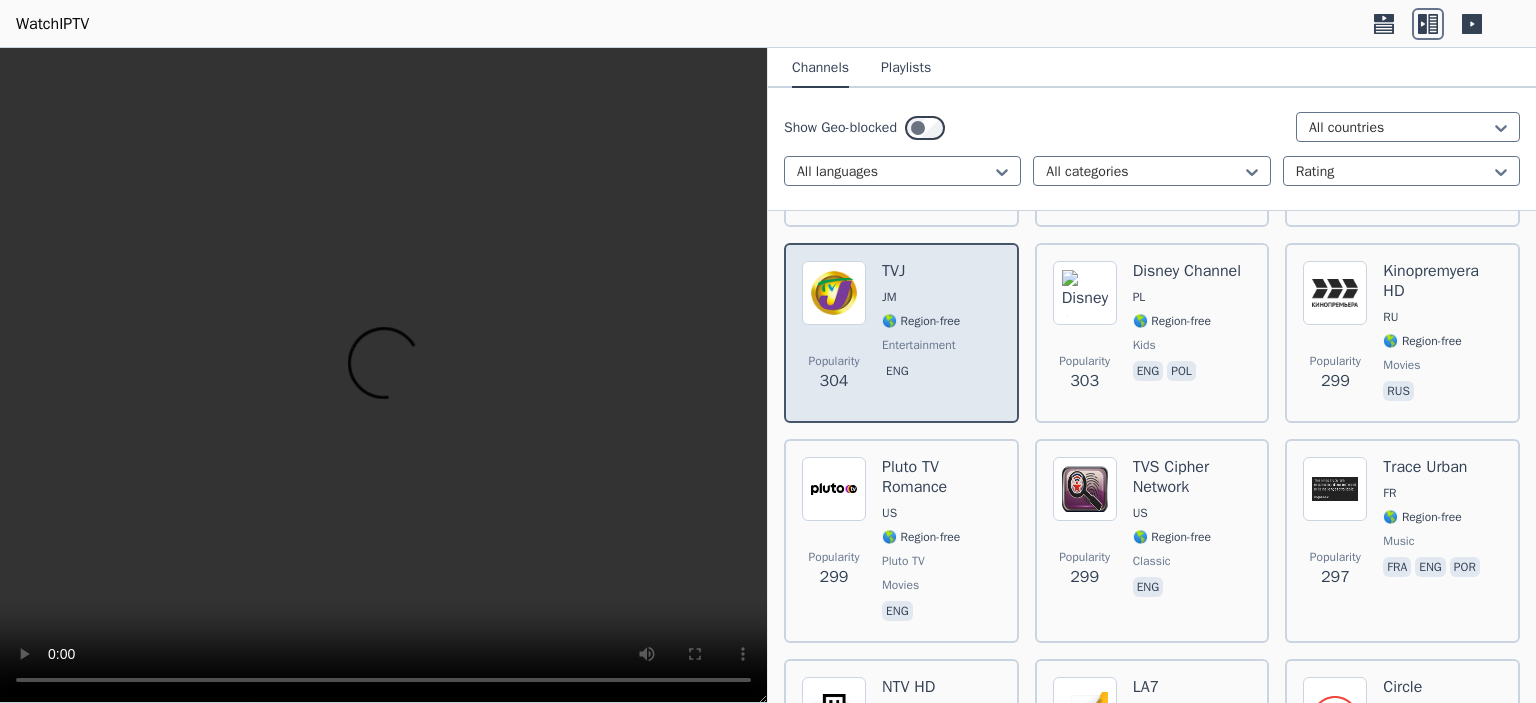 scroll, scrollTop: 14798, scrollLeft: 0, axis: vertical 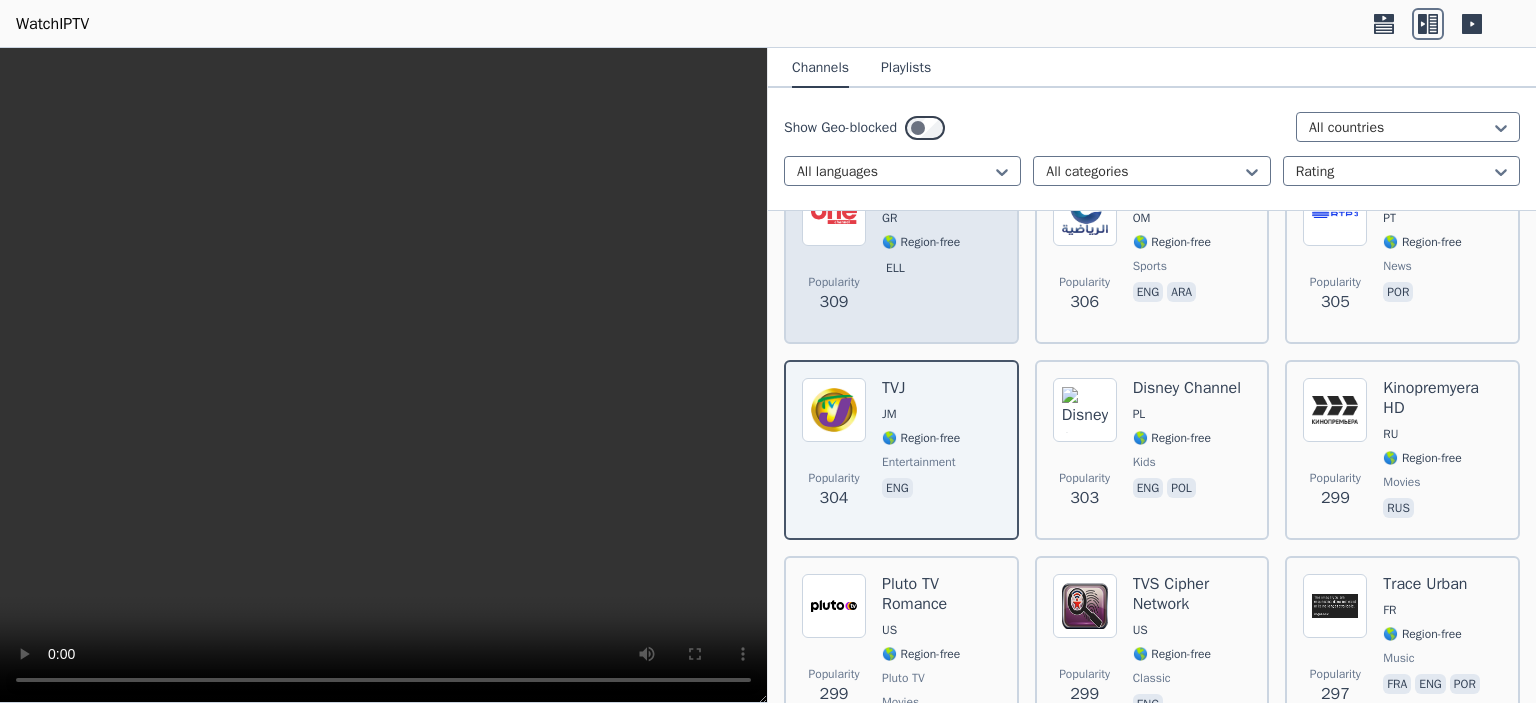 click at bounding box center (834, 214) 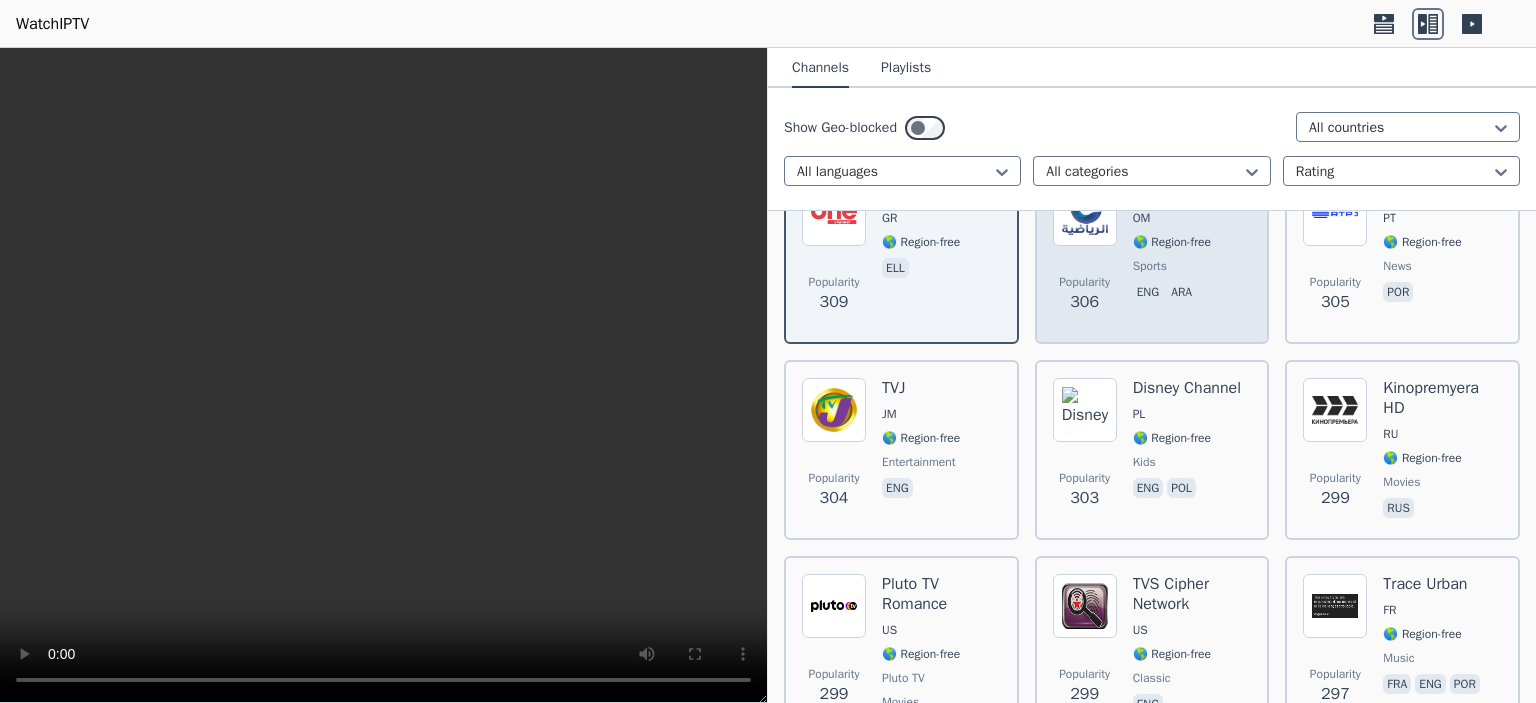 click on "OM" at bounding box center [1189, 218] 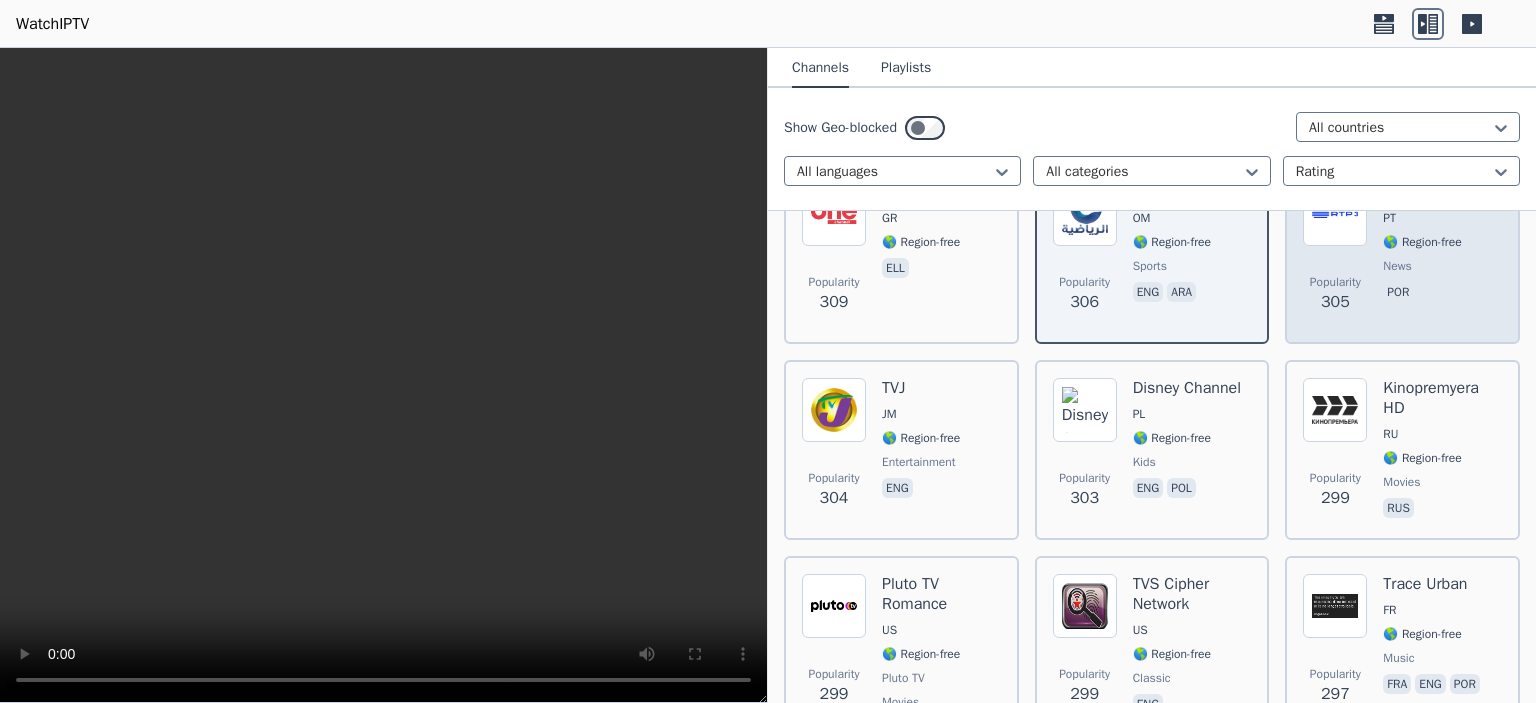 click on "🌎 Region-free" at bounding box center (1422, 242) 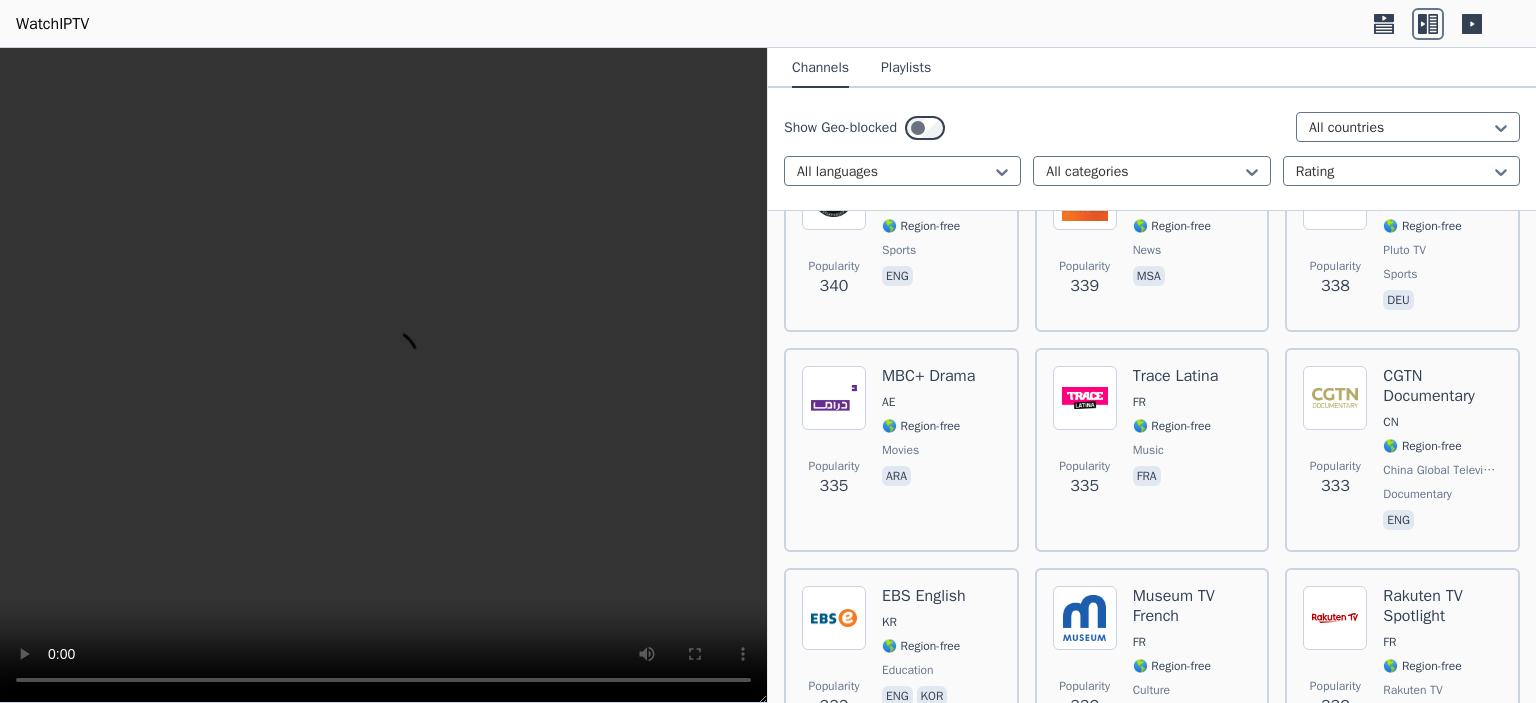 scroll, scrollTop: 13298, scrollLeft: 0, axis: vertical 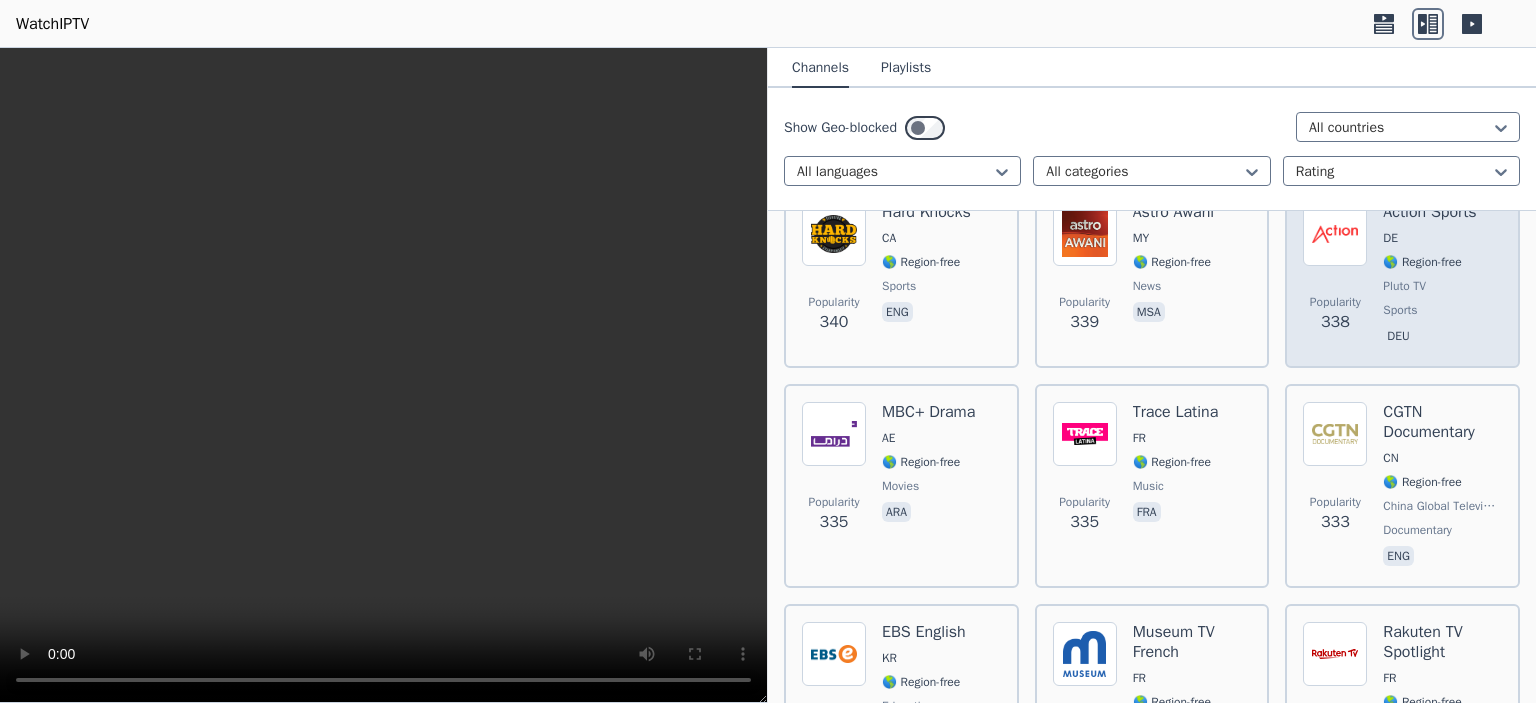 click at bounding box center [1335, 234] 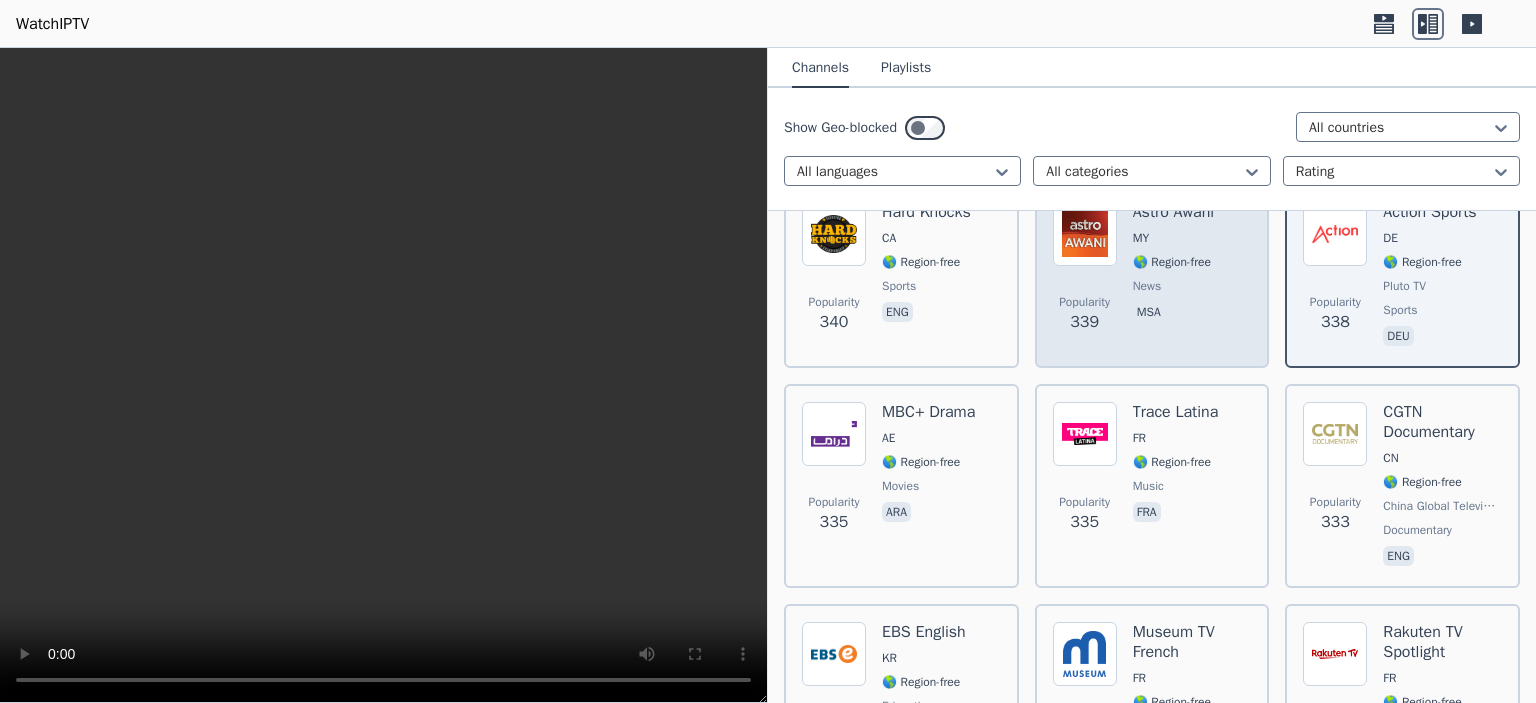 click at bounding box center (1085, 234) 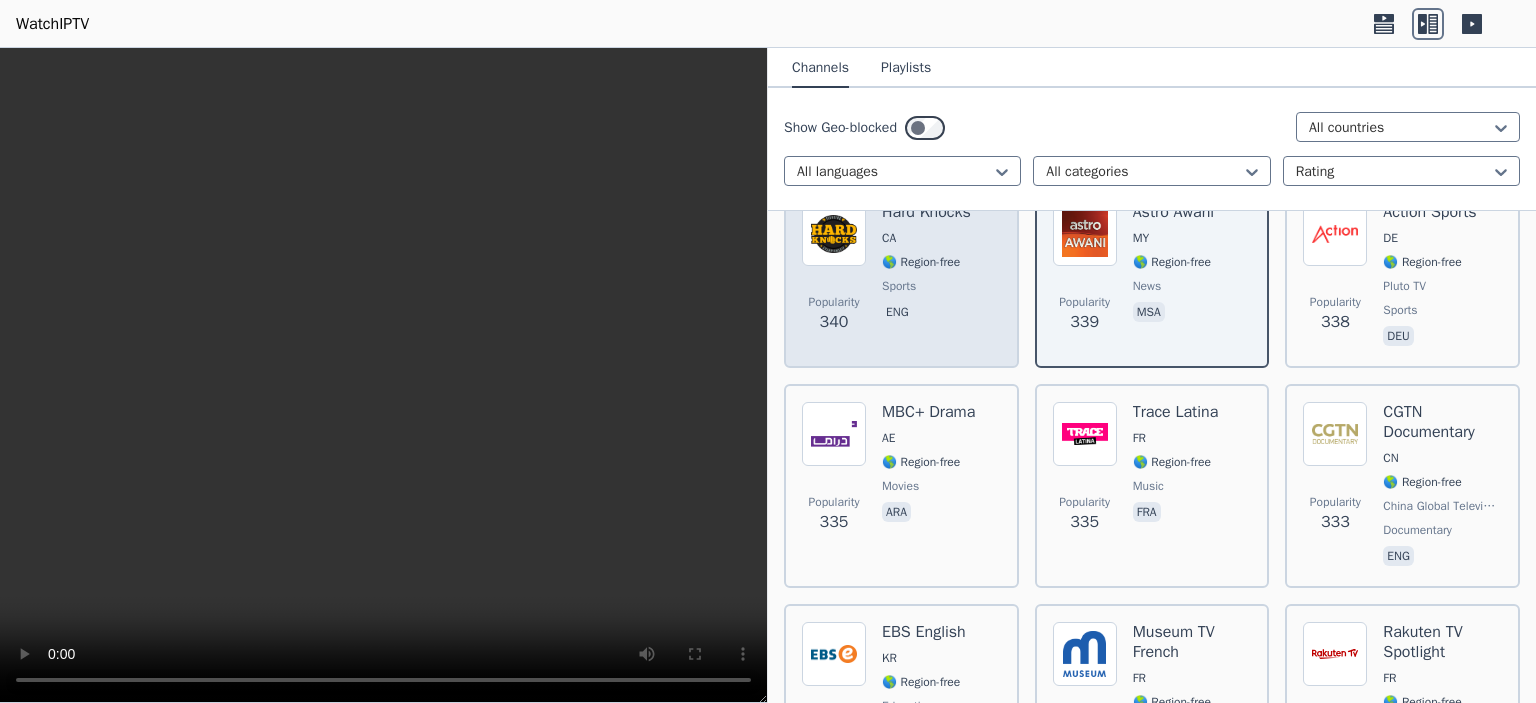 click at bounding box center (834, 234) 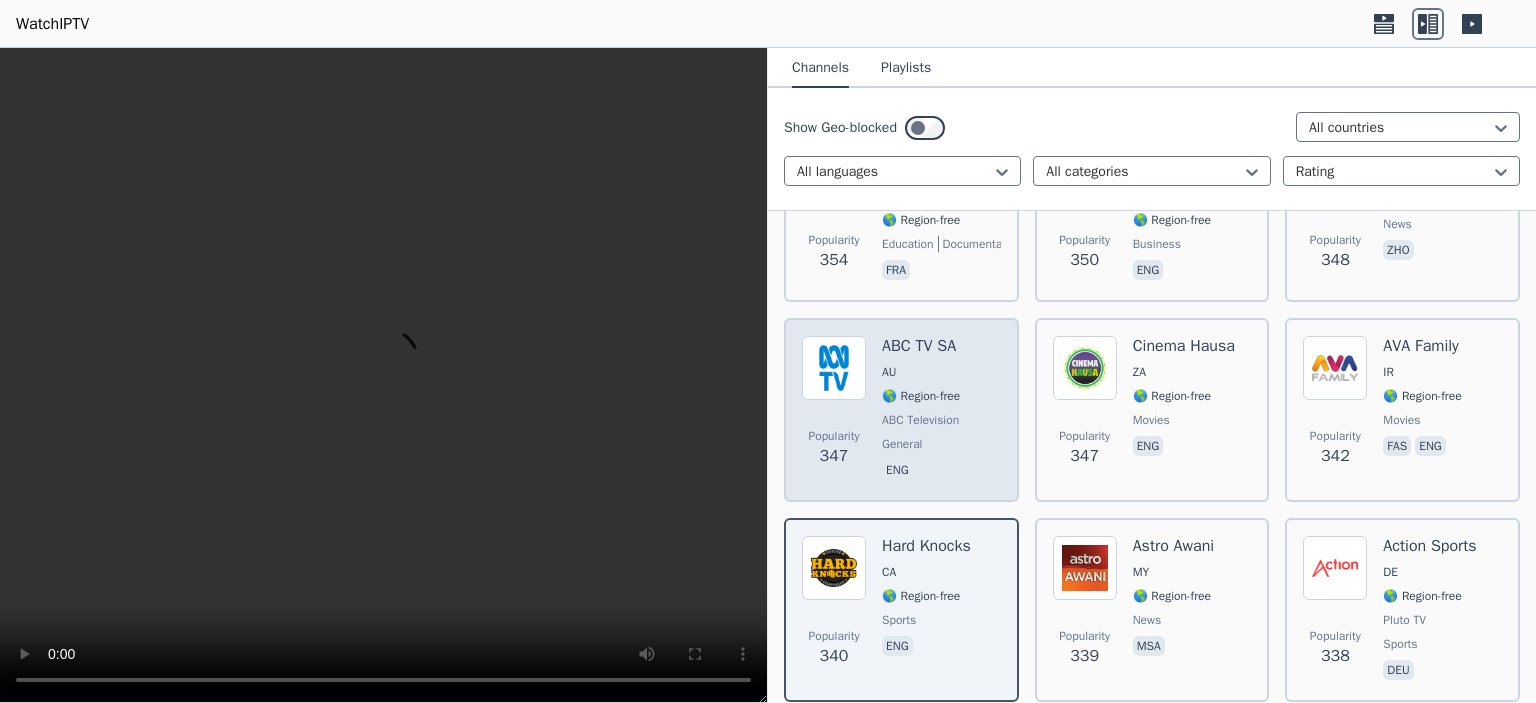 scroll, scrollTop: 12898, scrollLeft: 0, axis: vertical 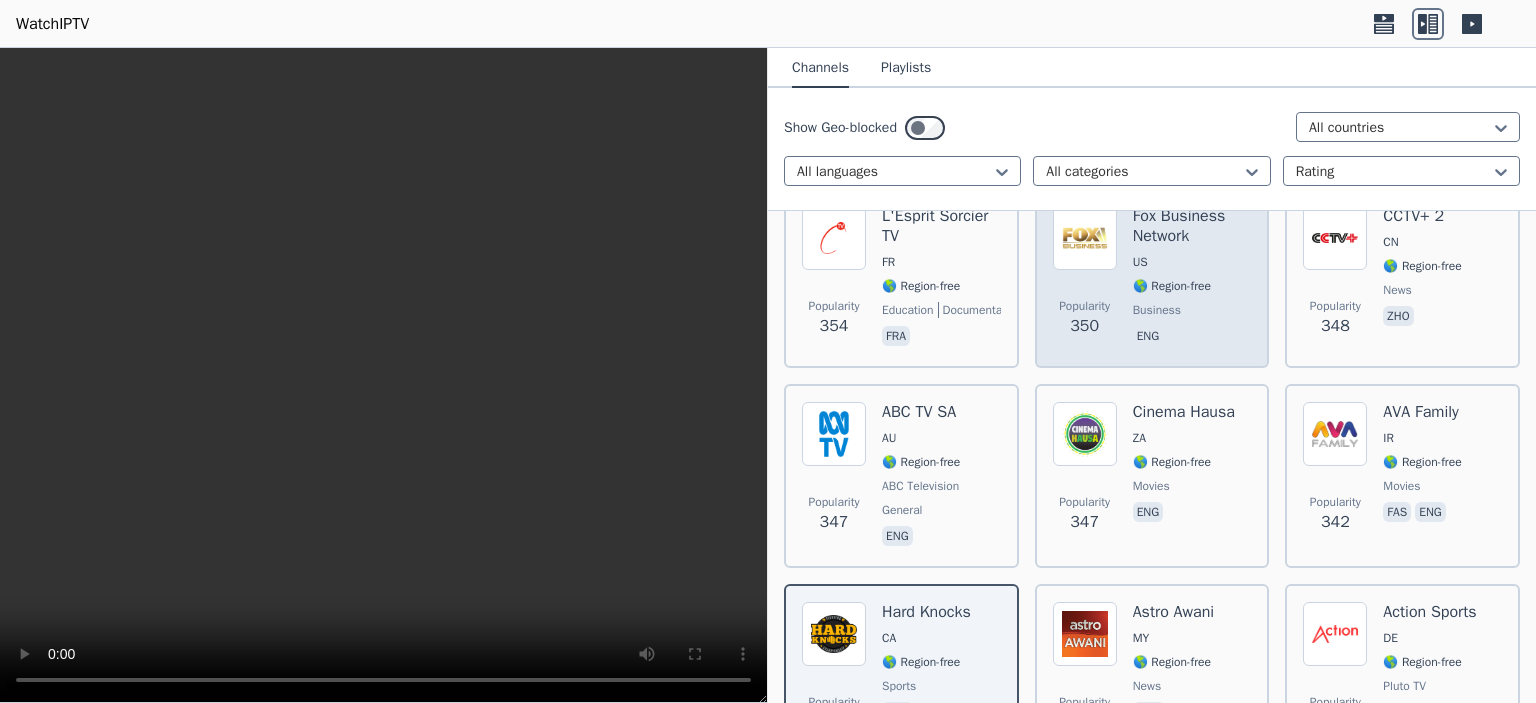 click at bounding box center [1085, 238] 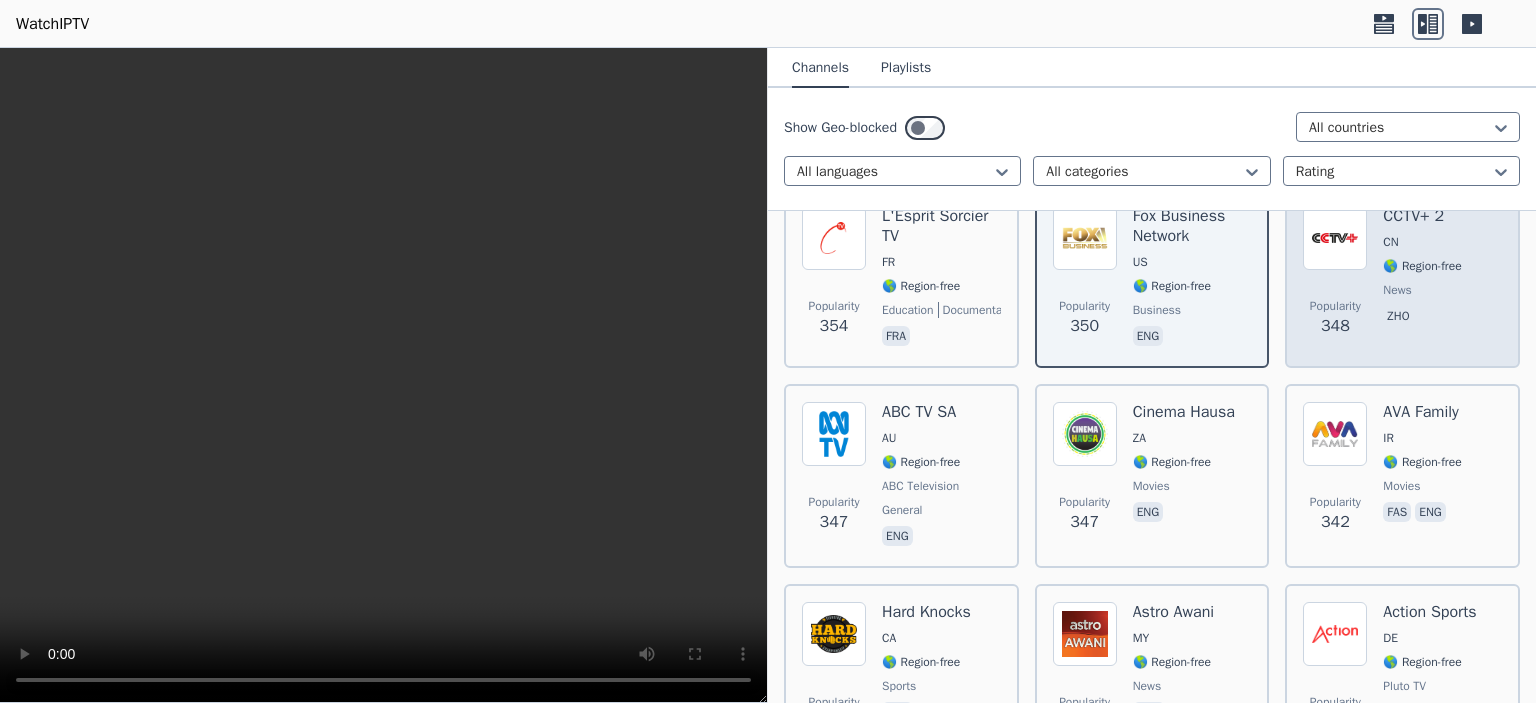 click at bounding box center [1335, 238] 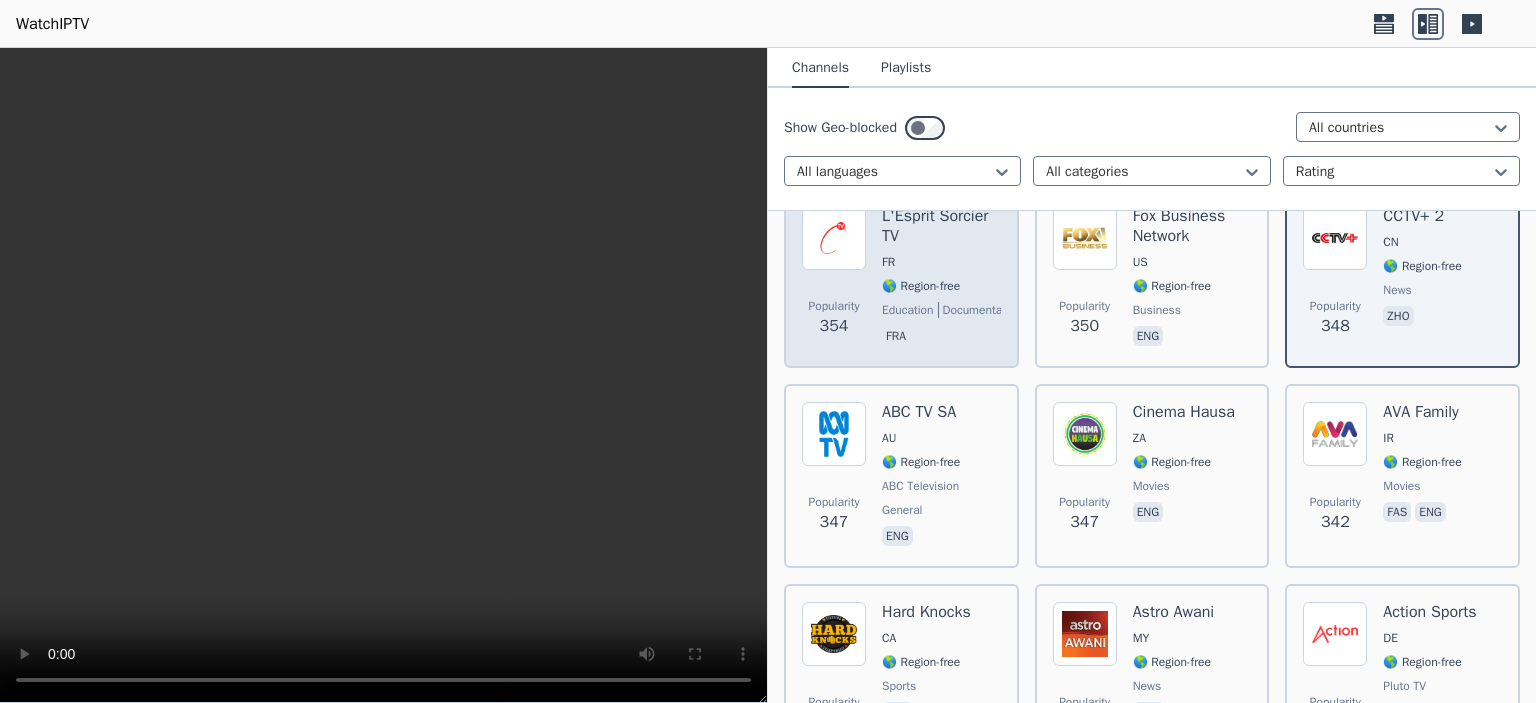 click at bounding box center [834, 238] 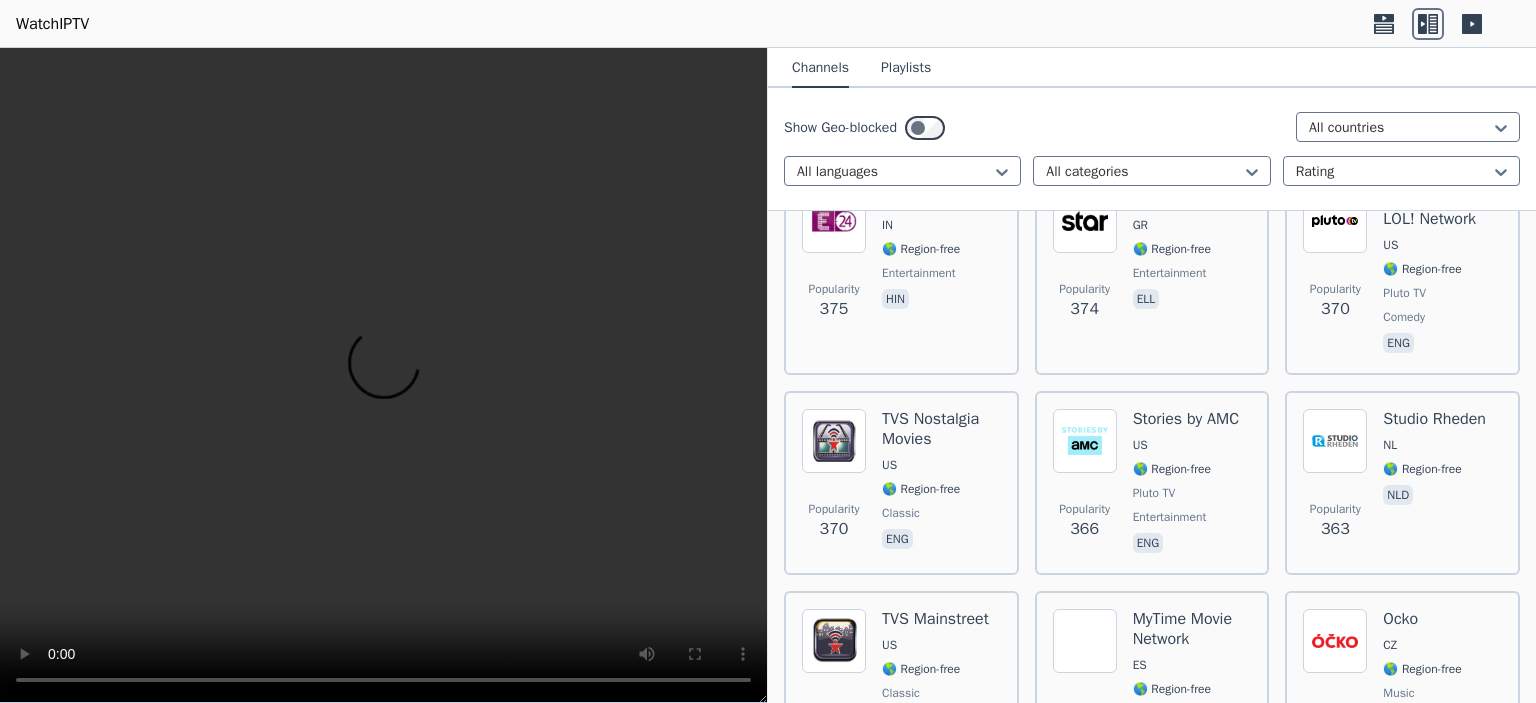 scroll, scrollTop: 12298, scrollLeft: 0, axis: vertical 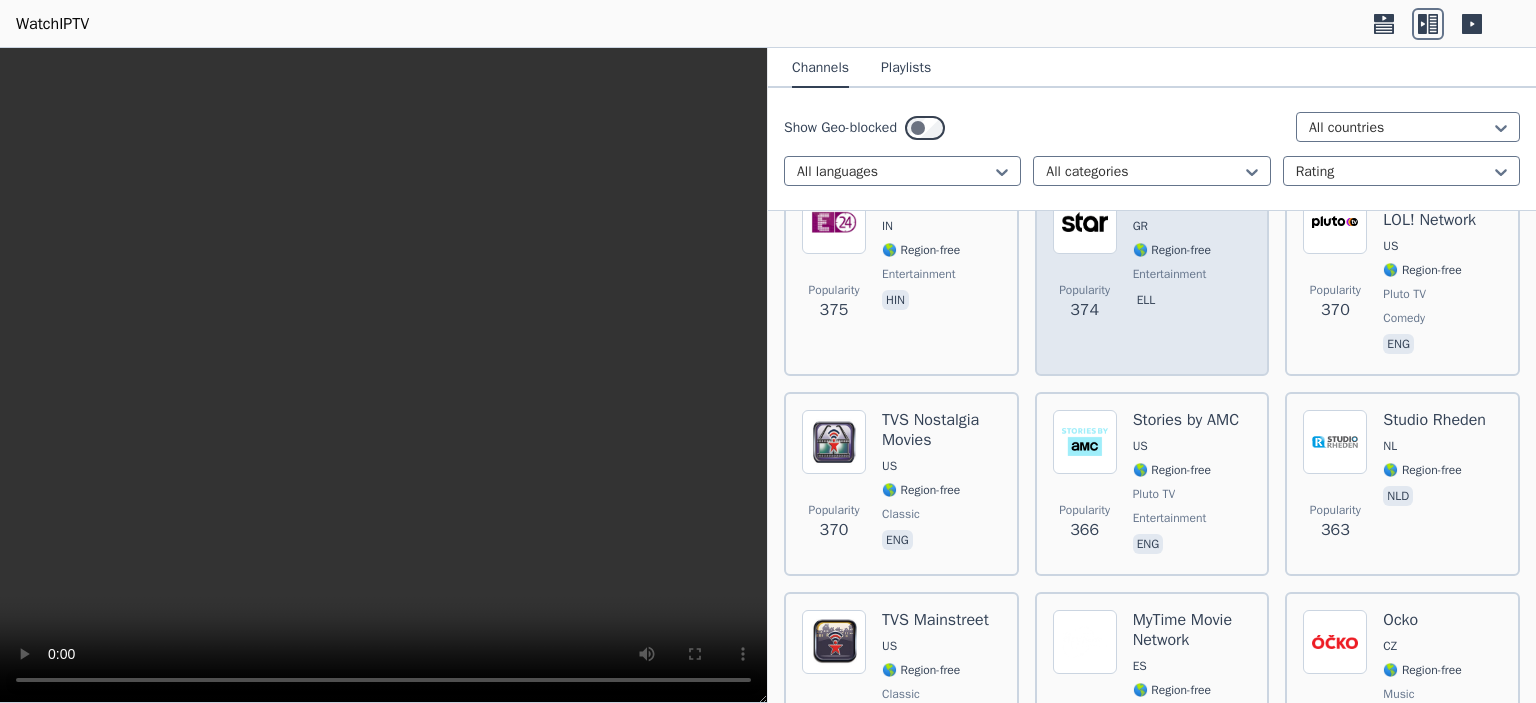 click at bounding box center (1085, 222) 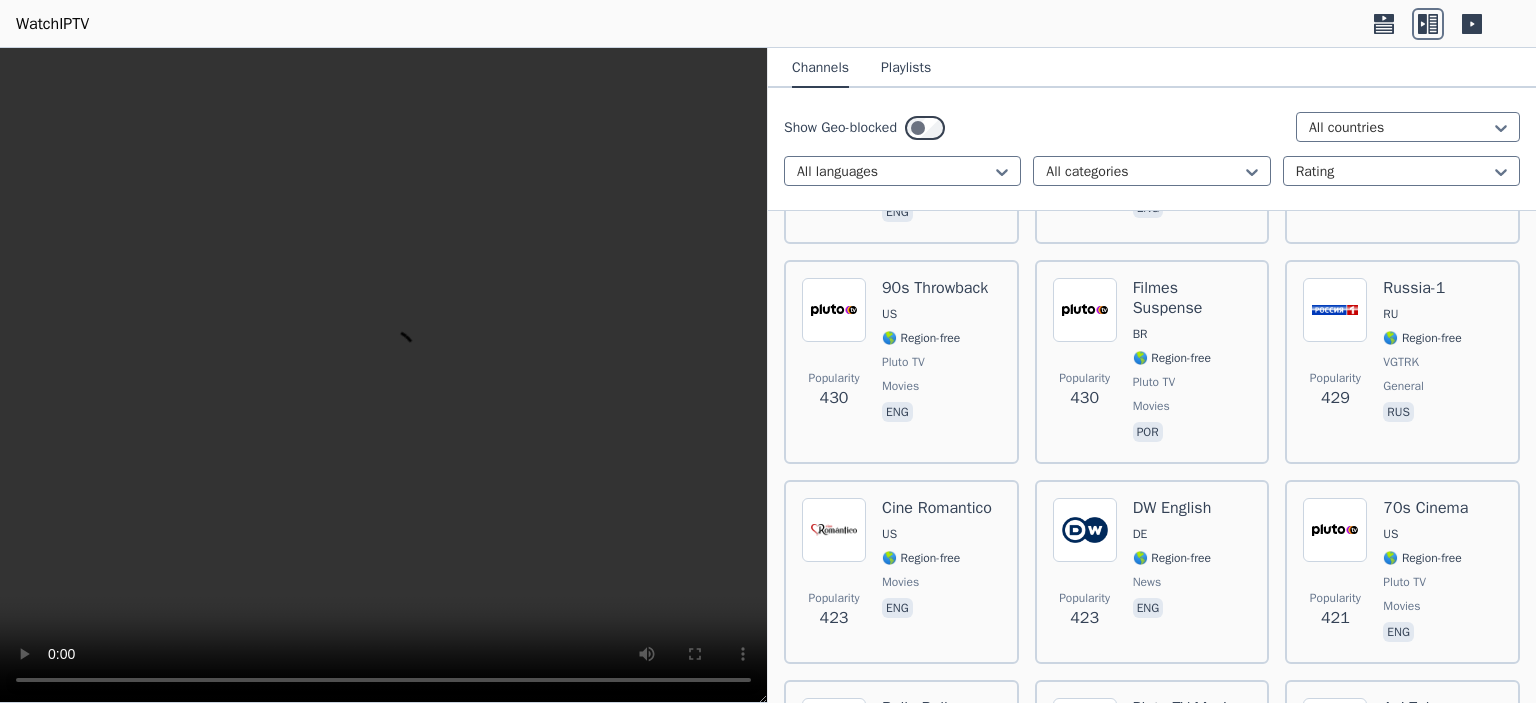 scroll, scrollTop: 10098, scrollLeft: 0, axis: vertical 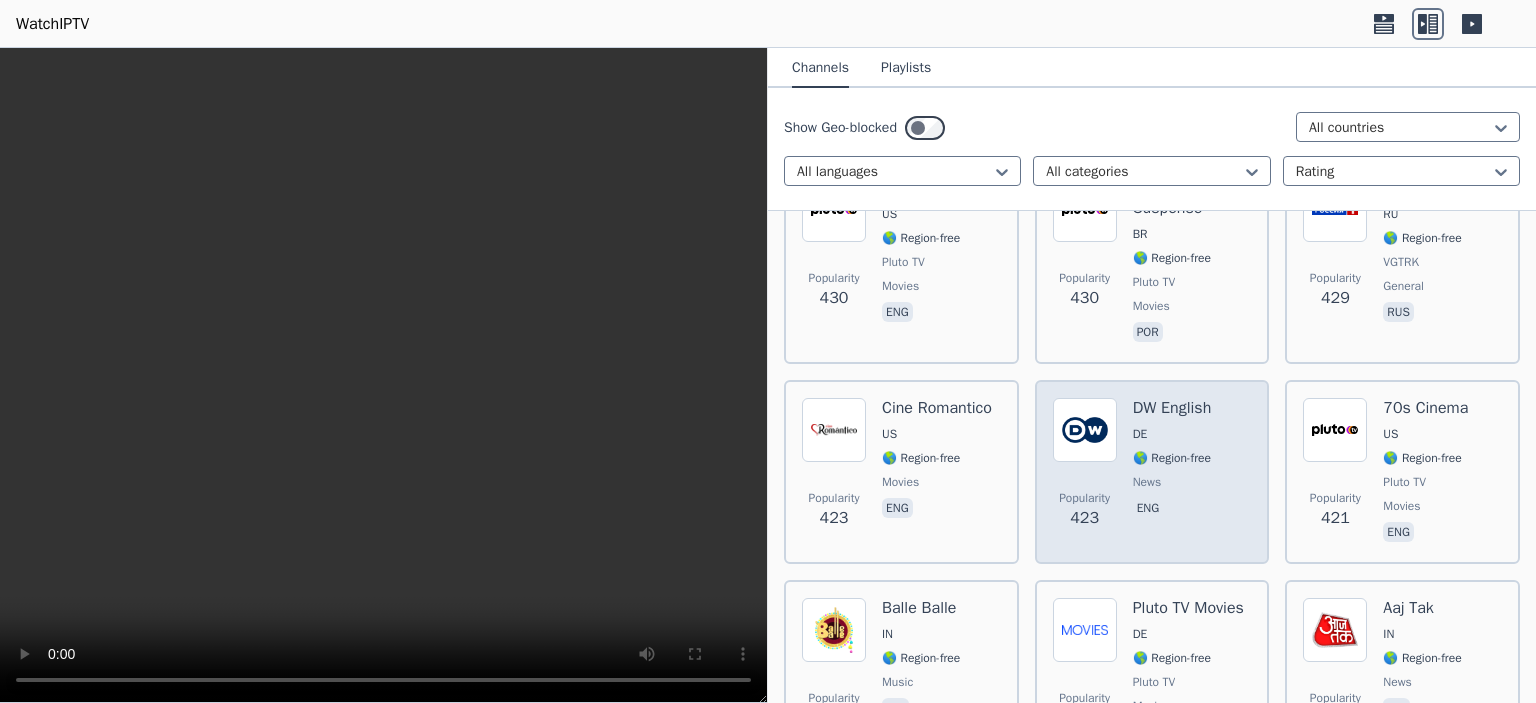 click at bounding box center (1085, 430) 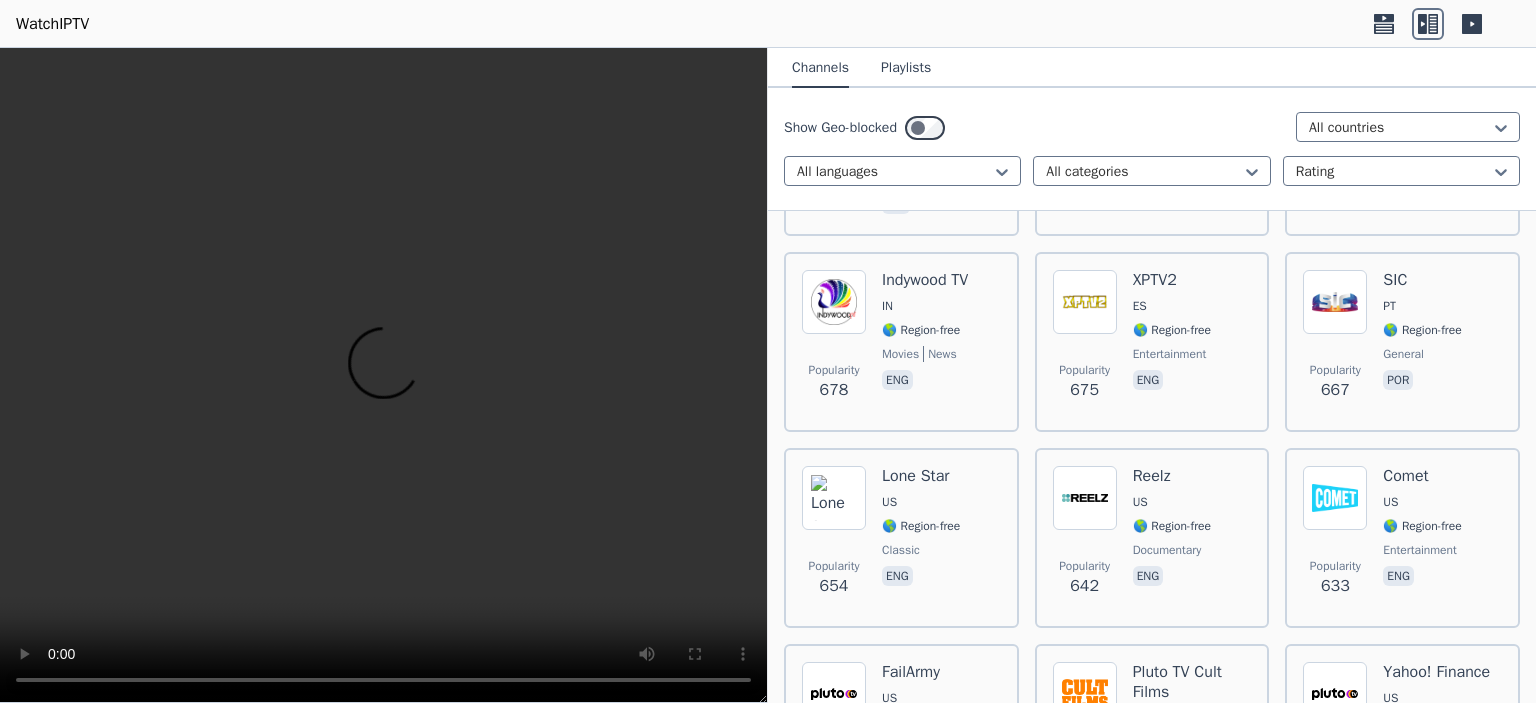 scroll, scrollTop: 5998, scrollLeft: 0, axis: vertical 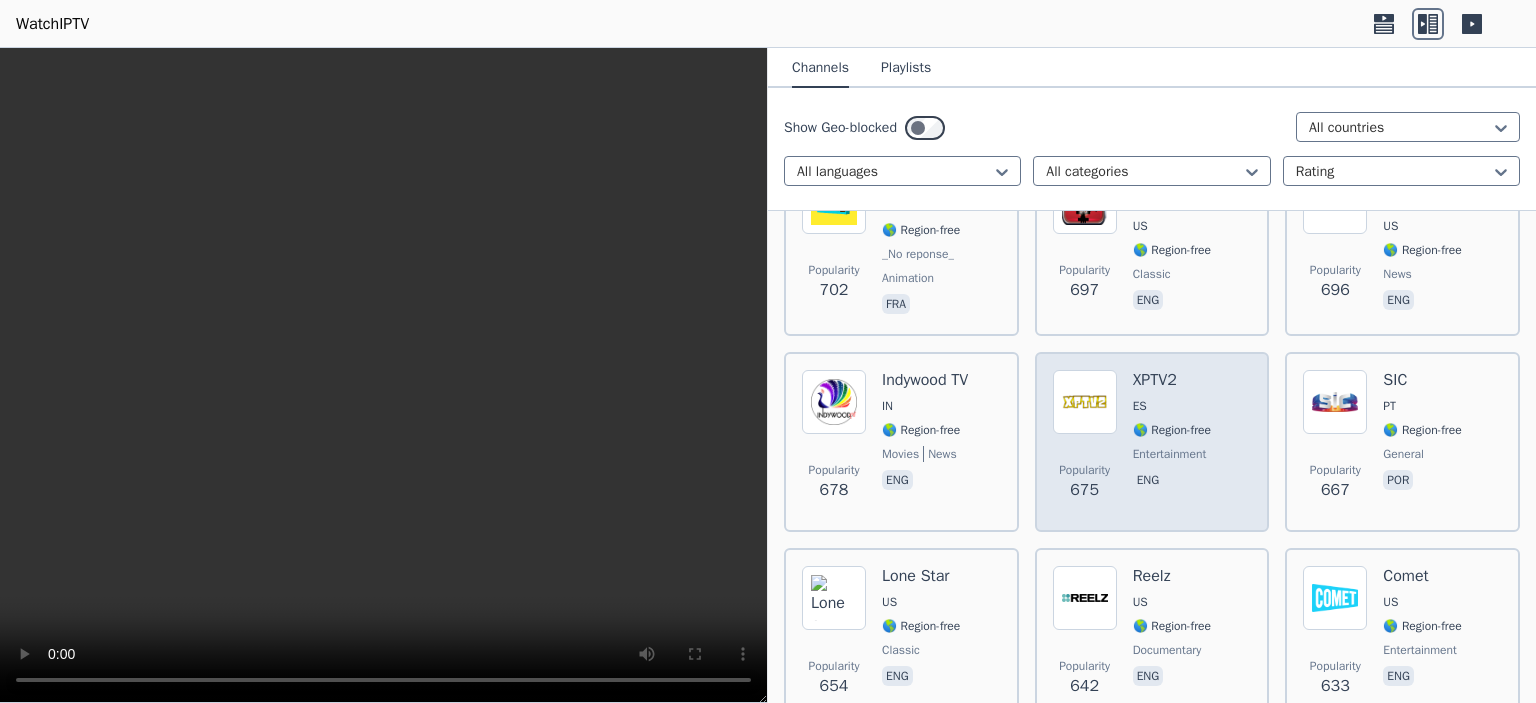 click at bounding box center (1085, 402) 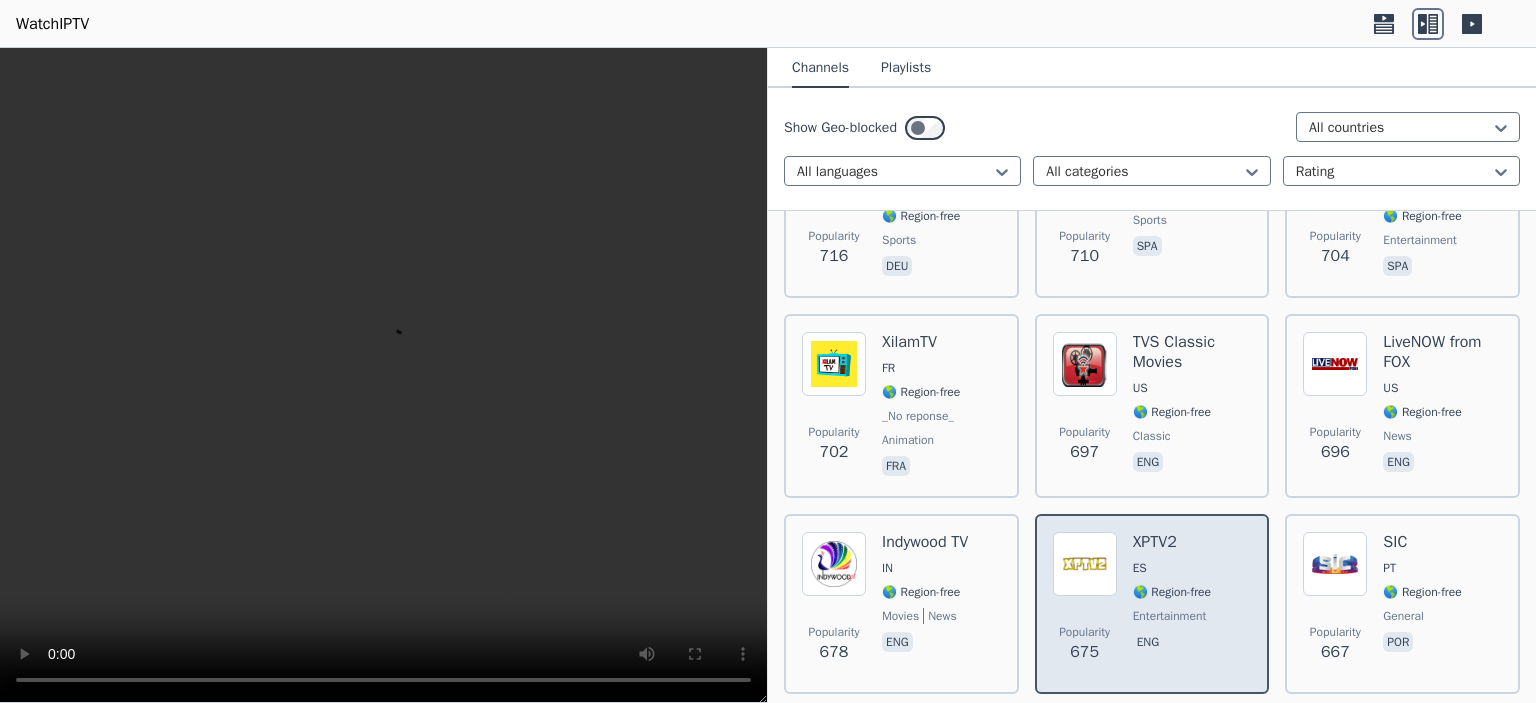 scroll, scrollTop: 5798, scrollLeft: 0, axis: vertical 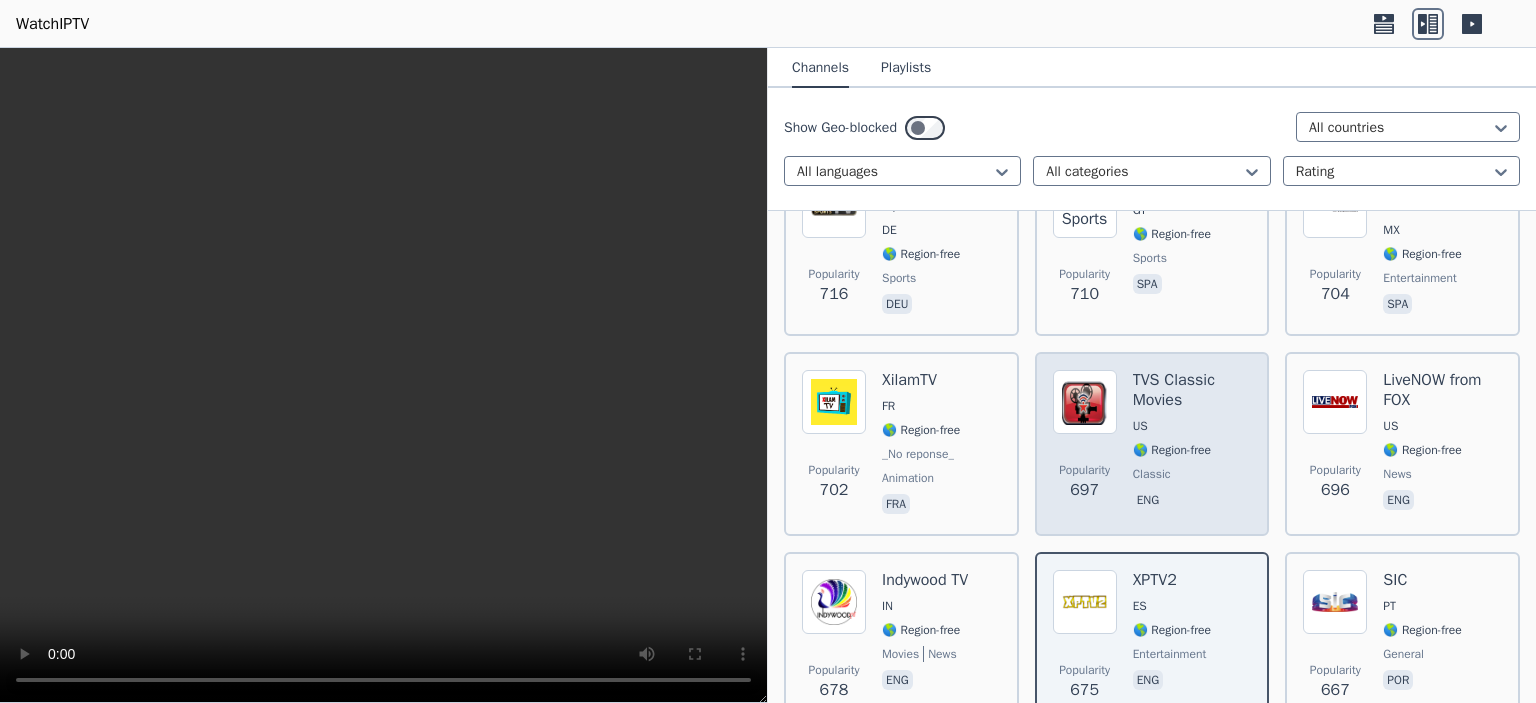 click at bounding box center [1085, 402] 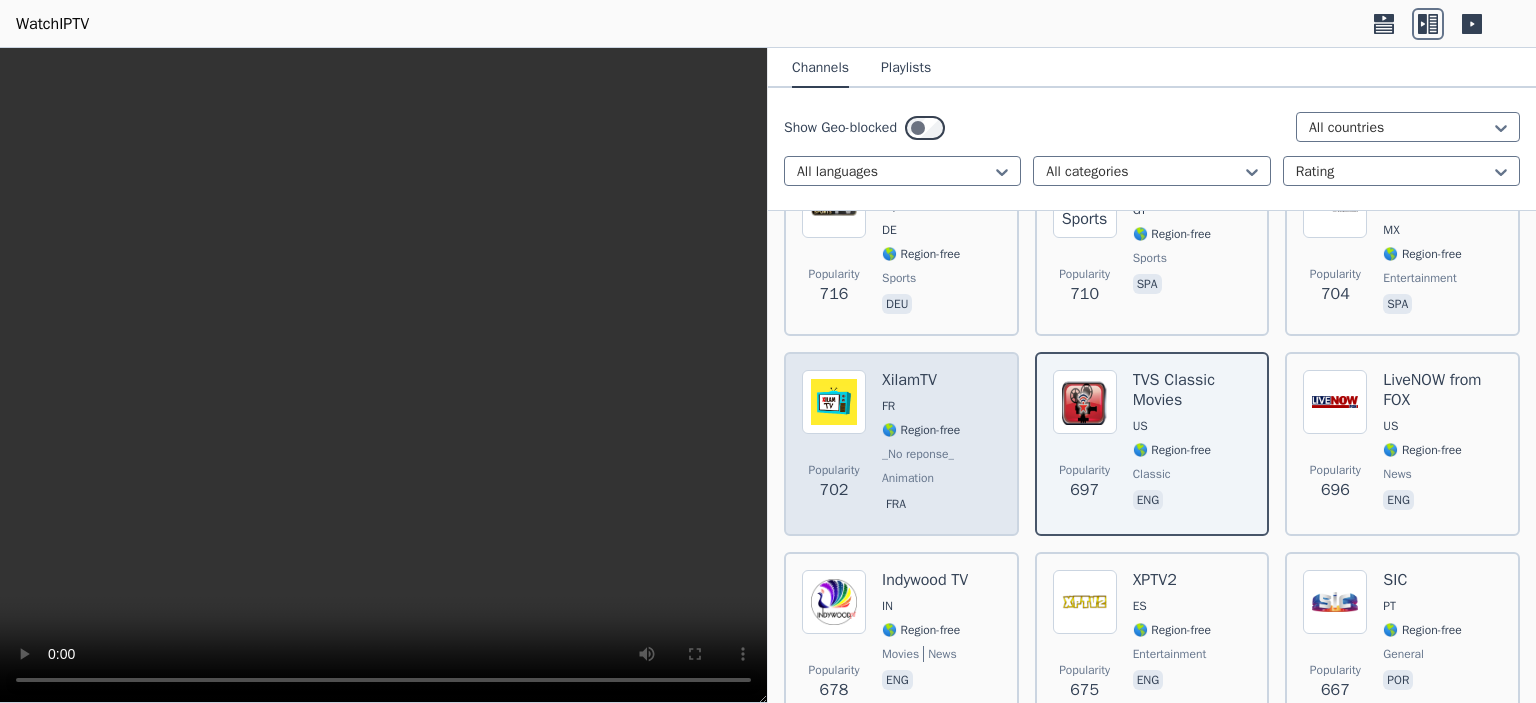 click at bounding box center (834, 402) 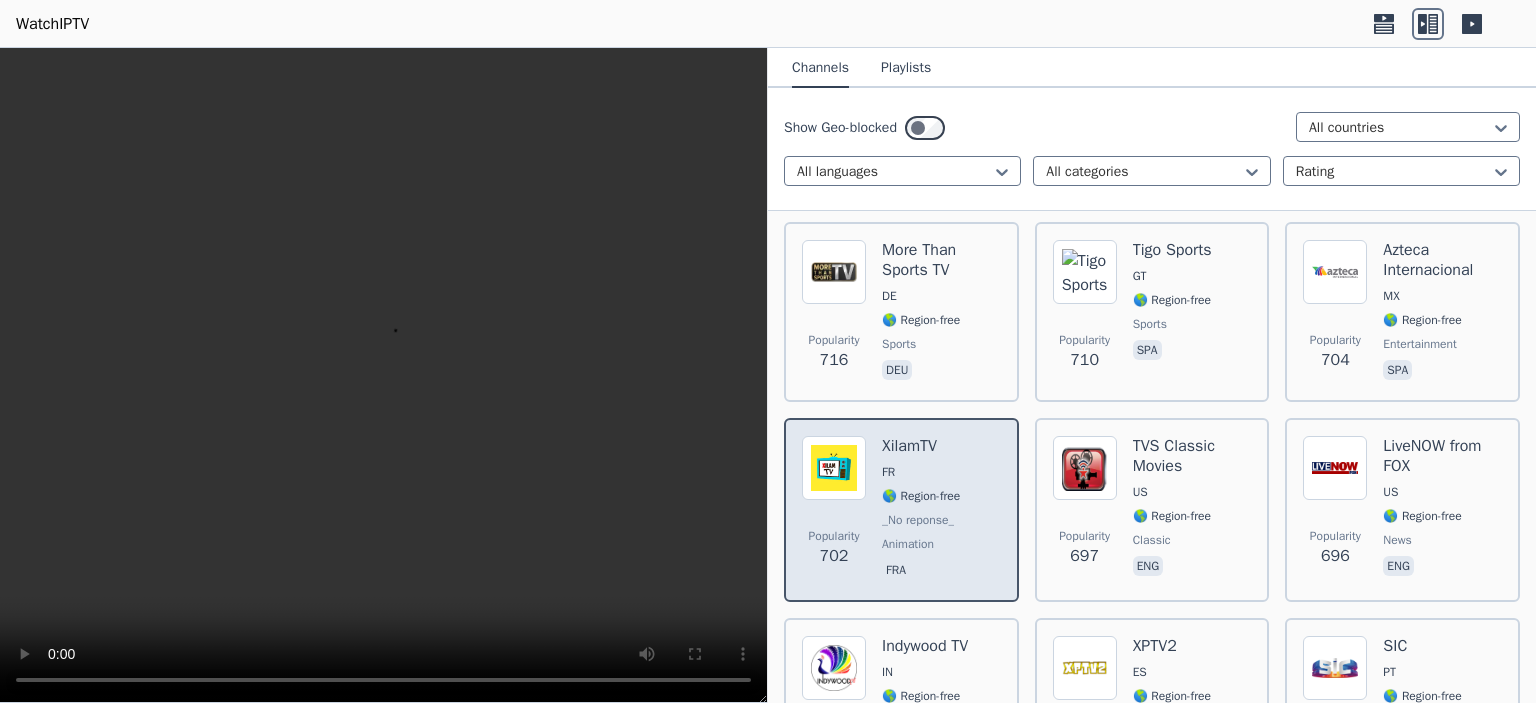 scroll, scrollTop: 5698, scrollLeft: 0, axis: vertical 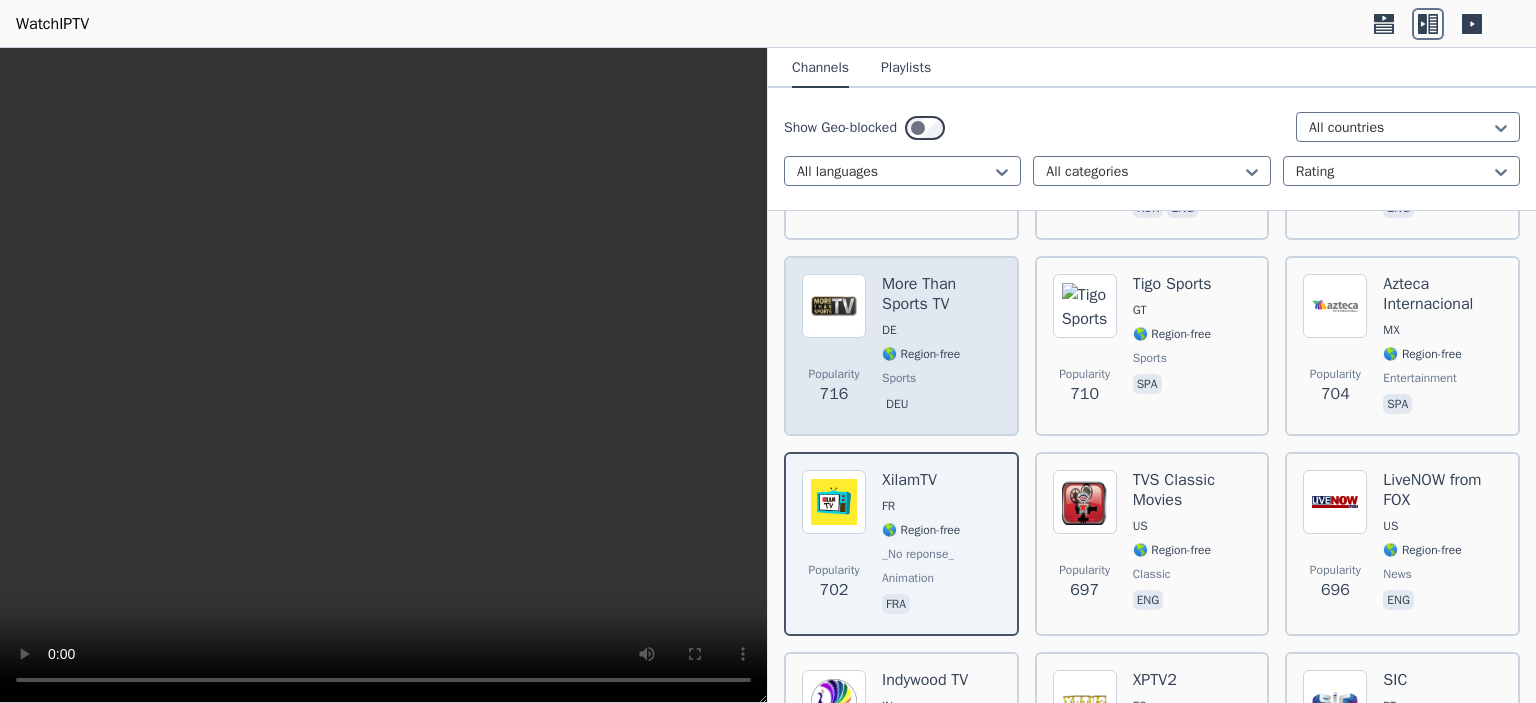 click at bounding box center [834, 306] 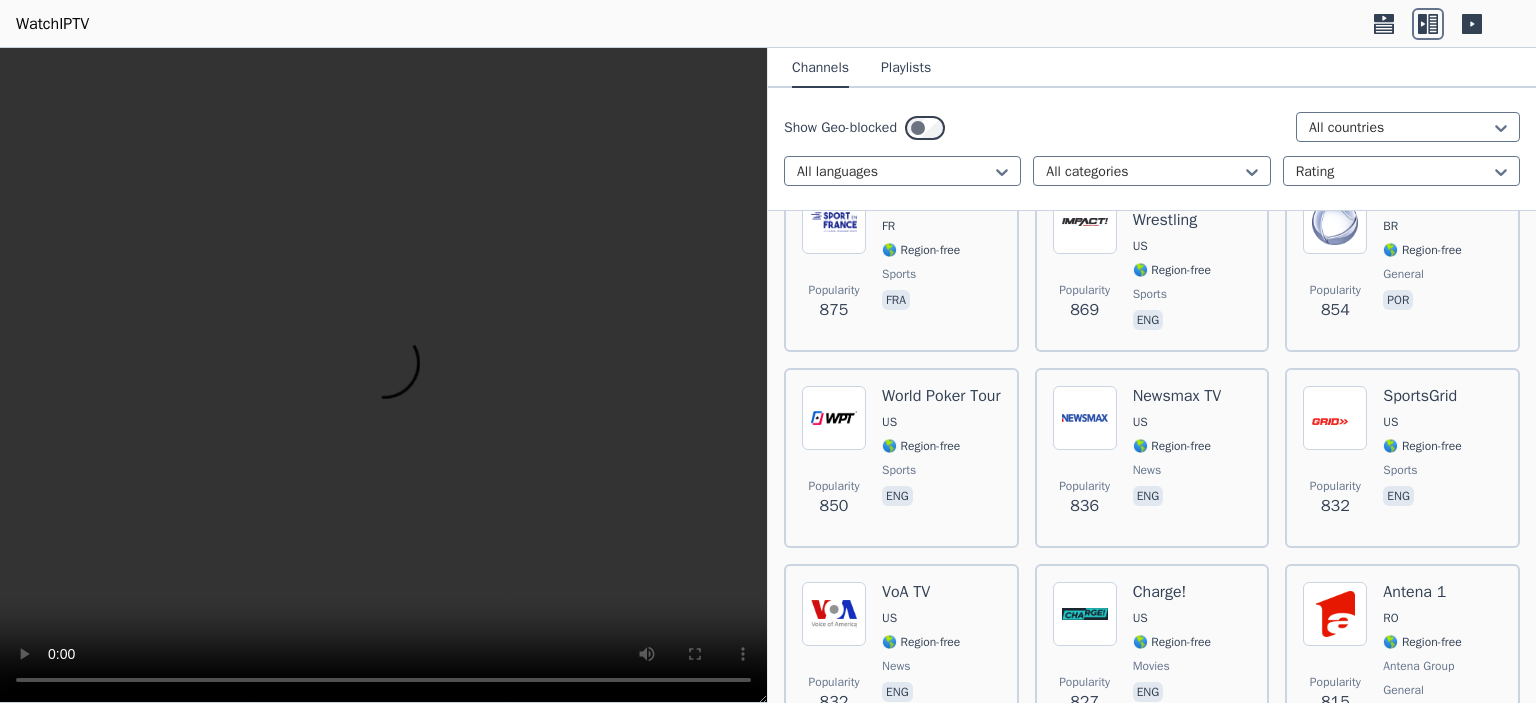 scroll, scrollTop: 3898, scrollLeft: 0, axis: vertical 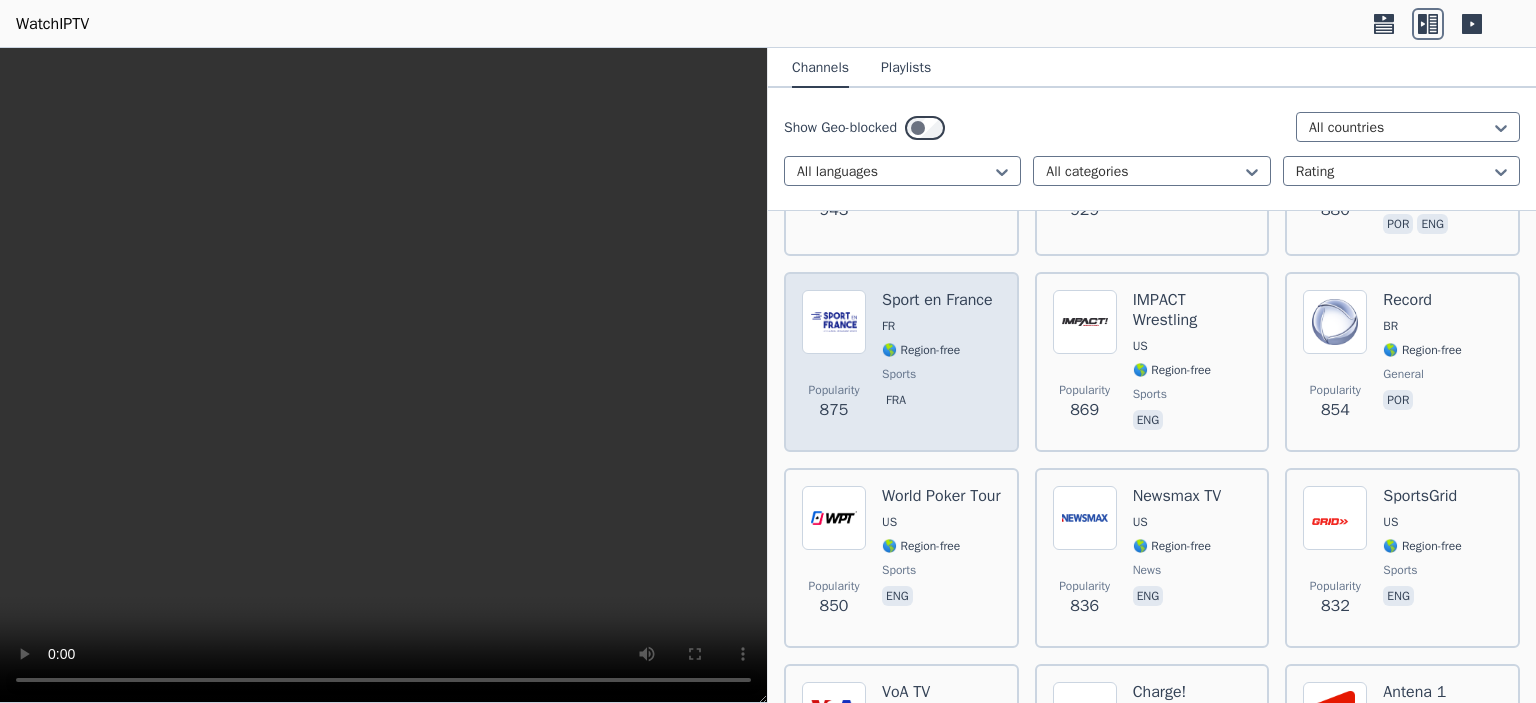 click at bounding box center [834, 322] 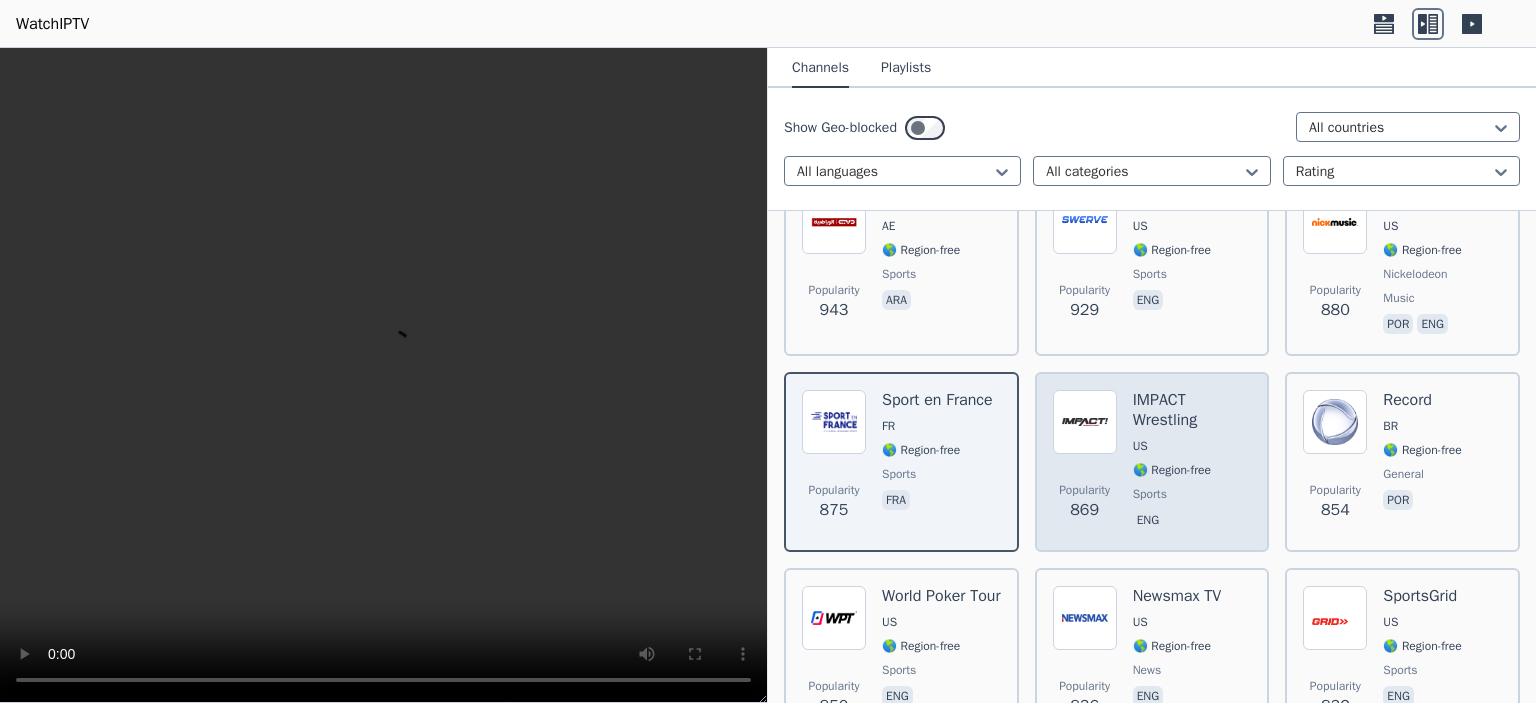 scroll, scrollTop: 3698, scrollLeft: 0, axis: vertical 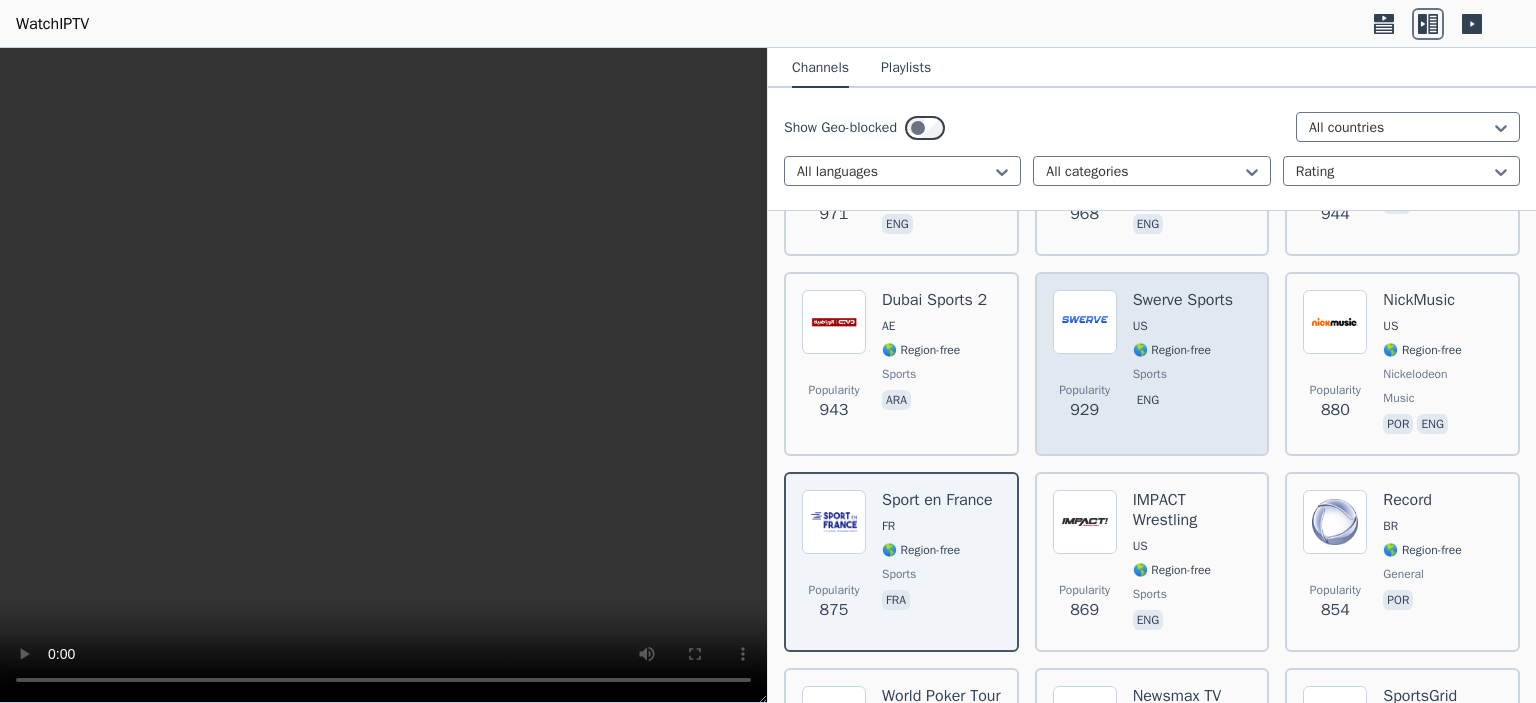 click at bounding box center (1085, 322) 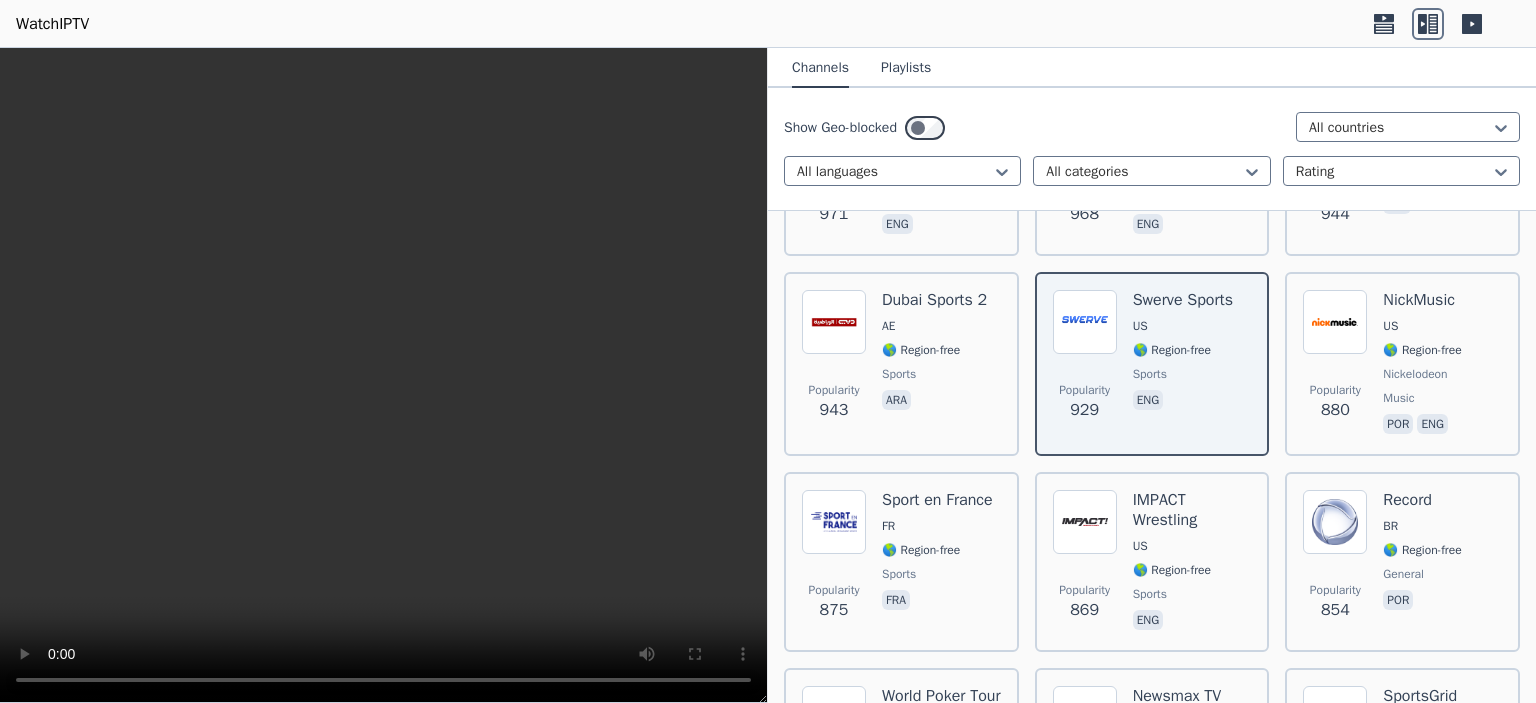 click at bounding box center [383, 375] 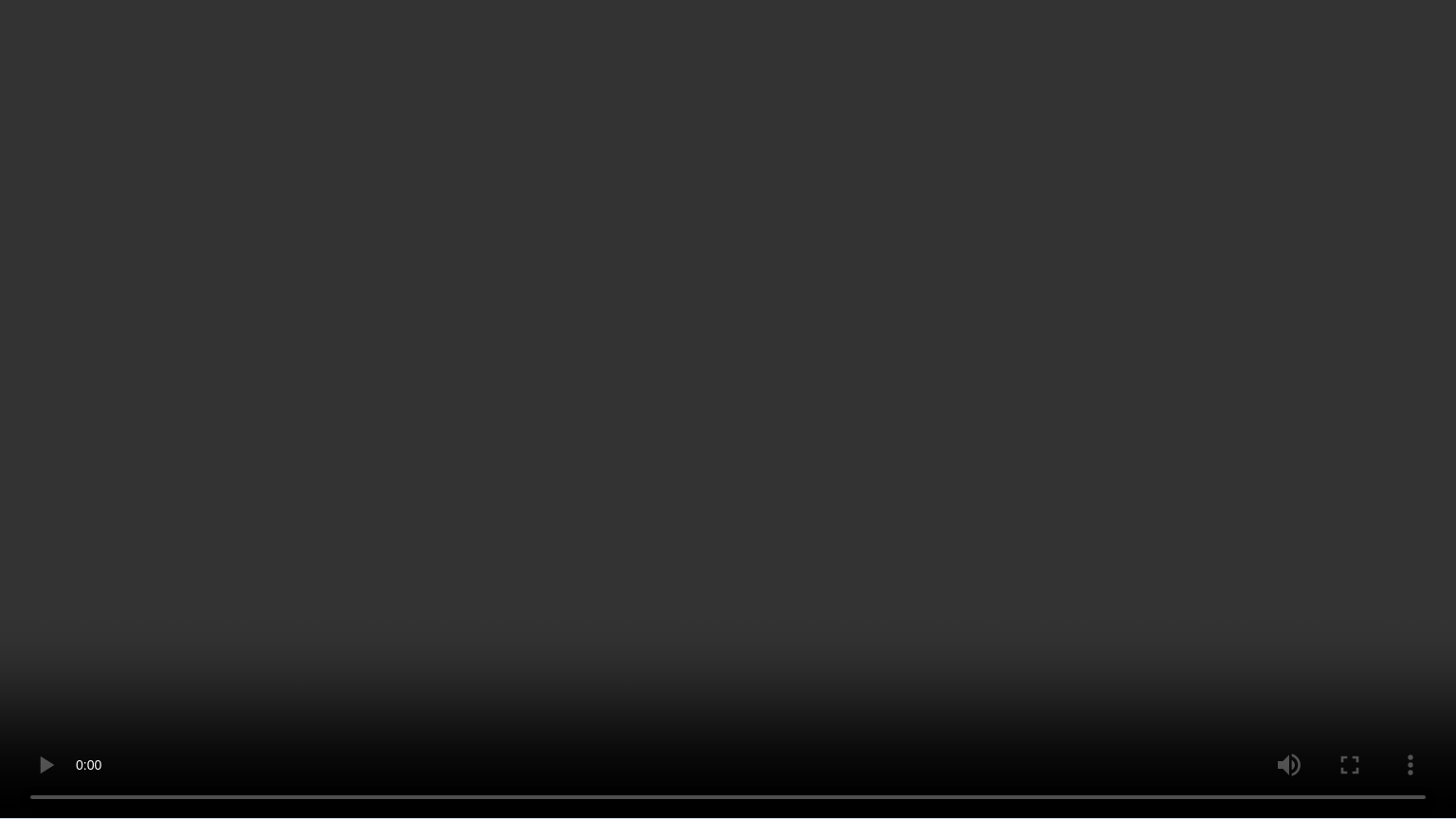 click at bounding box center (728, 410) 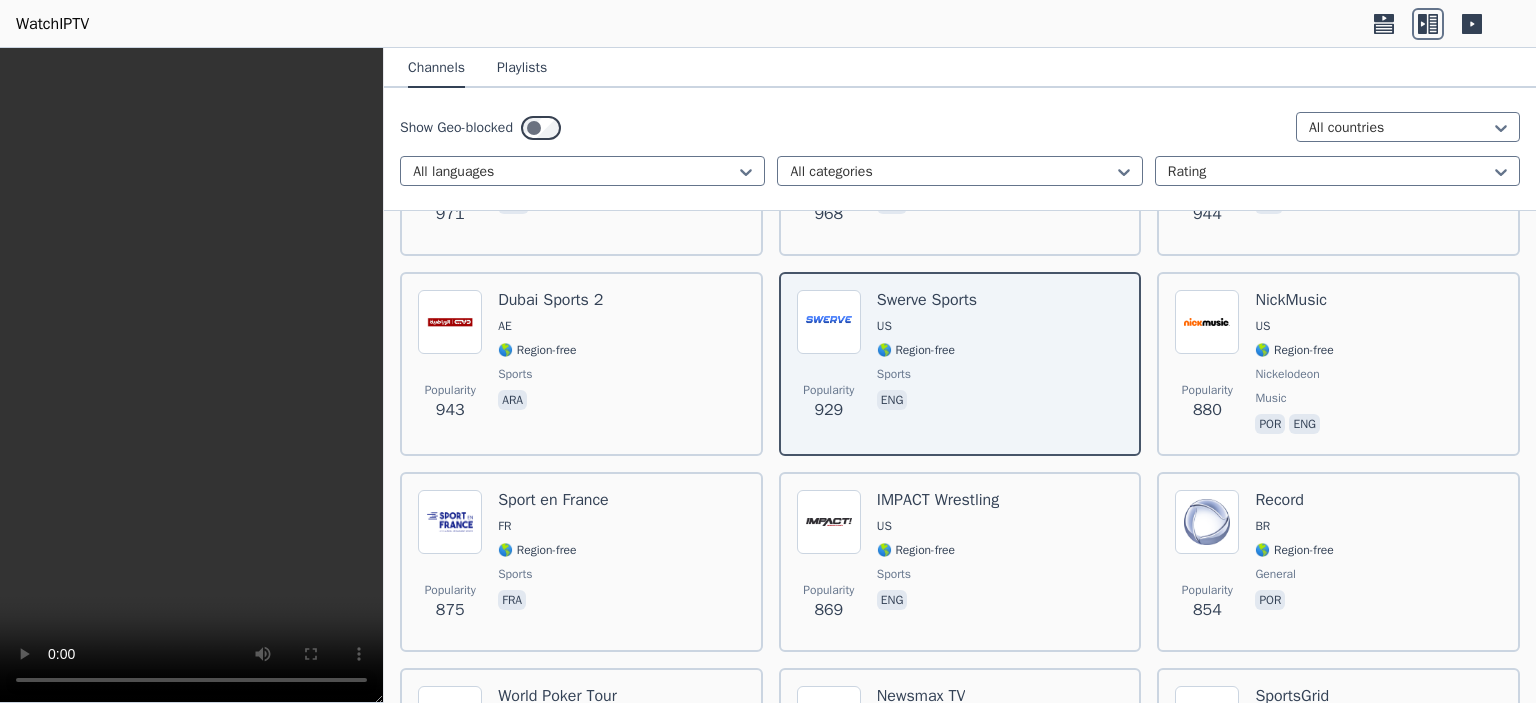 click 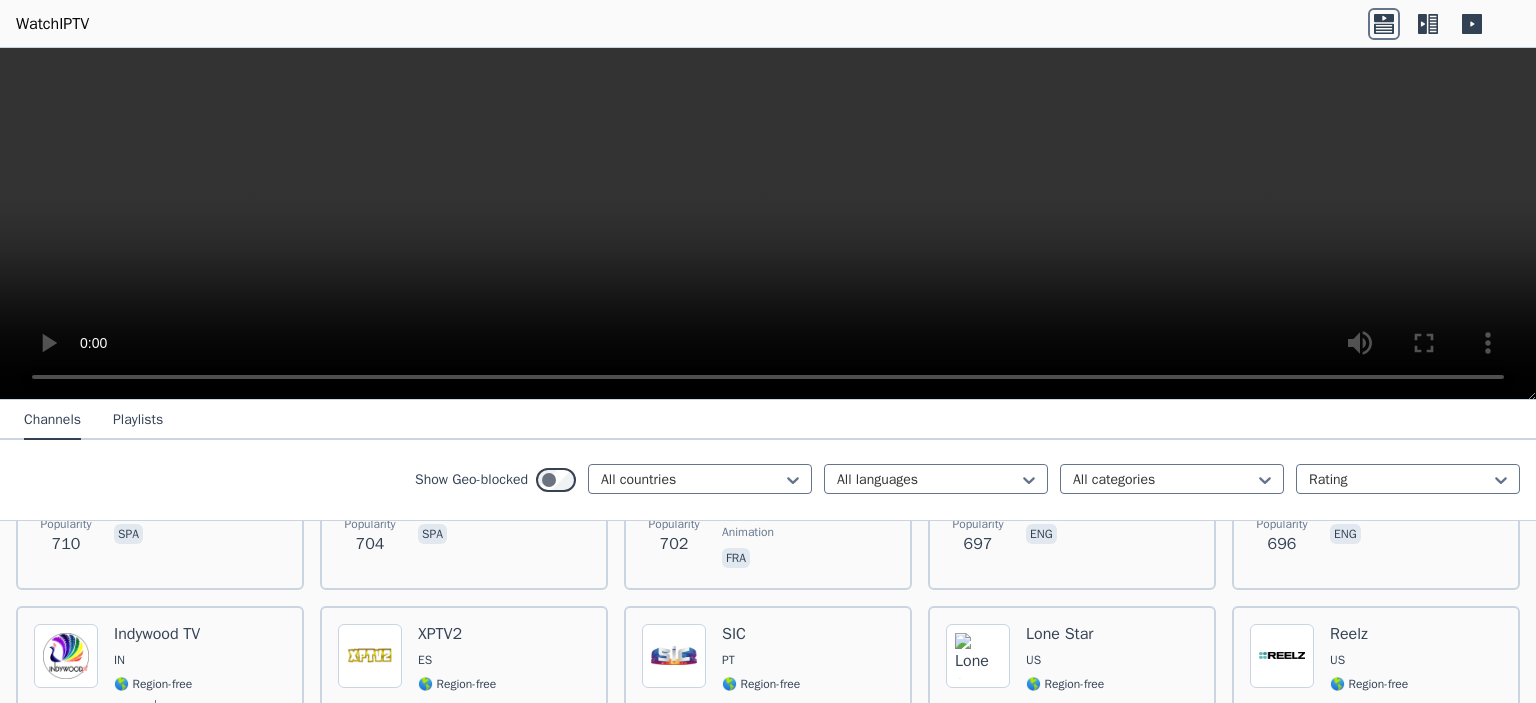 drag, startPoint x: 1392, startPoint y: 27, endPoint x: 1427, endPoint y: 12, distance: 38.078865 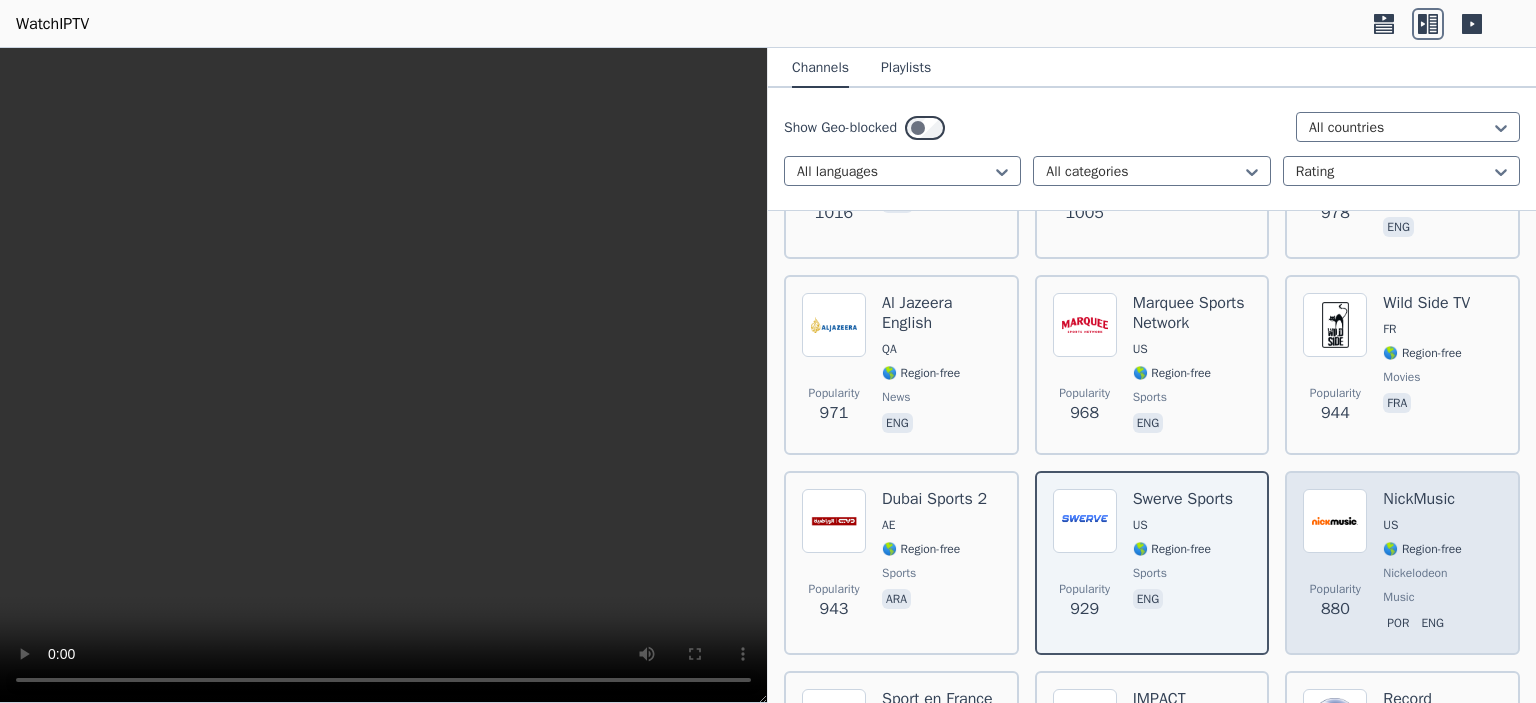 scroll, scrollTop: 3498, scrollLeft: 0, axis: vertical 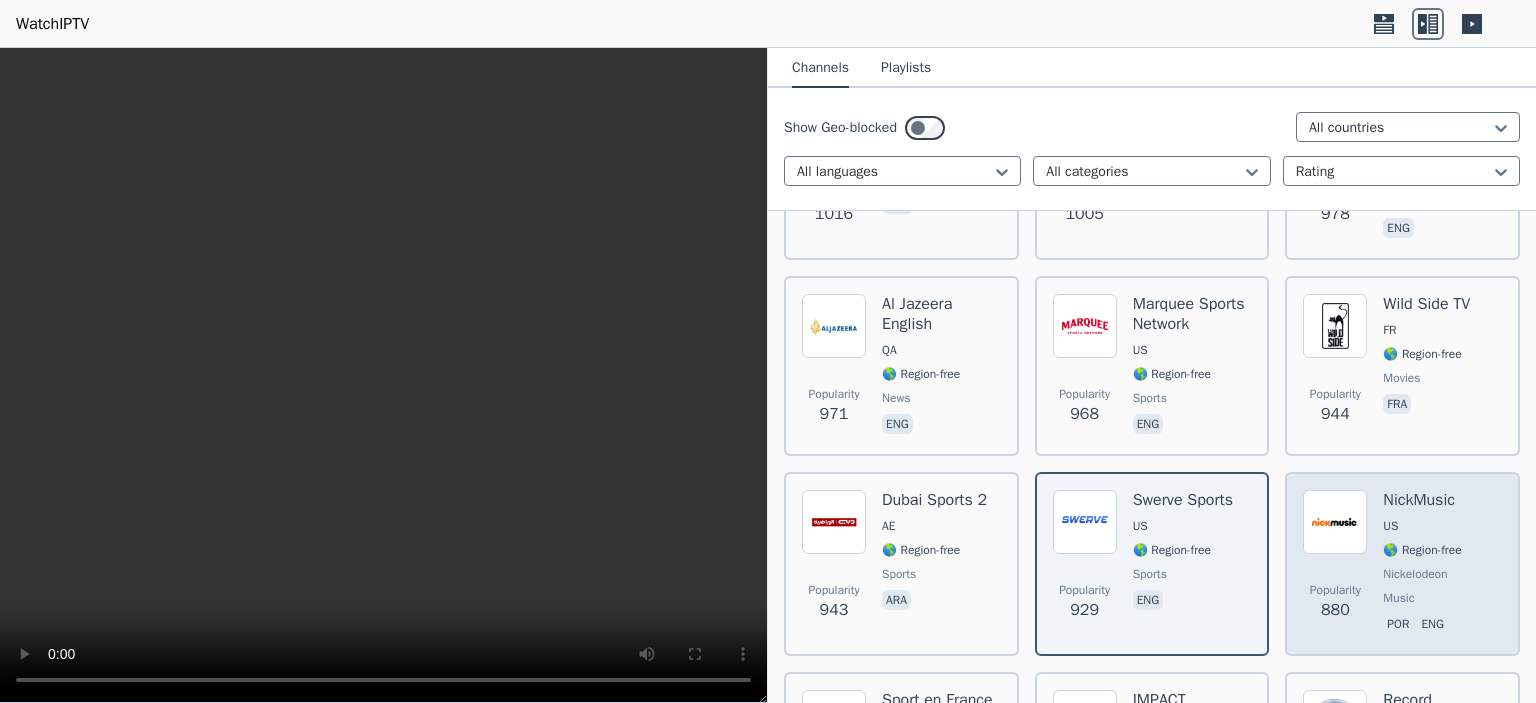 click at bounding box center (1335, 522) 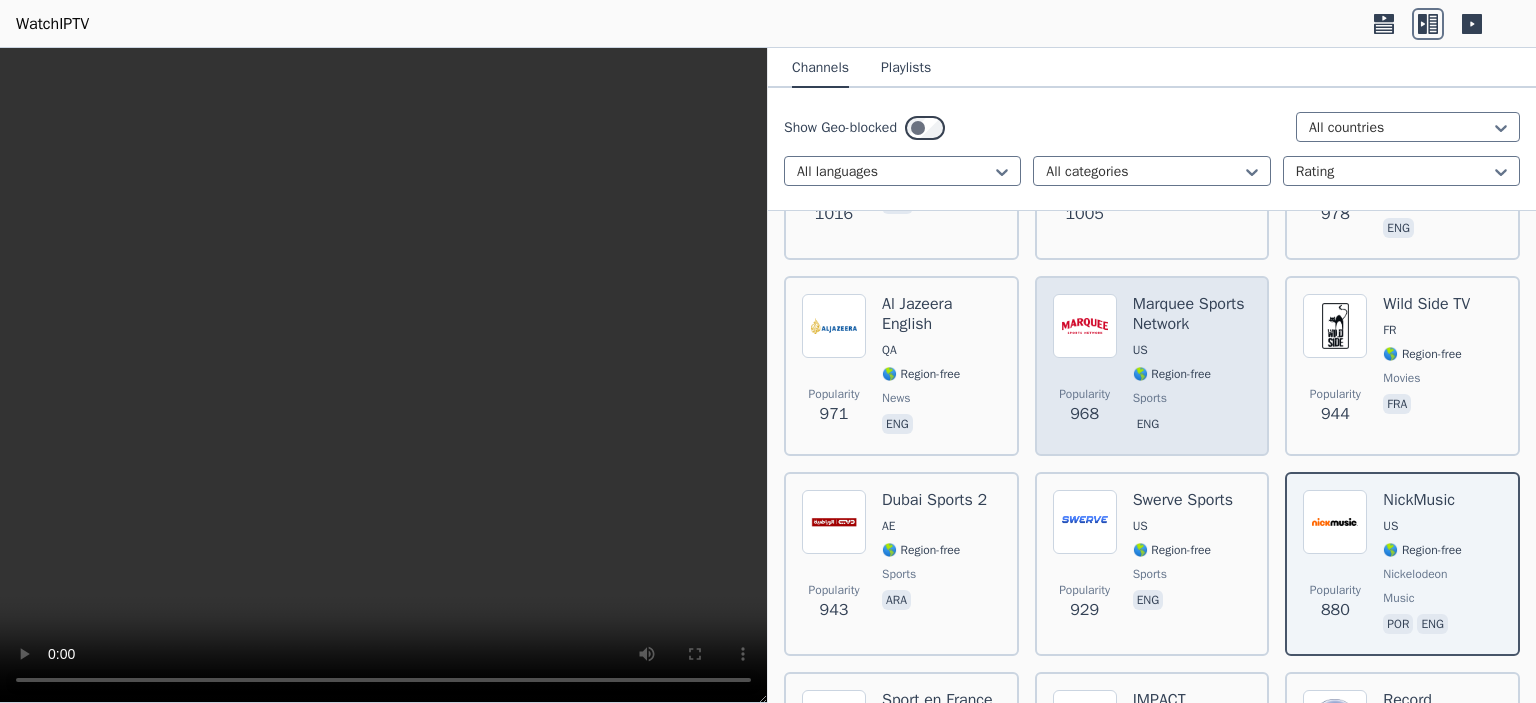 click at bounding box center [1085, 326] 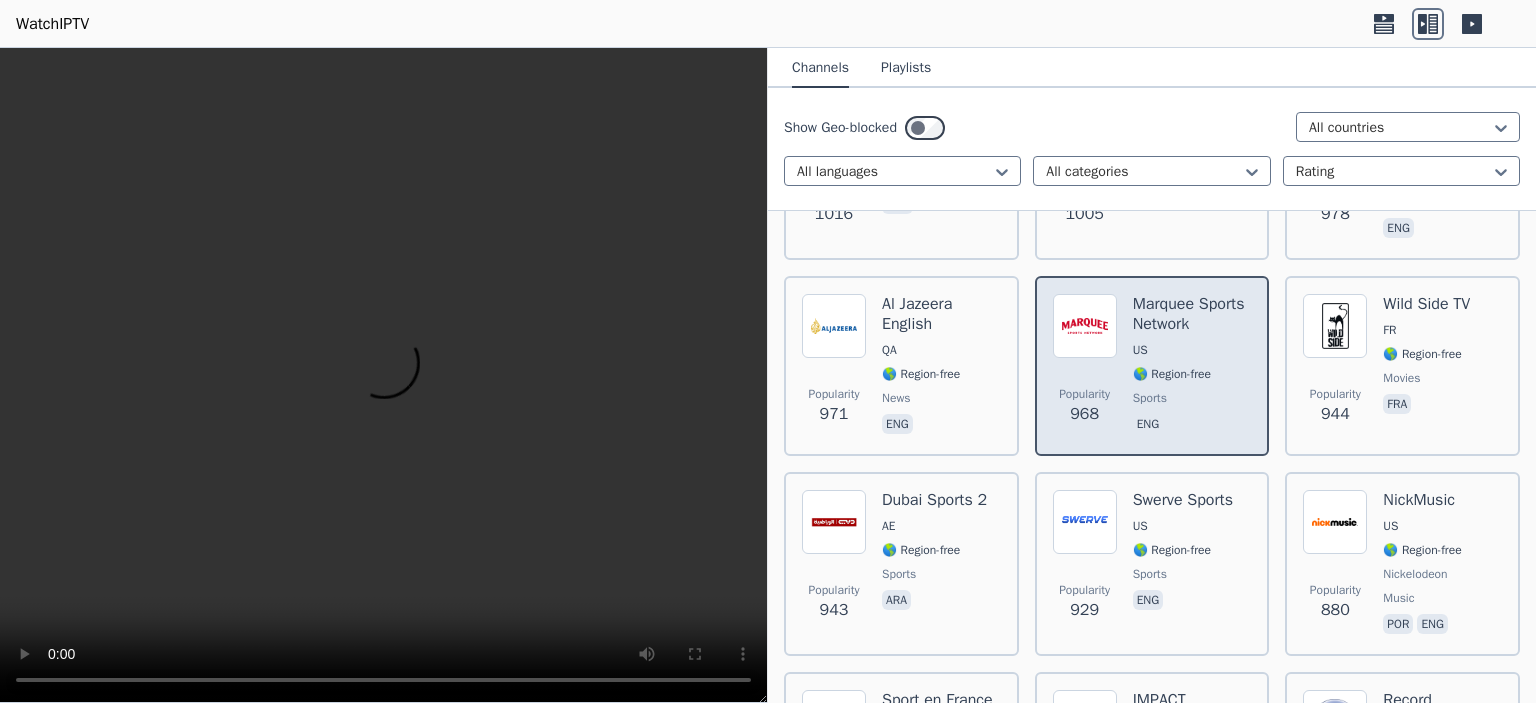 scroll, scrollTop: 3398, scrollLeft: 0, axis: vertical 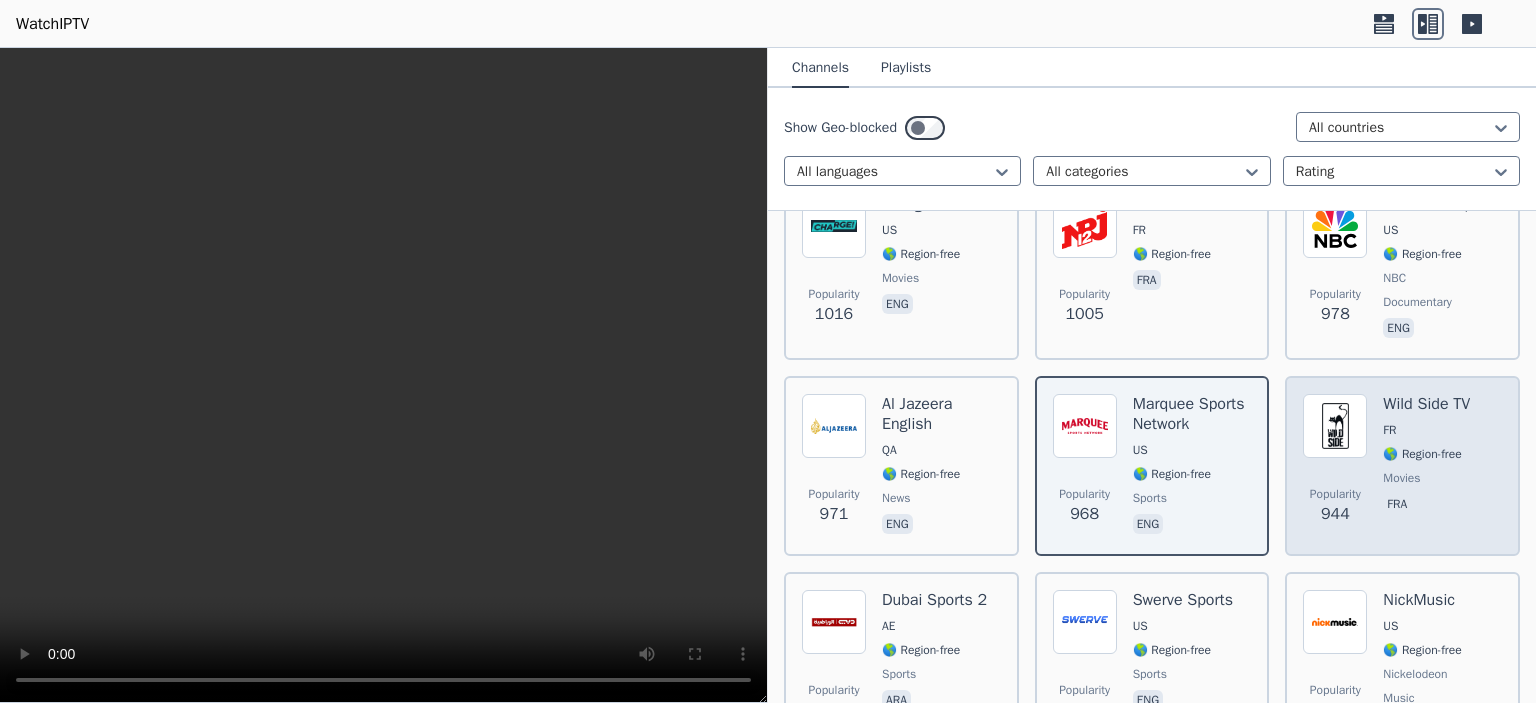 click at bounding box center [1335, 426] 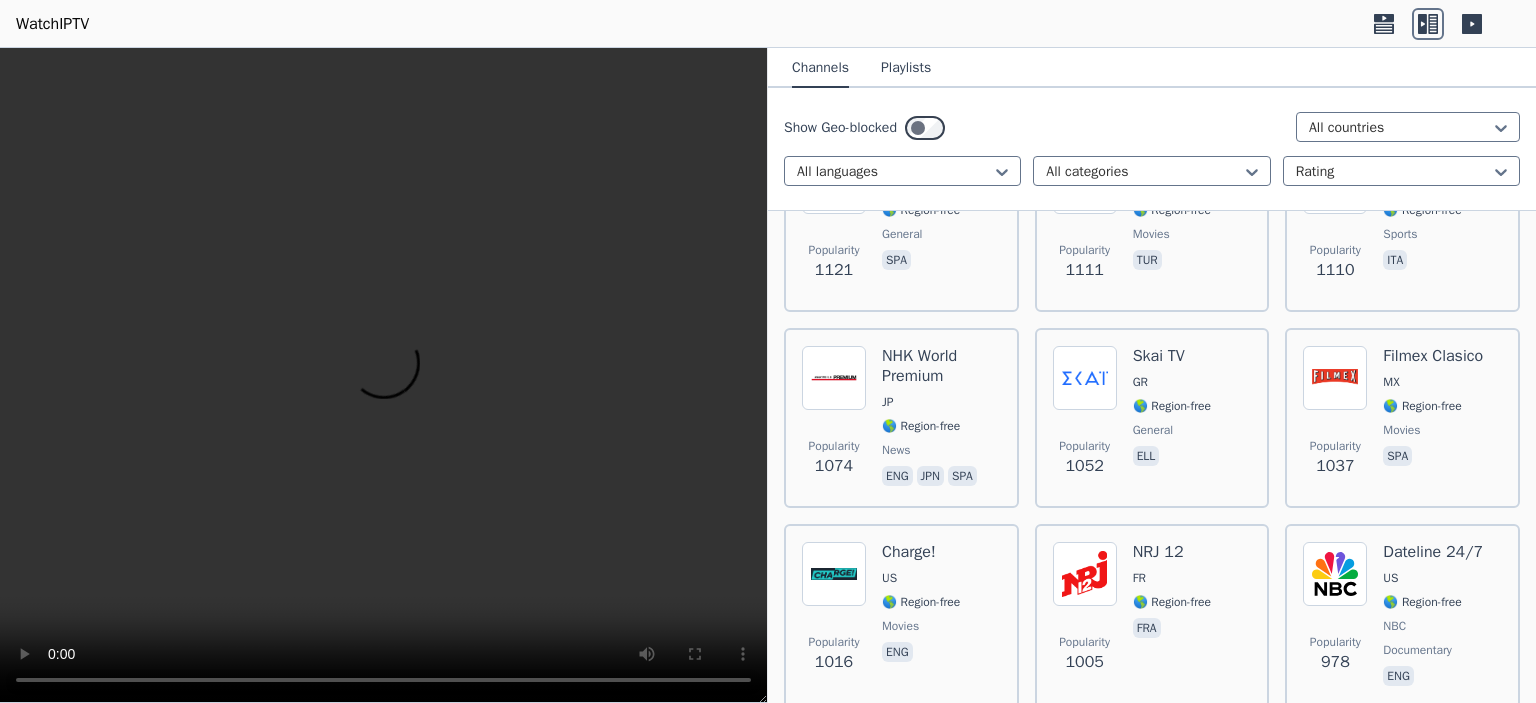 scroll, scrollTop: 3098, scrollLeft: 0, axis: vertical 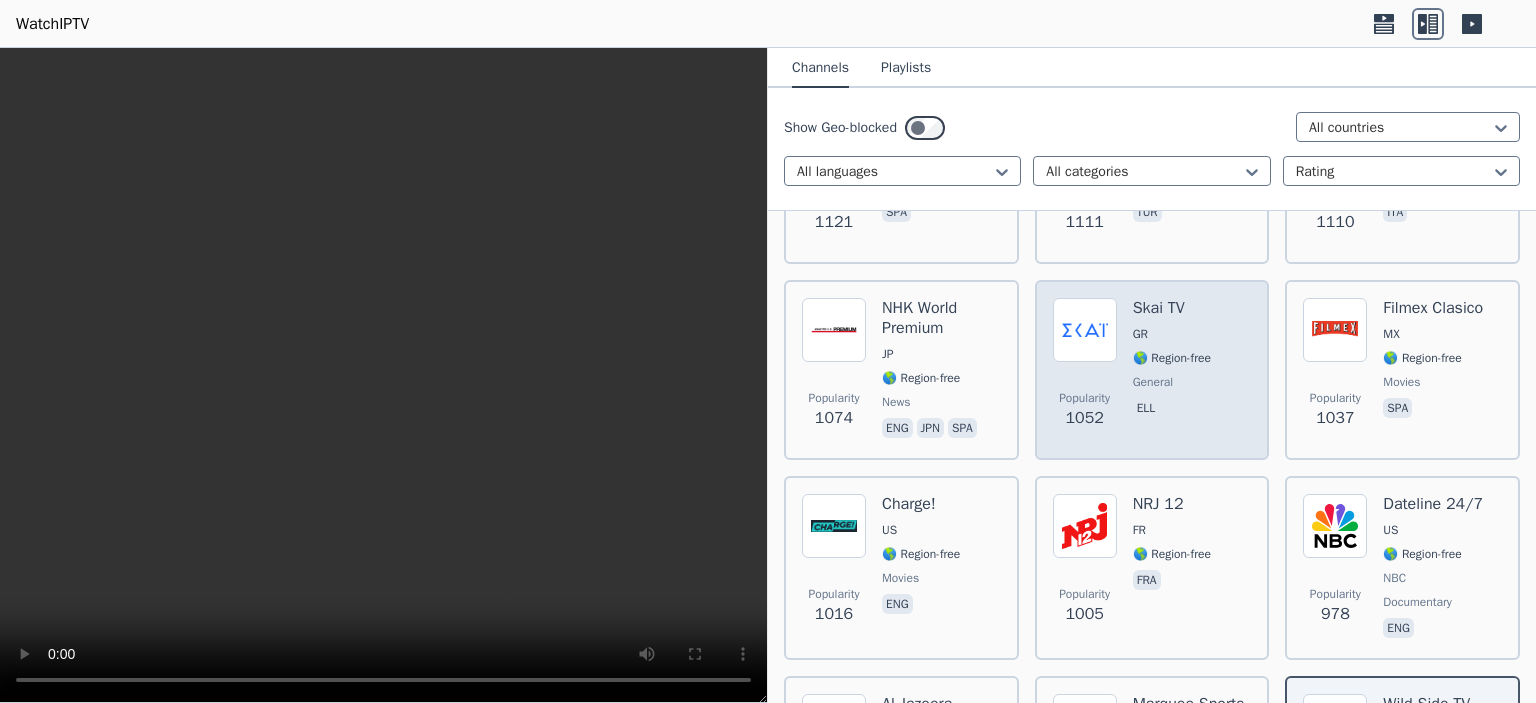 click at bounding box center [1085, 330] 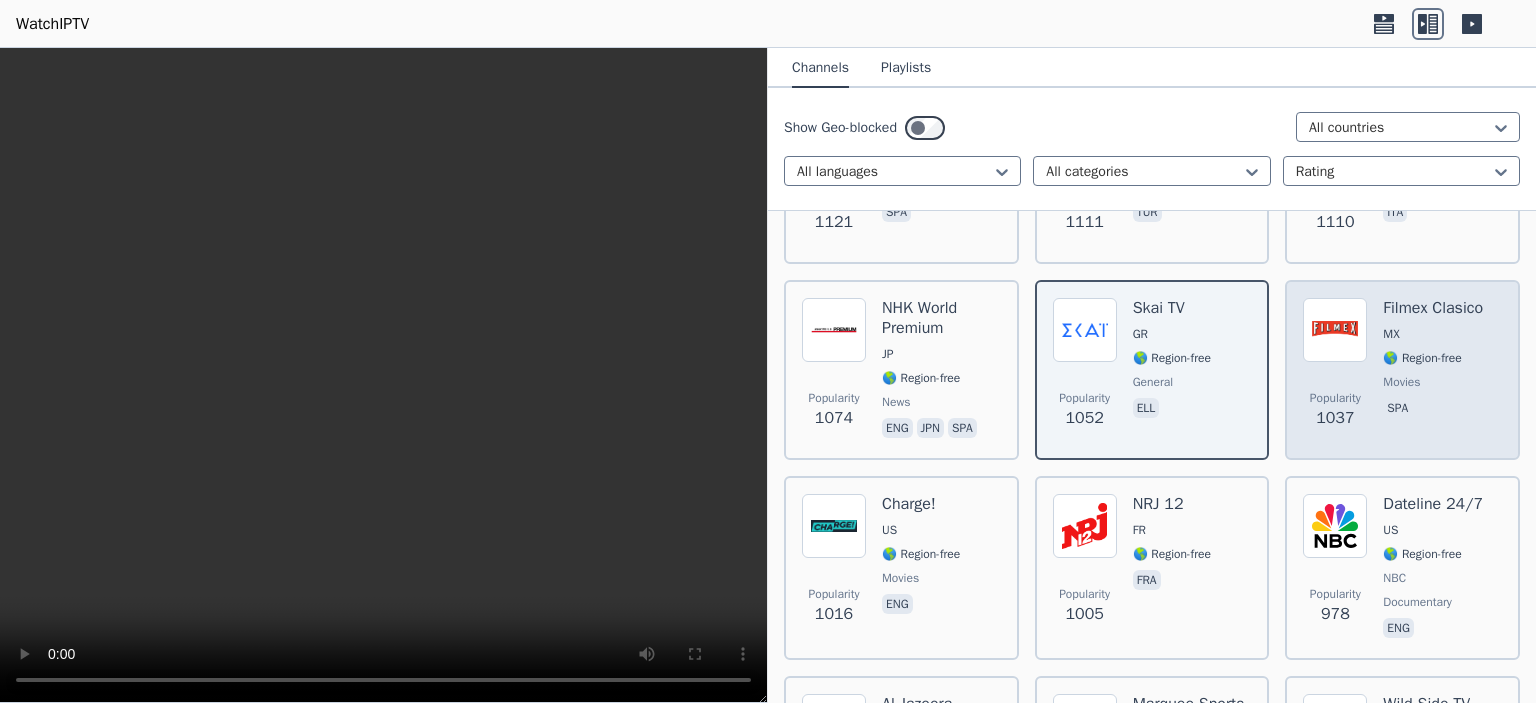 click at bounding box center (1335, 330) 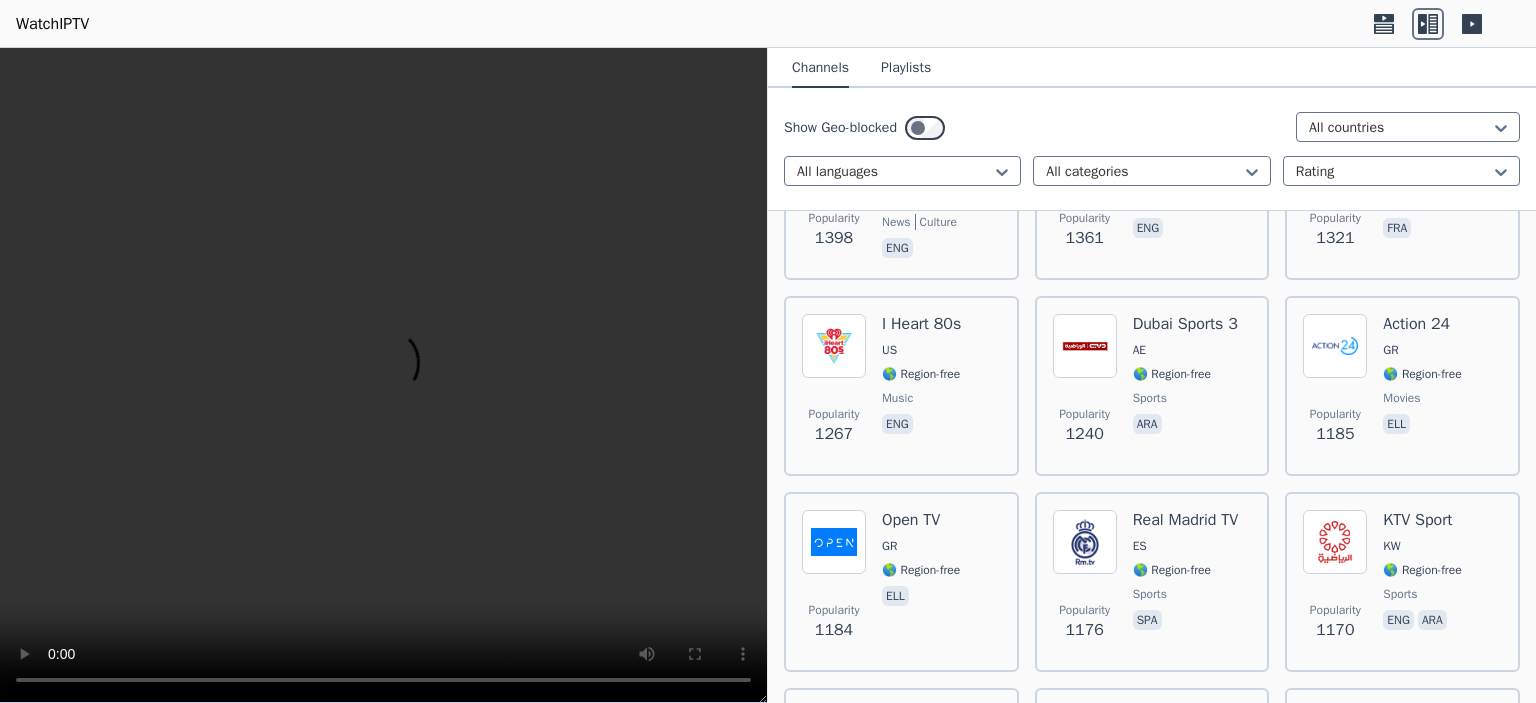 scroll, scrollTop: 2198, scrollLeft: 0, axis: vertical 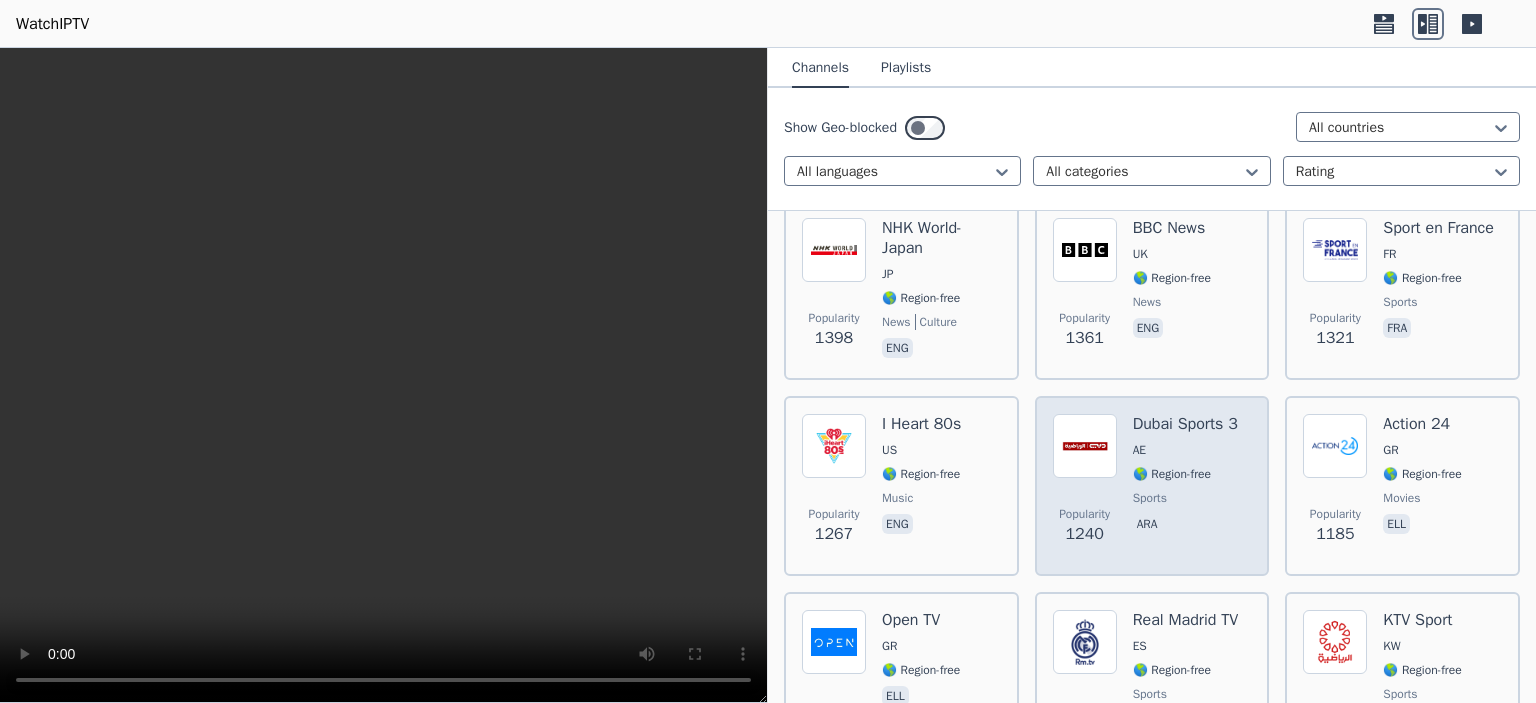 click at bounding box center [1085, 446] 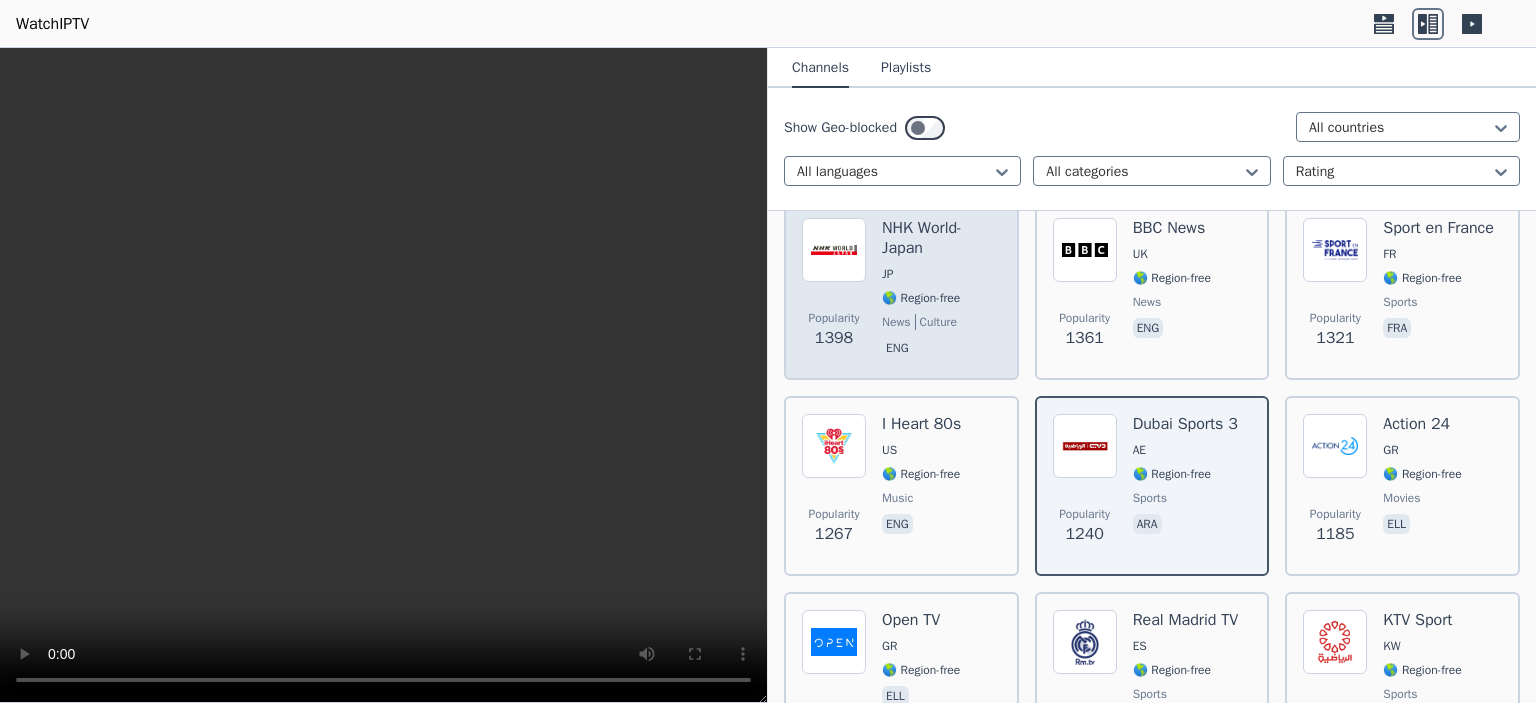 click at bounding box center [834, 250] 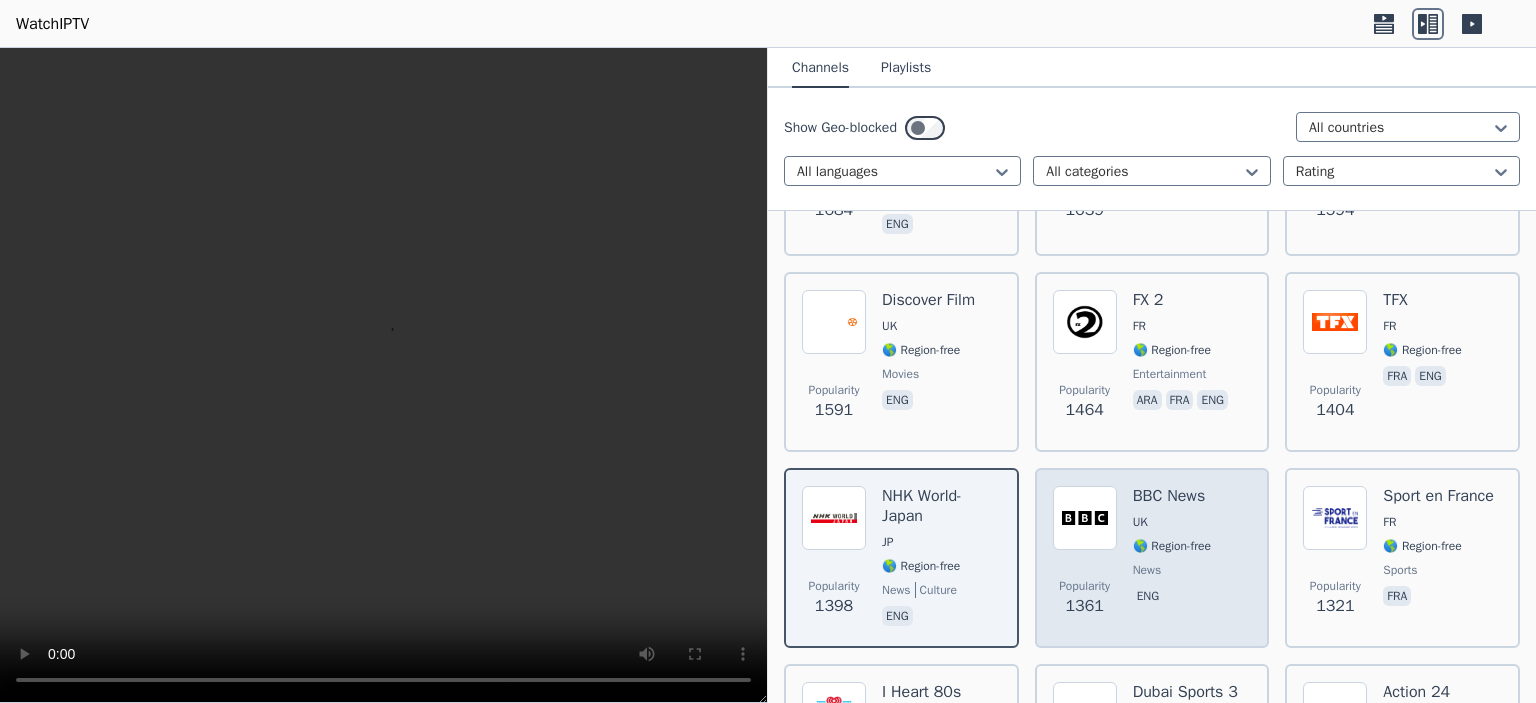 scroll, scrollTop: 1898, scrollLeft: 0, axis: vertical 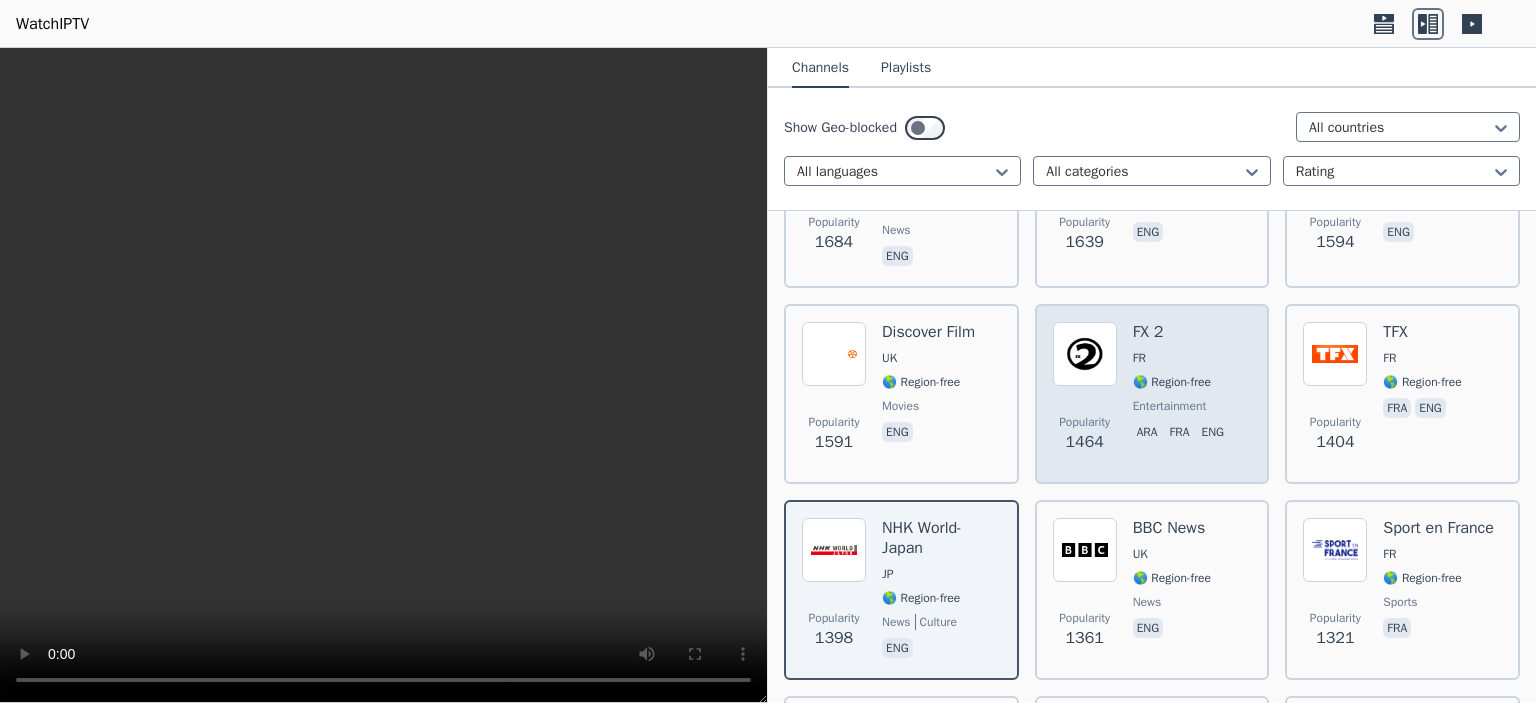 click at bounding box center (1085, 354) 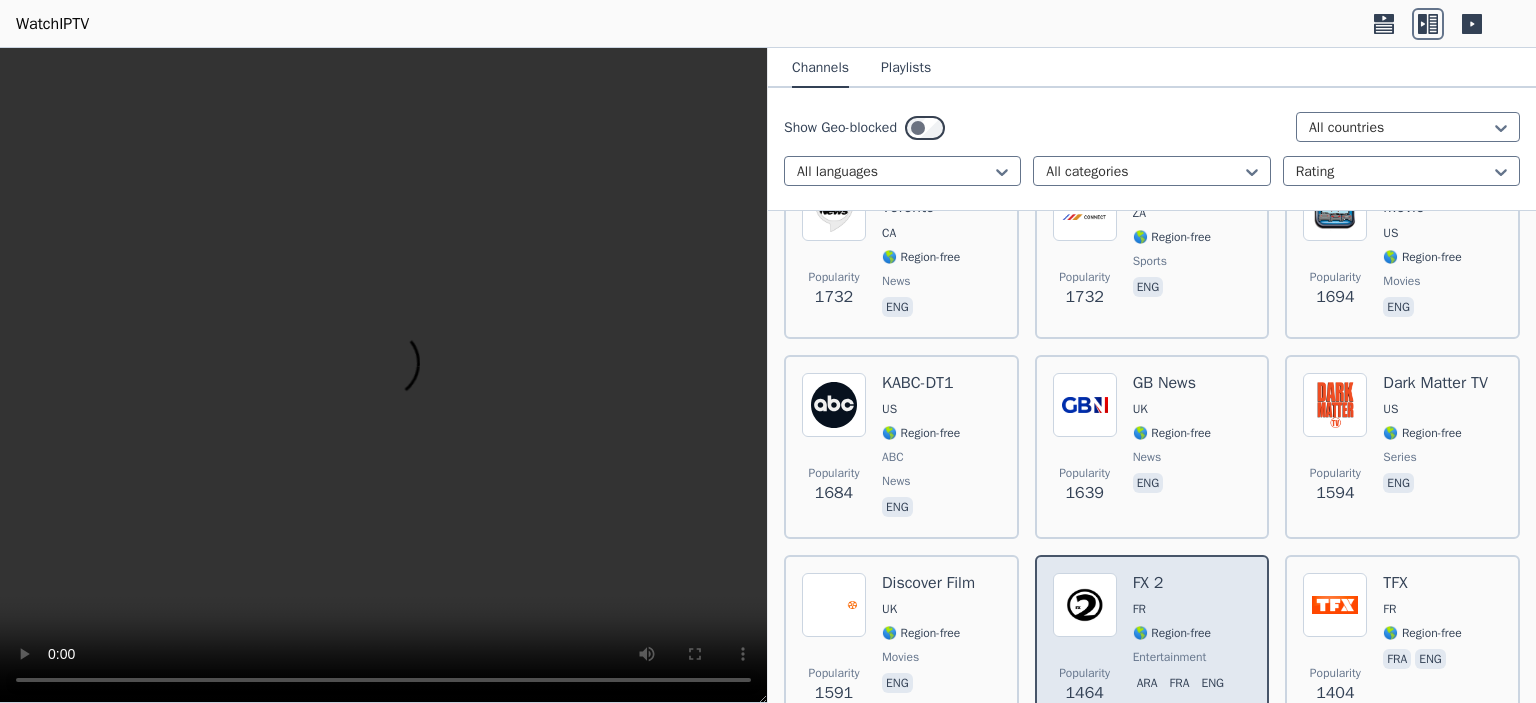 scroll, scrollTop: 1598, scrollLeft: 0, axis: vertical 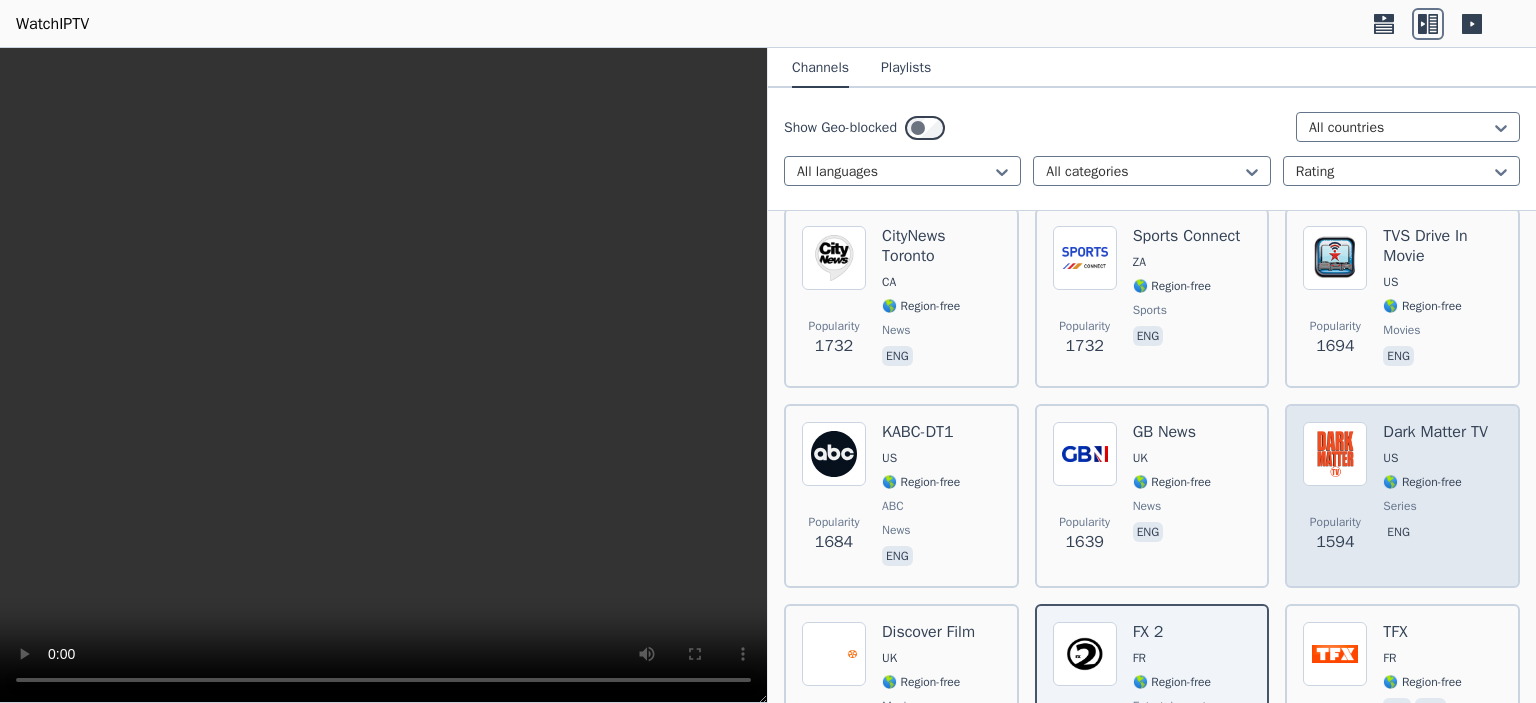 click at bounding box center [1335, 454] 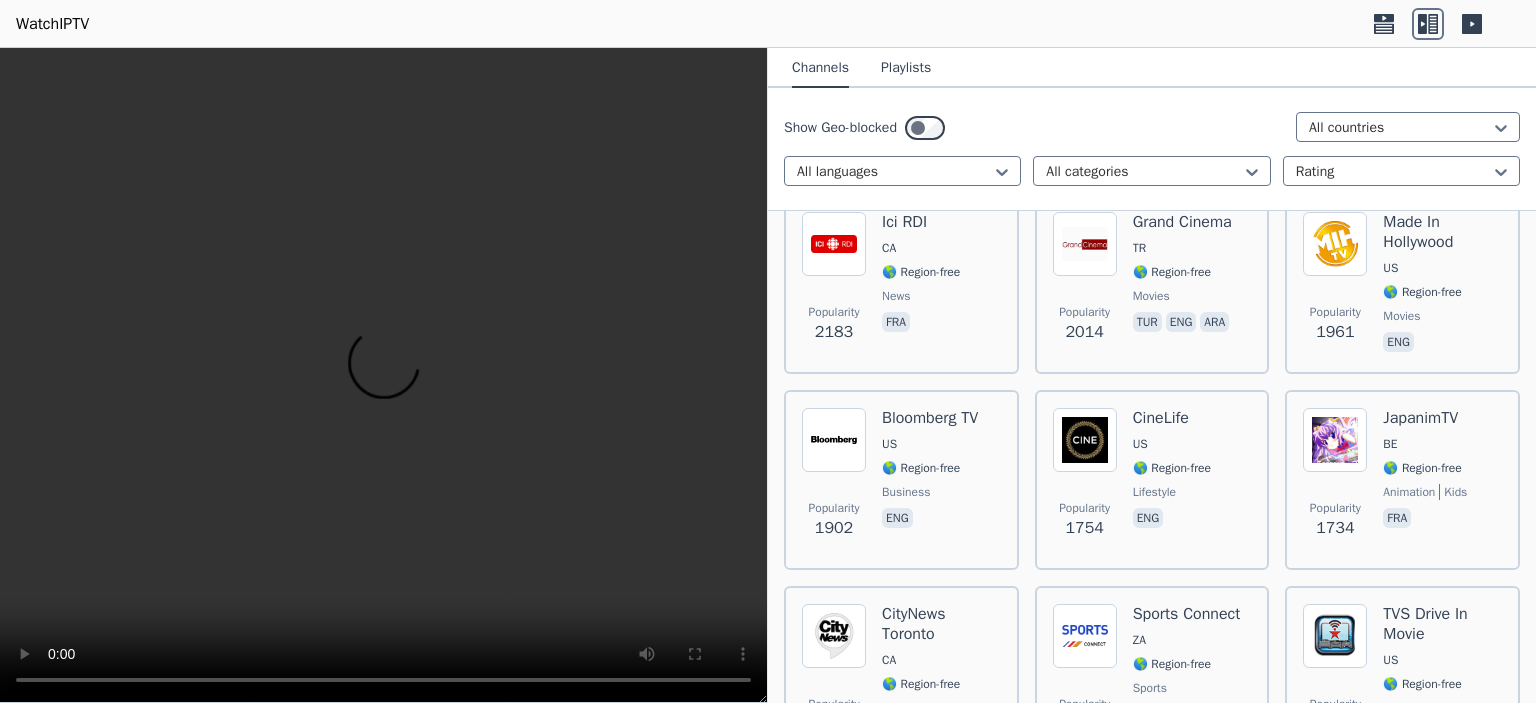scroll, scrollTop: 1198, scrollLeft: 0, axis: vertical 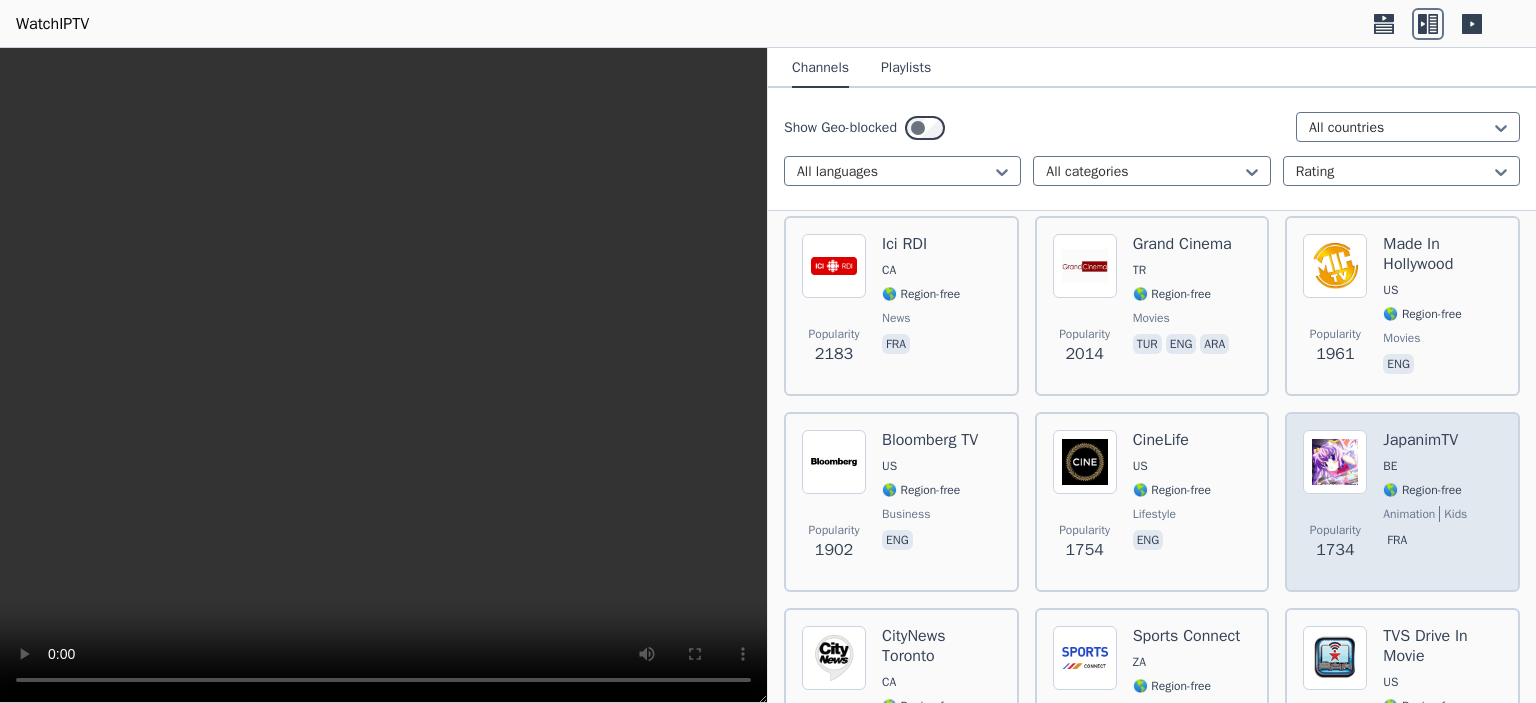 click at bounding box center [1335, 462] 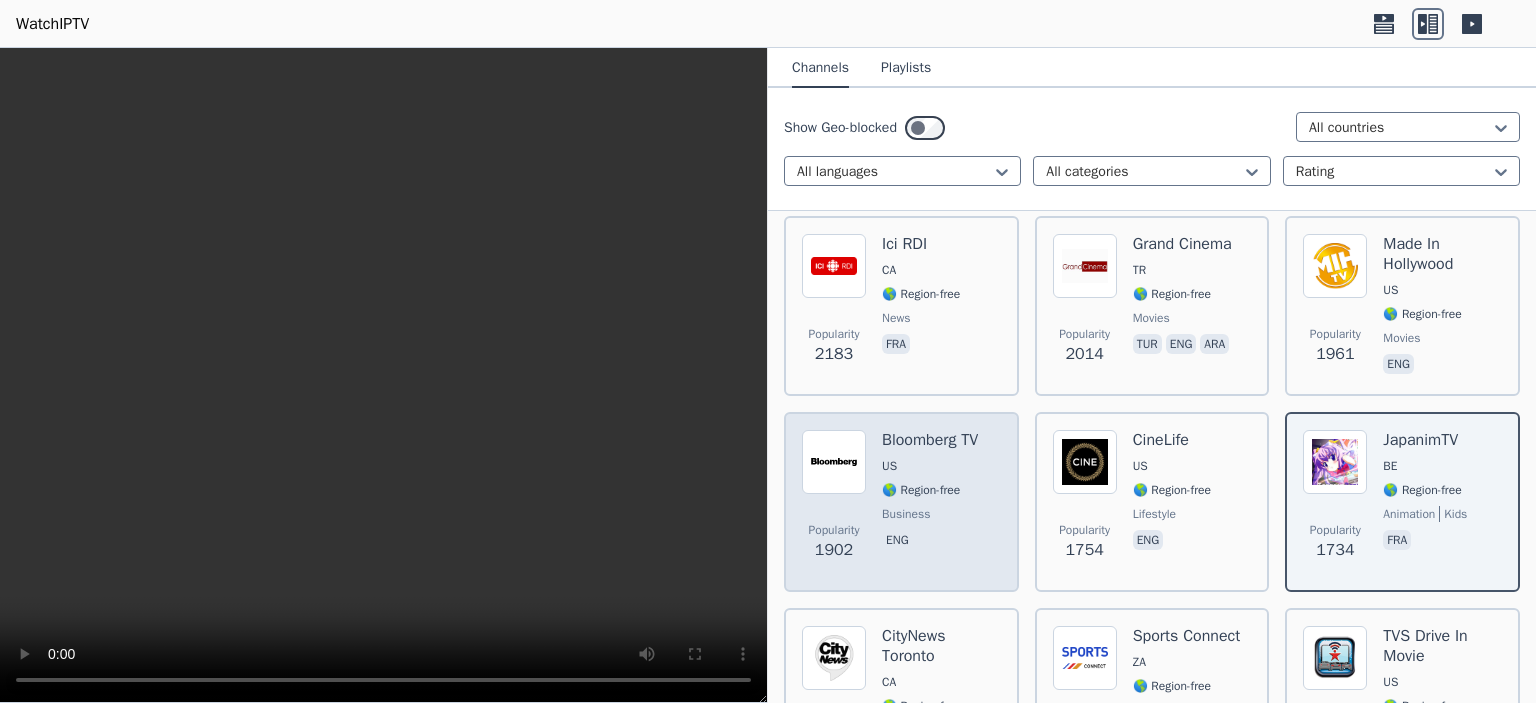 click at bounding box center [834, 462] 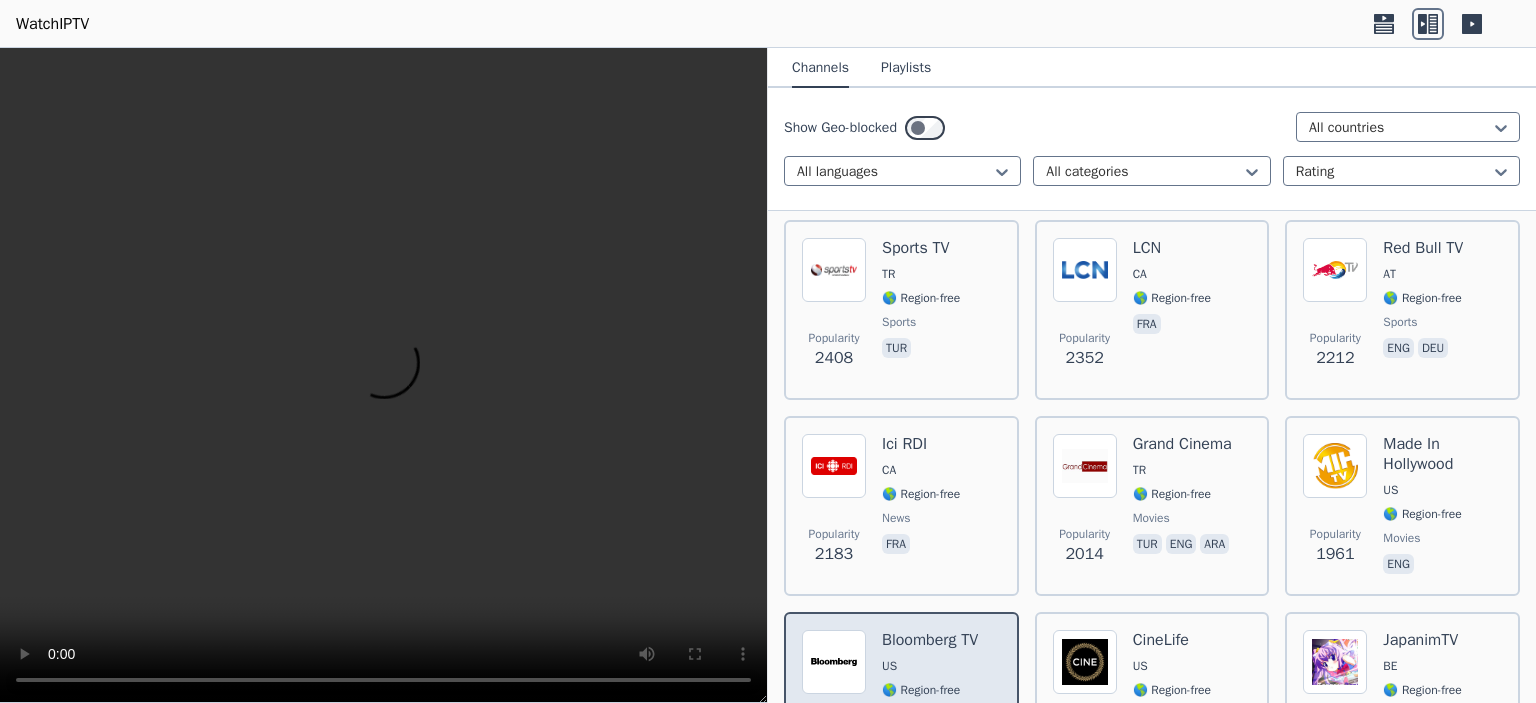 scroll, scrollTop: 898, scrollLeft: 0, axis: vertical 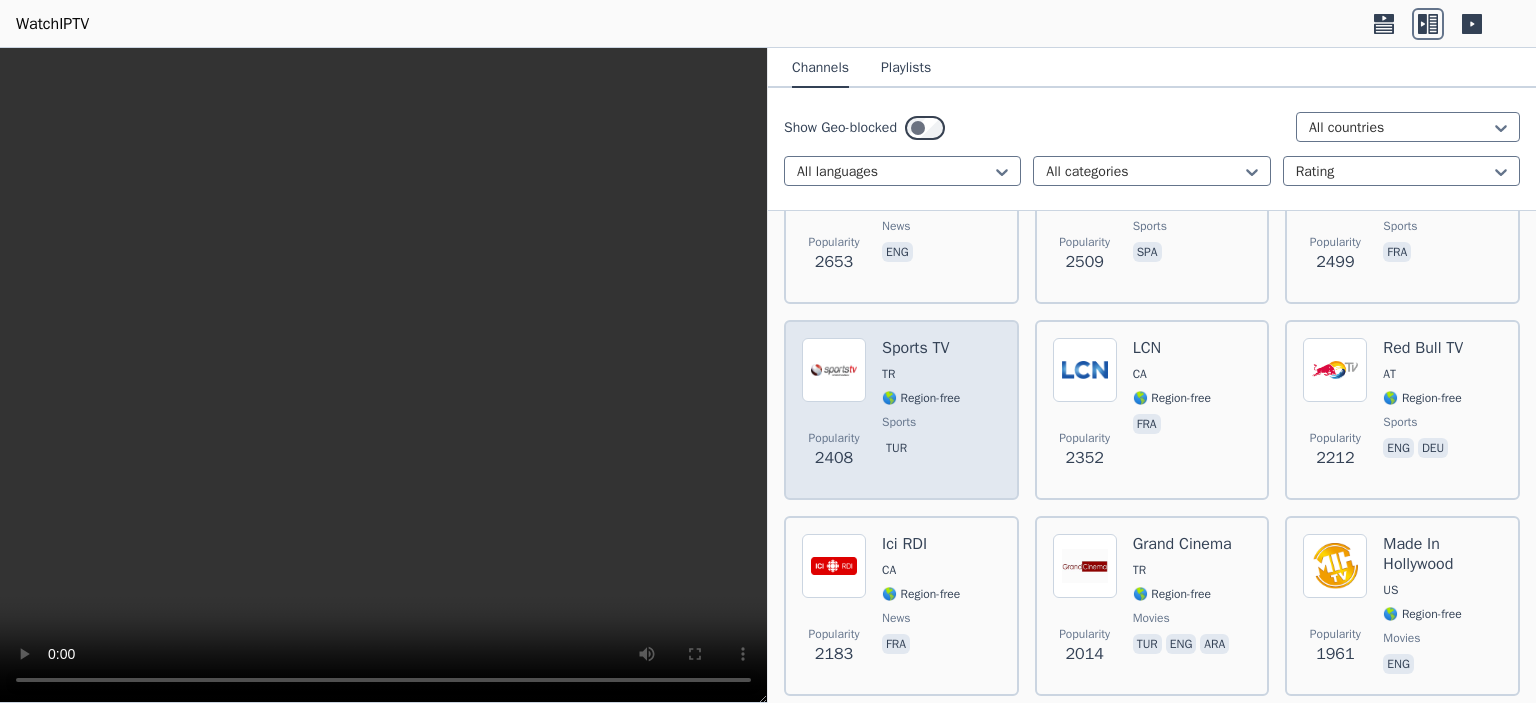 click at bounding box center (834, 370) 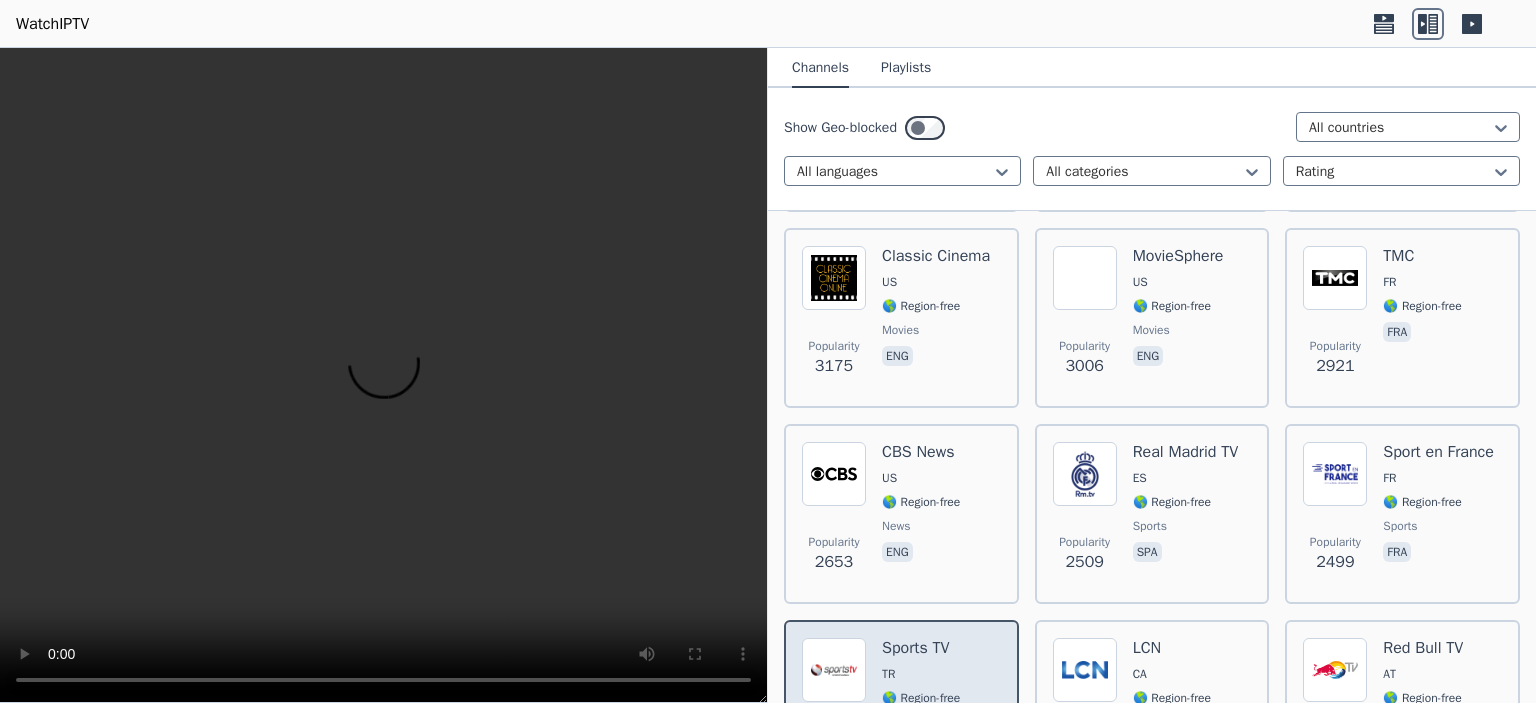 scroll, scrollTop: 498, scrollLeft: 0, axis: vertical 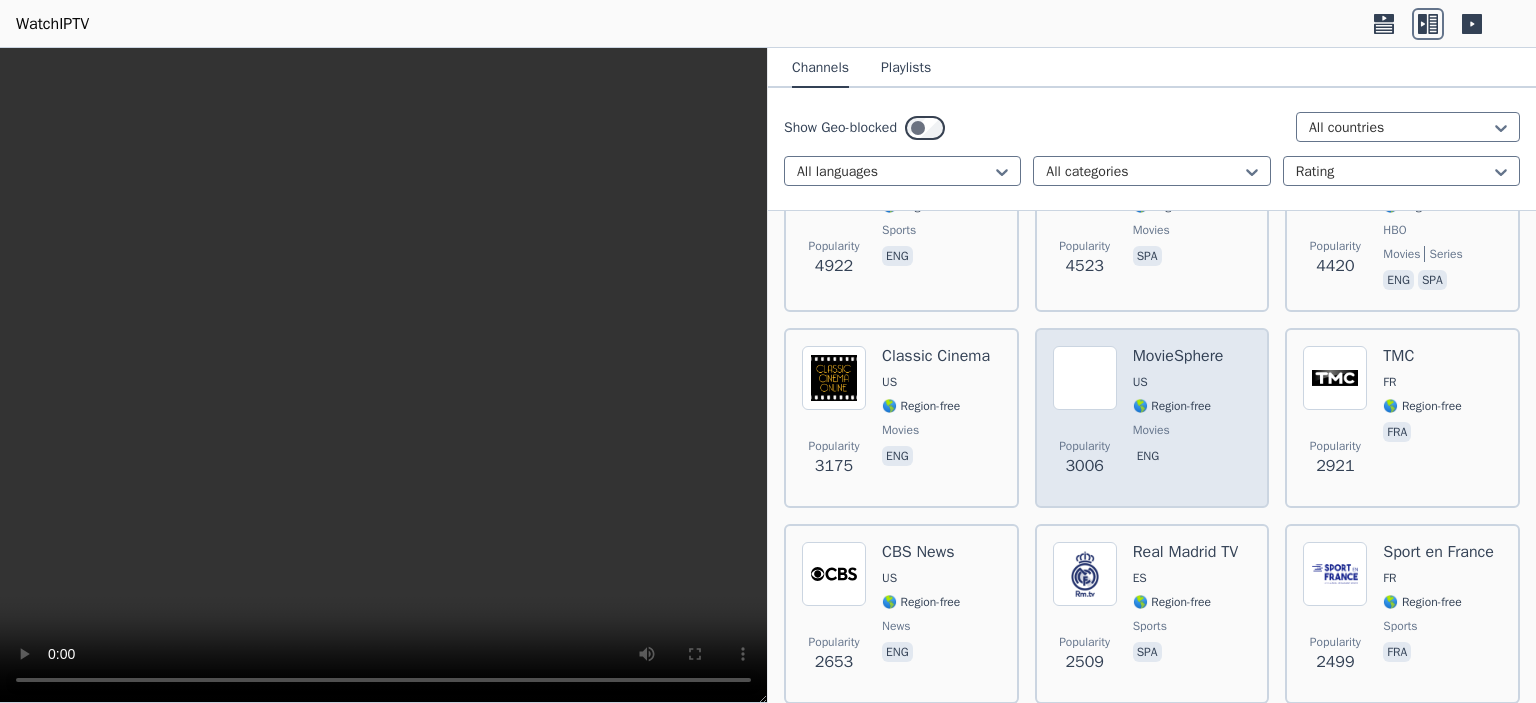click at bounding box center [1085, 378] 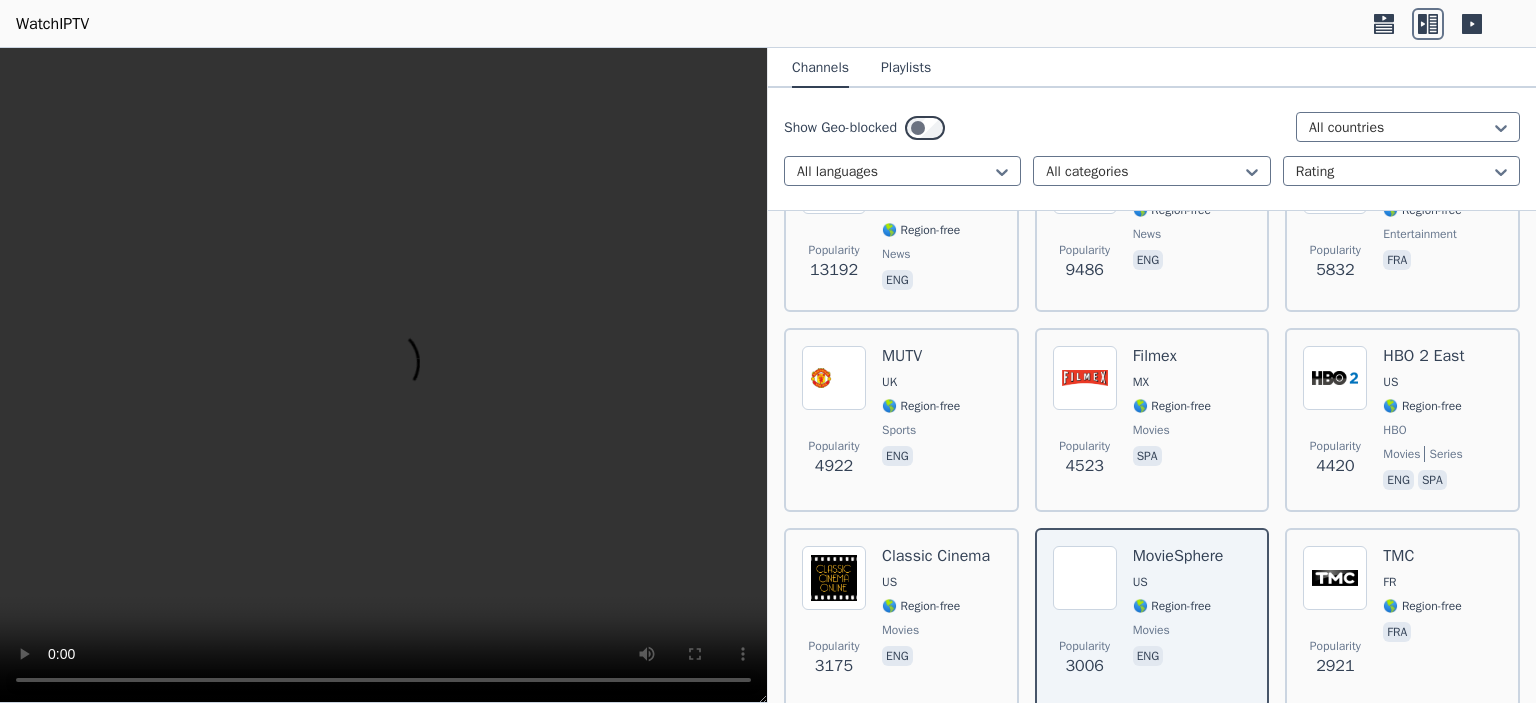 scroll, scrollTop: 198, scrollLeft: 0, axis: vertical 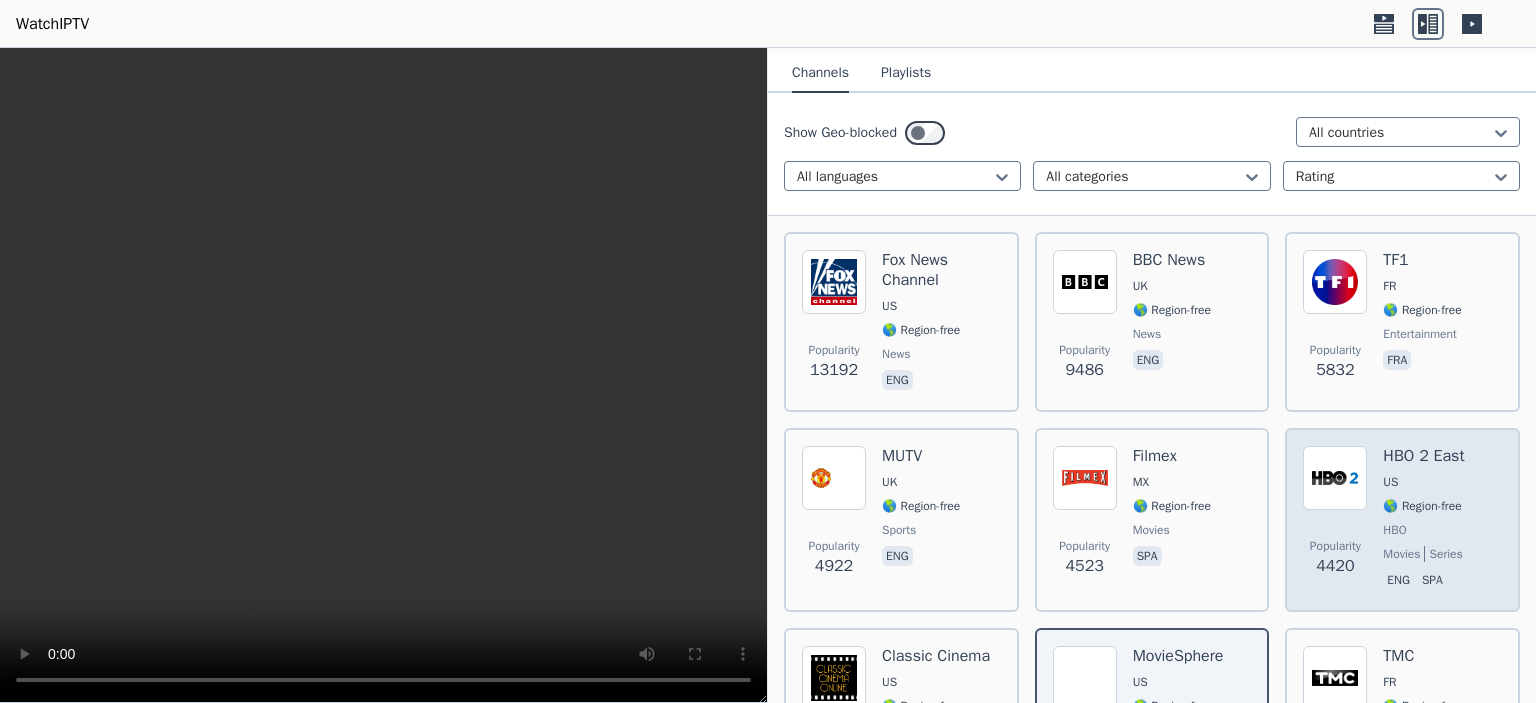 click at bounding box center [1335, 478] 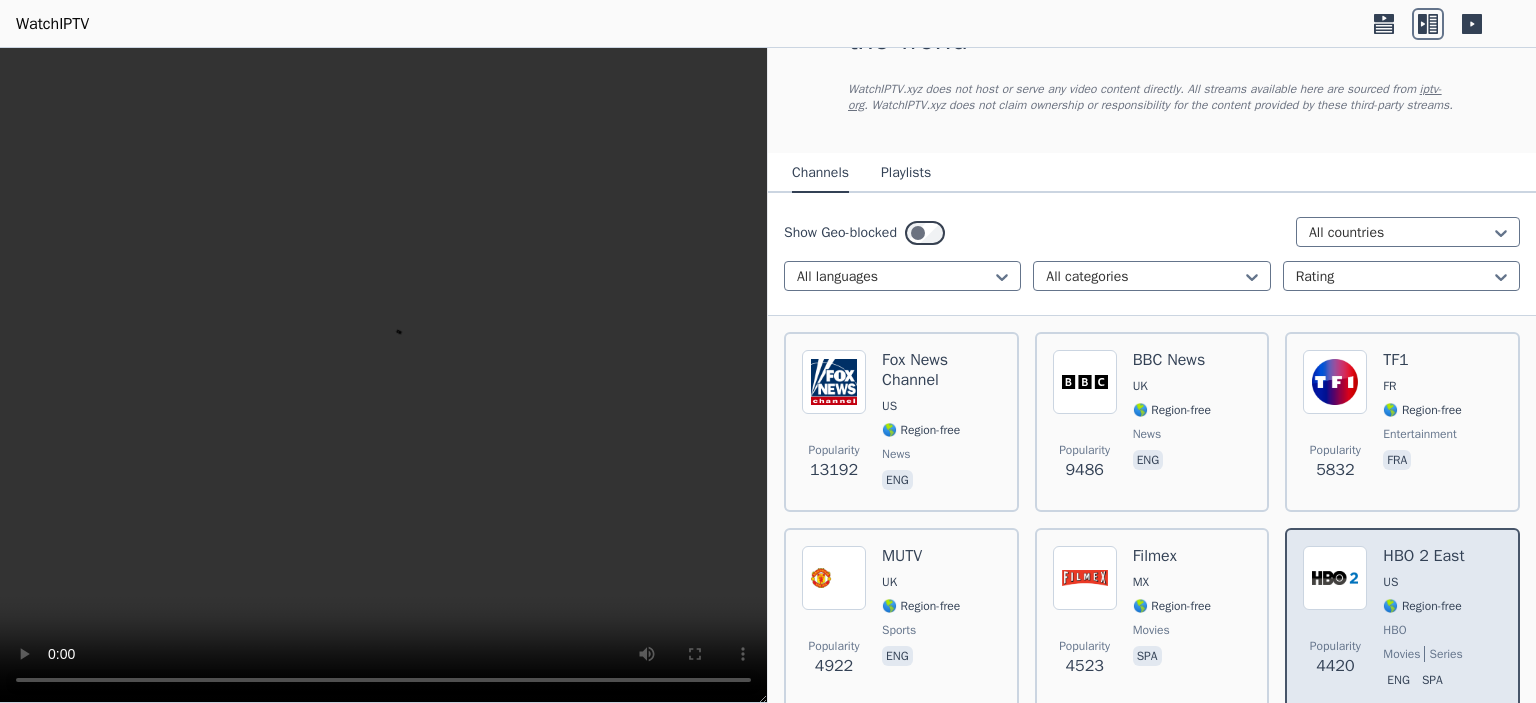 scroll, scrollTop: 0, scrollLeft: 0, axis: both 